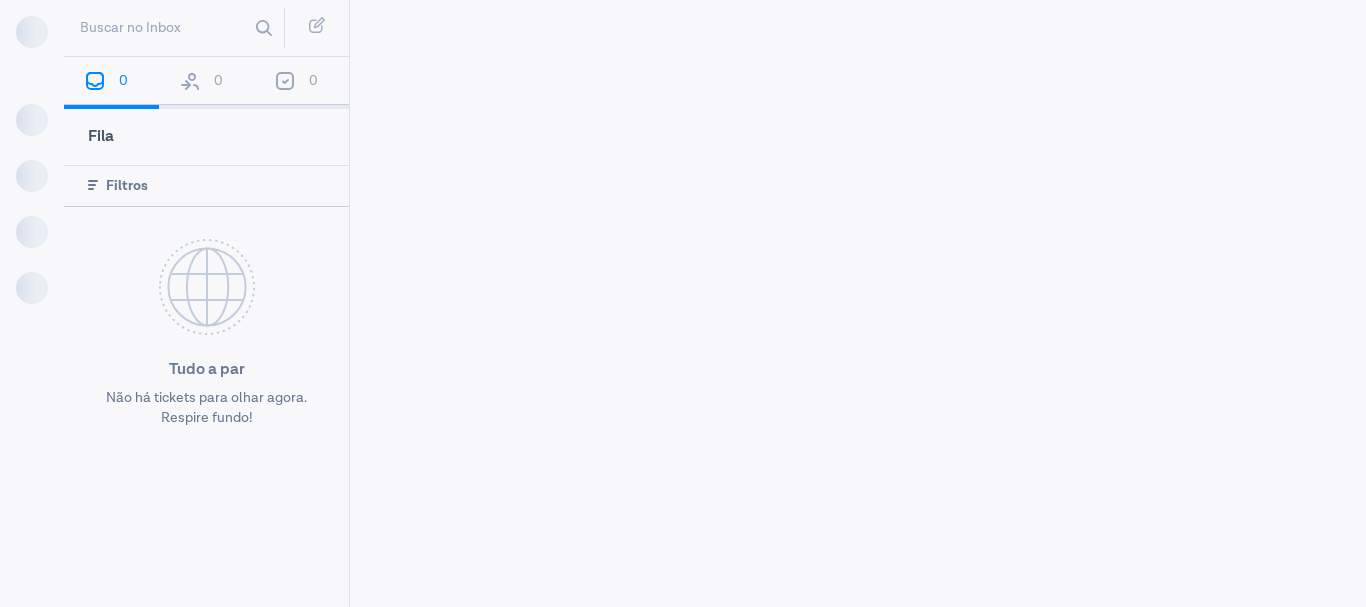 scroll, scrollTop: 0, scrollLeft: 0, axis: both 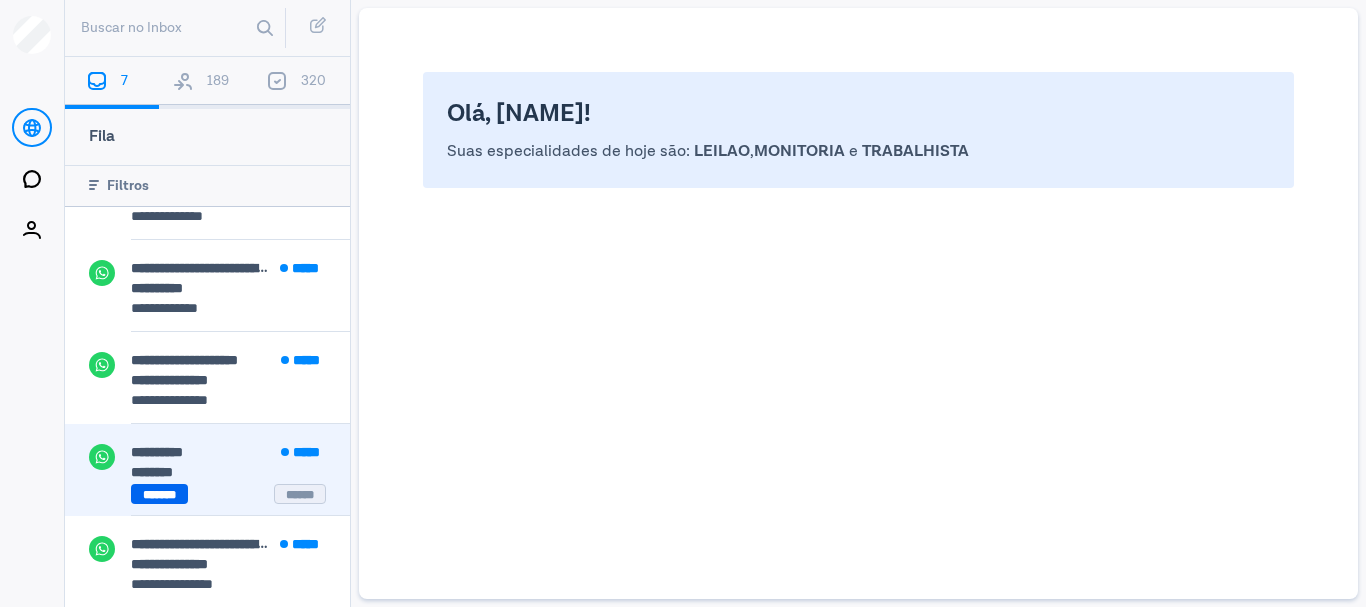click on "*******" at bounding box center [159, 494] 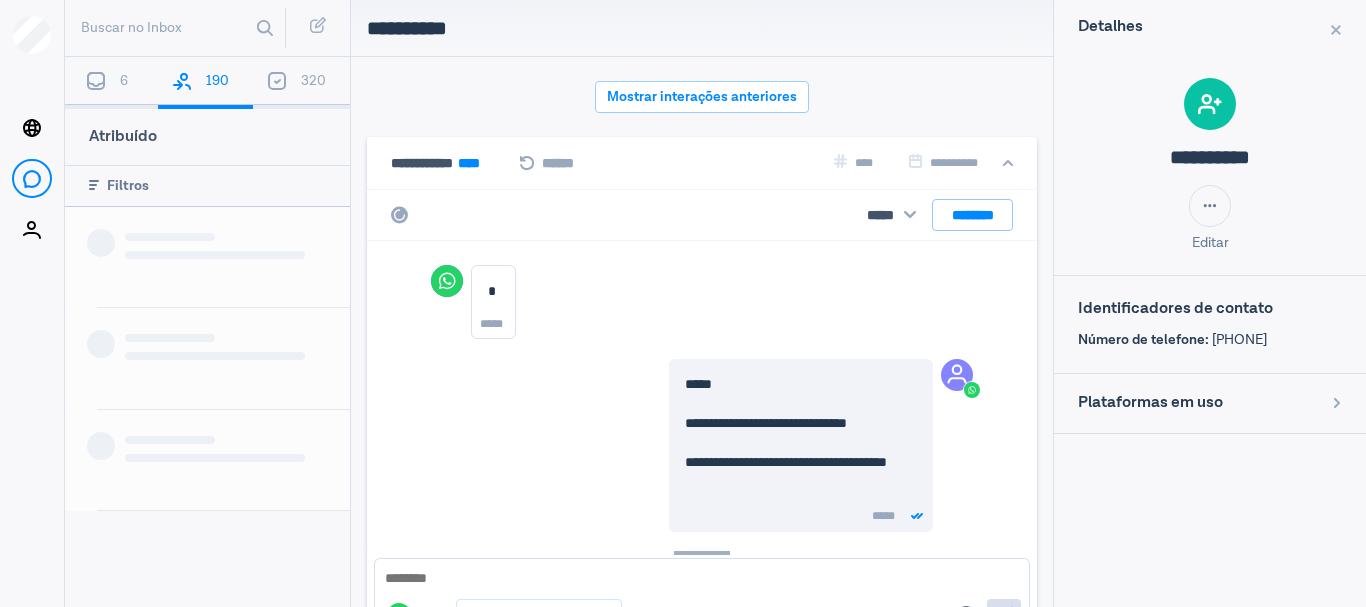 scroll, scrollTop: 155, scrollLeft: 0, axis: vertical 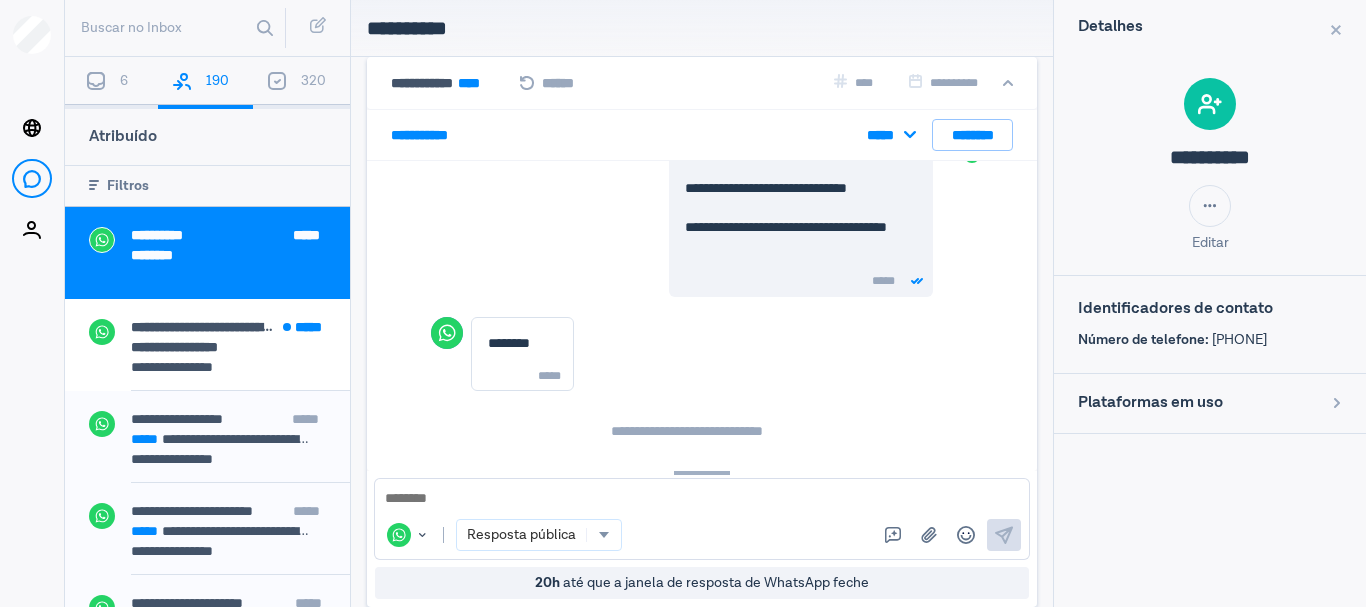 click at bounding box center (910, 135) 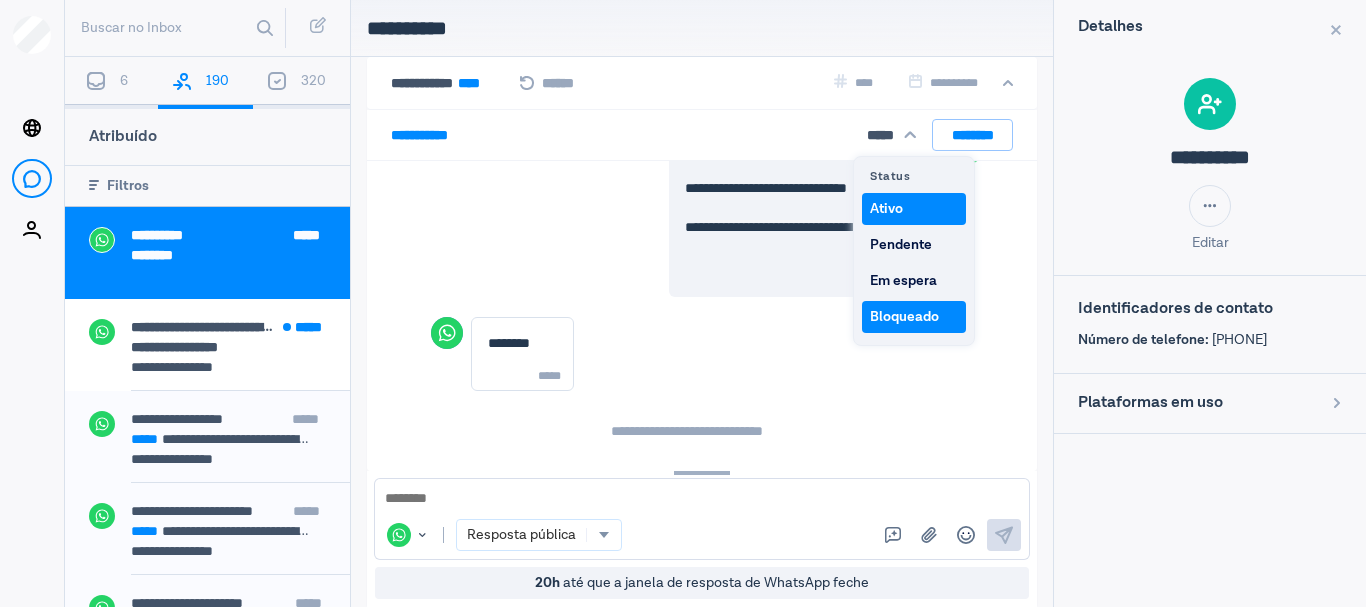 click on "Bloqueado" at bounding box center (914, 317) 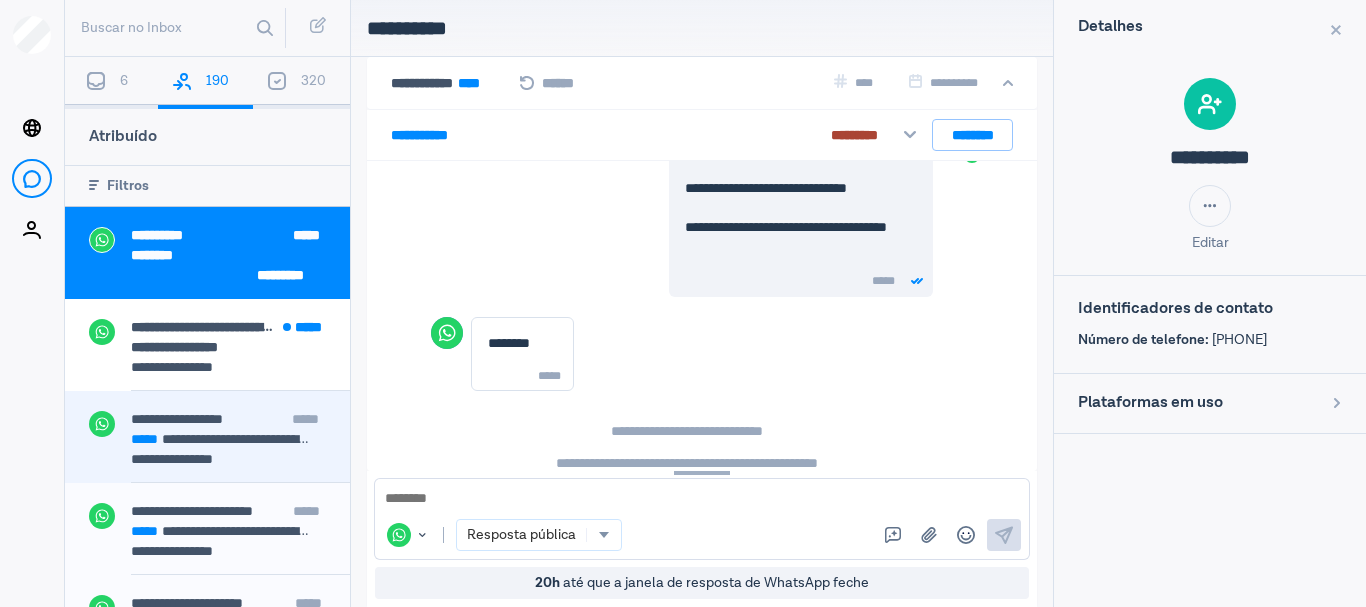 scroll, scrollTop: 187, scrollLeft: 0, axis: vertical 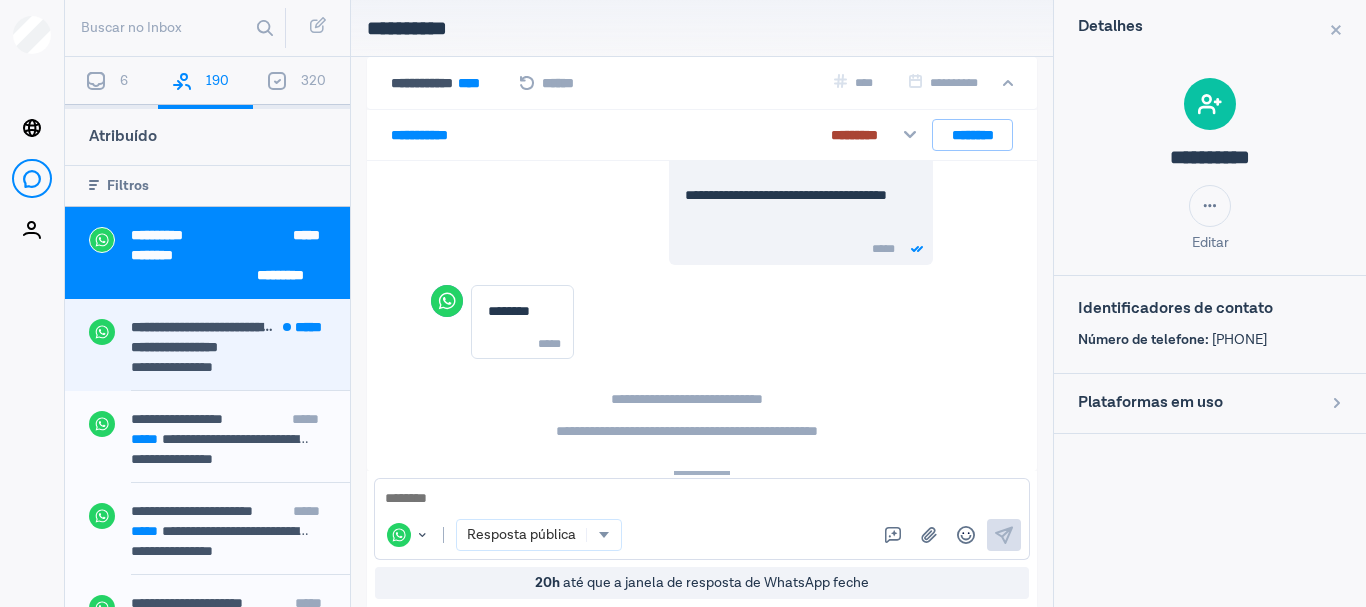 click on "**********" at bounding box center (195, 367) 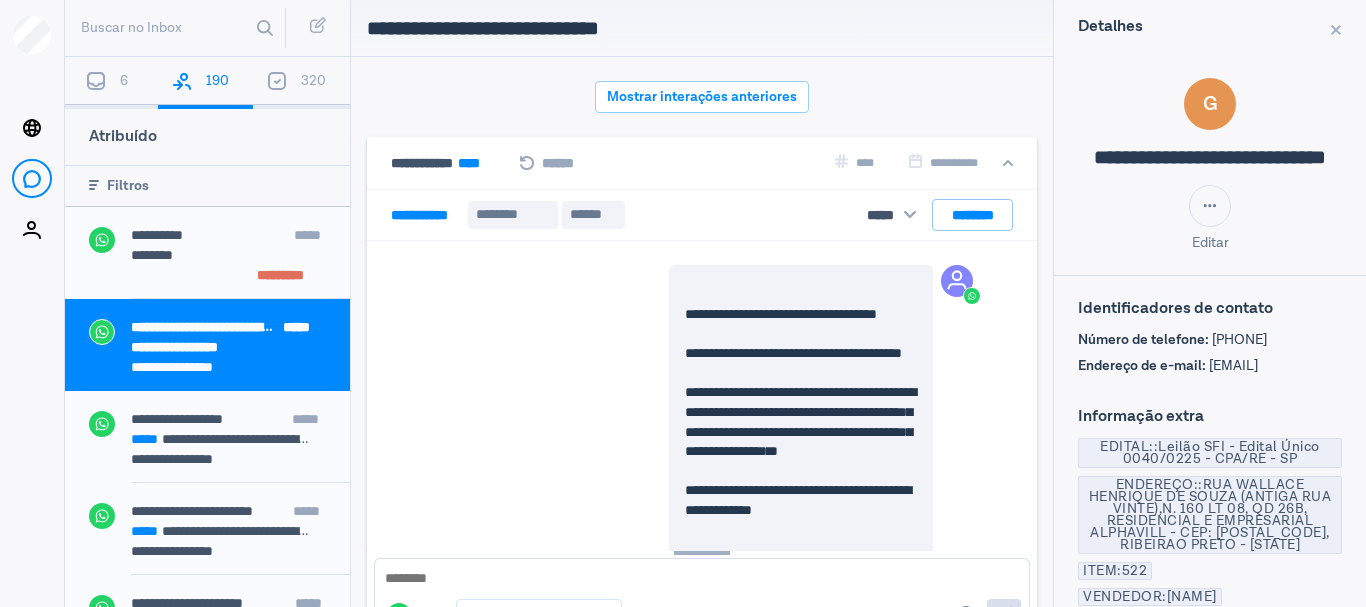 scroll, scrollTop: 467, scrollLeft: 0, axis: vertical 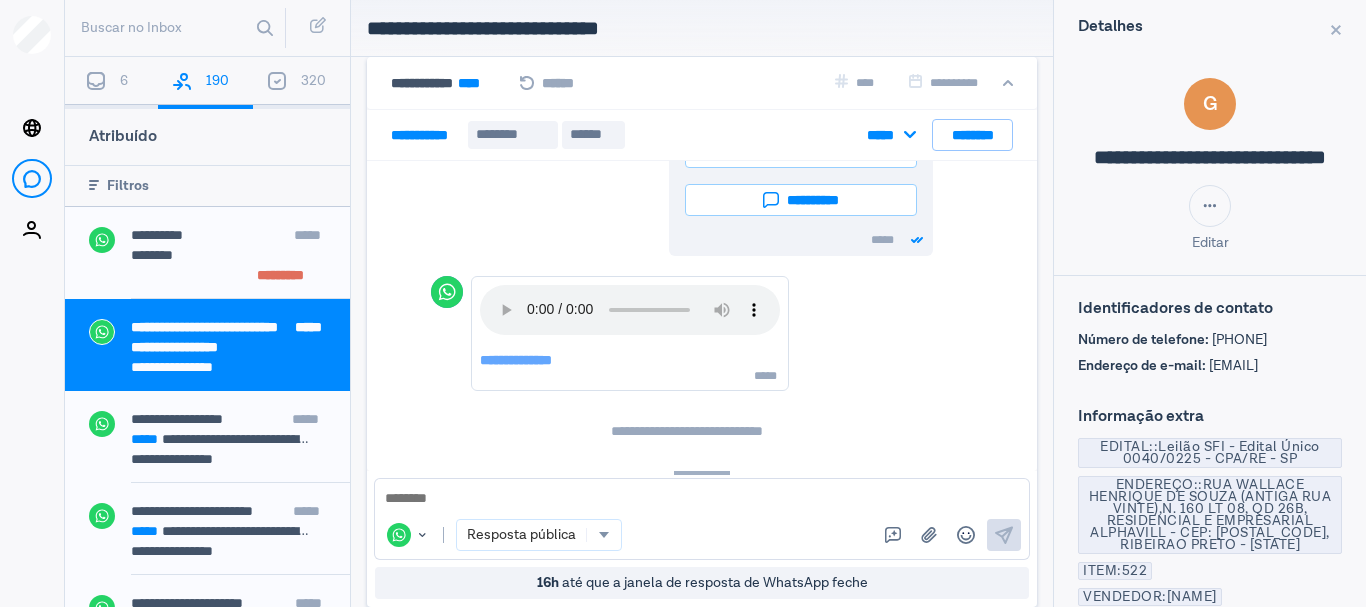 click at bounding box center [910, 135] 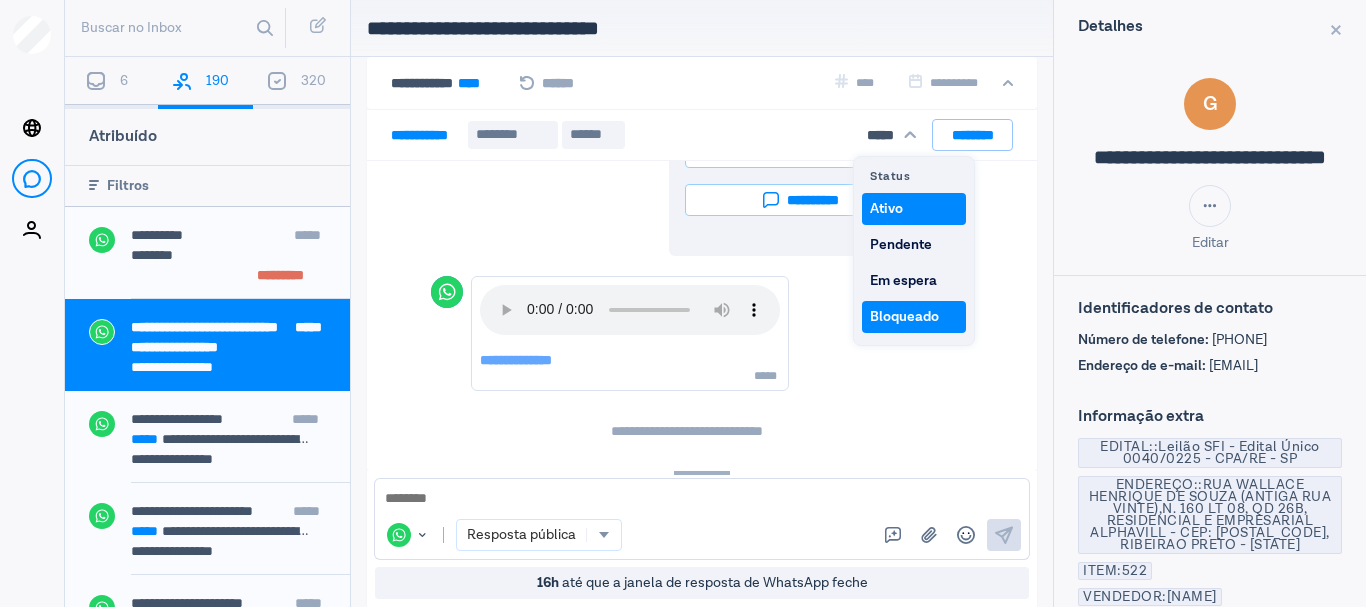 click on "Bloqueado" at bounding box center [914, 317] 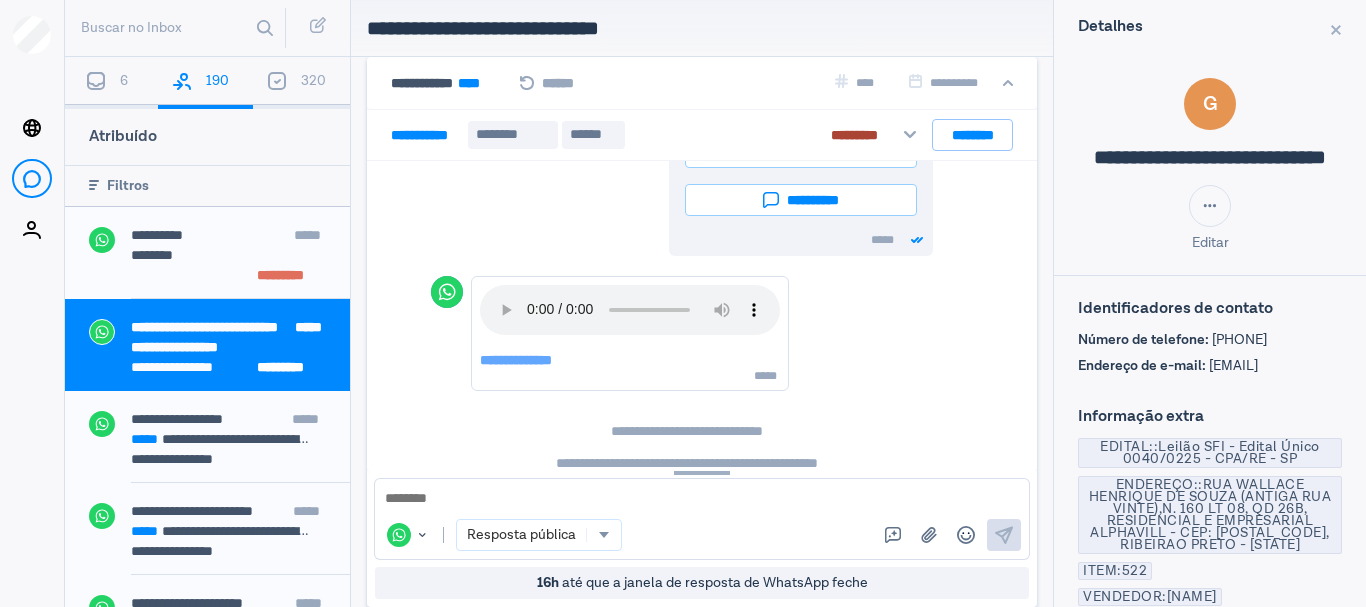 scroll, scrollTop: 715, scrollLeft: 0, axis: vertical 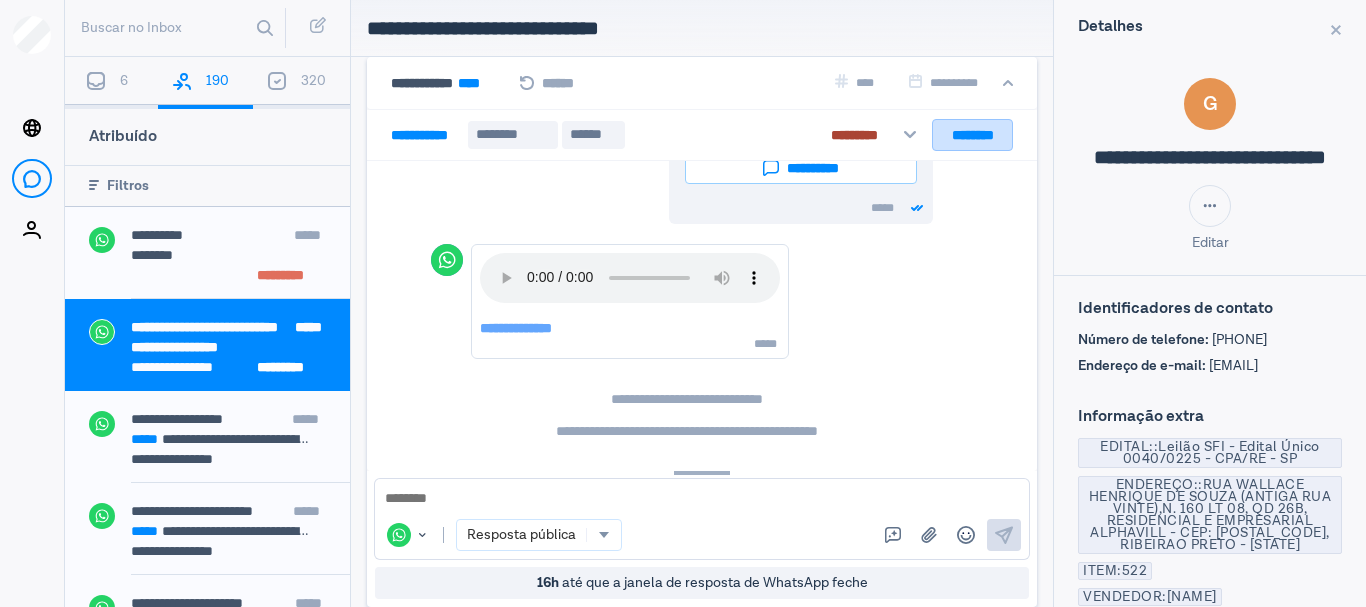 click on "********" at bounding box center [972, 135] 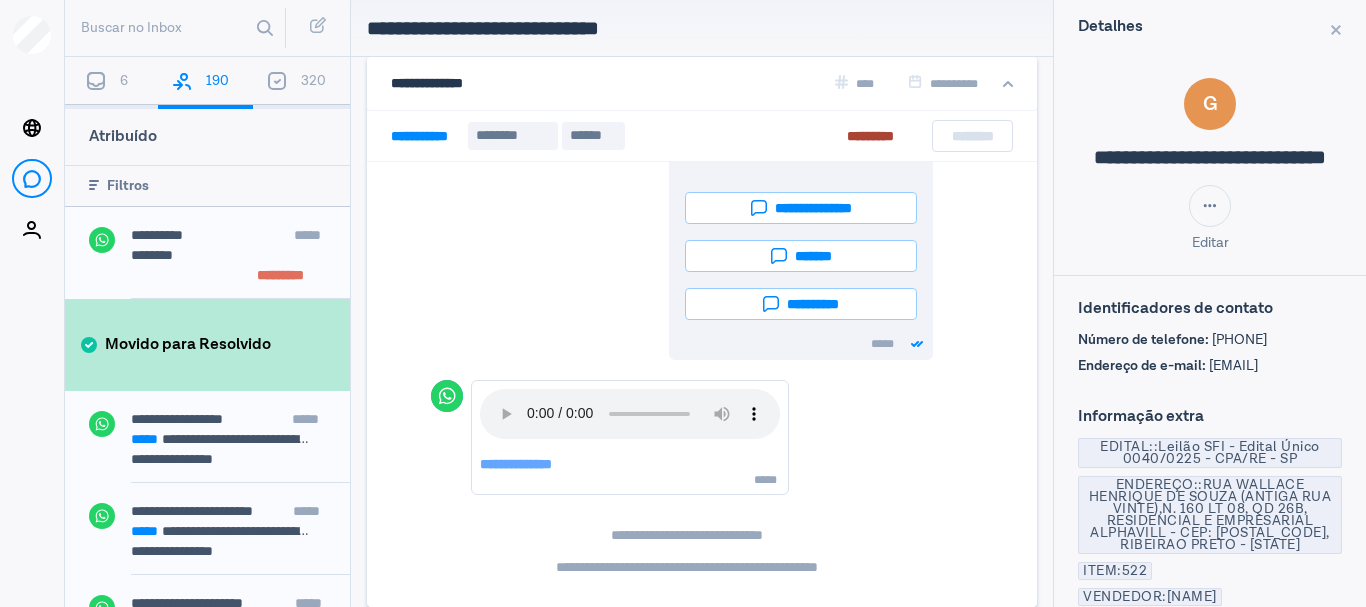 scroll, scrollTop: 580, scrollLeft: 0, axis: vertical 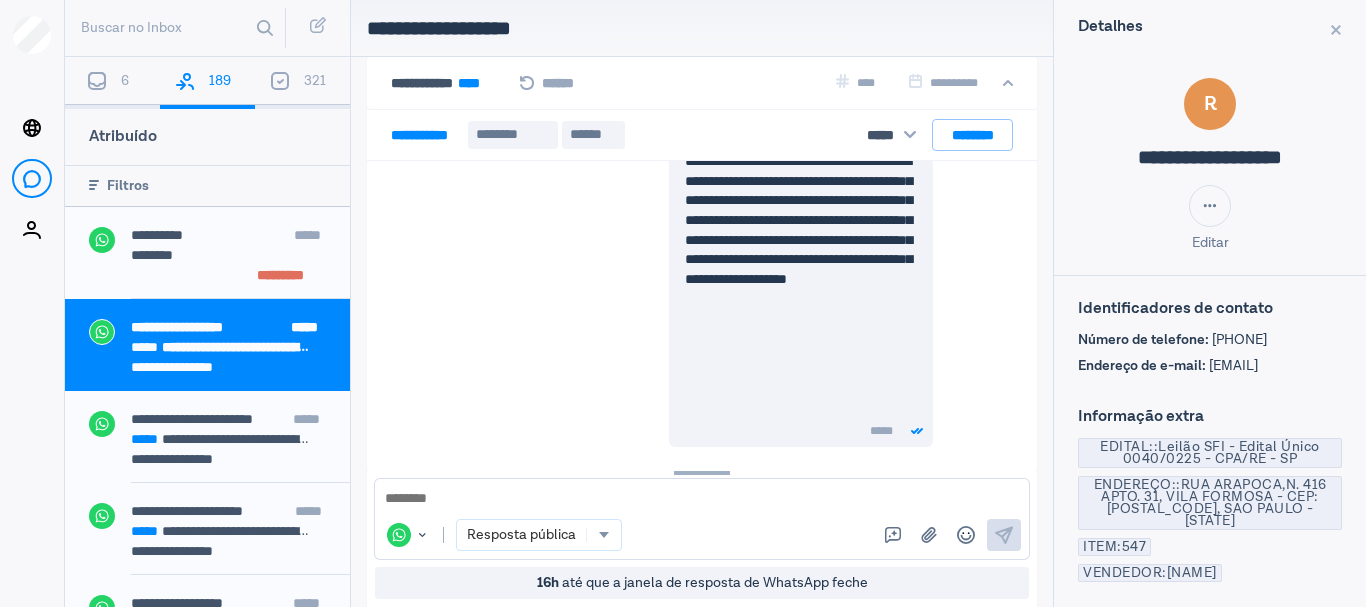 click on "6" at bounding box center [112, 83] 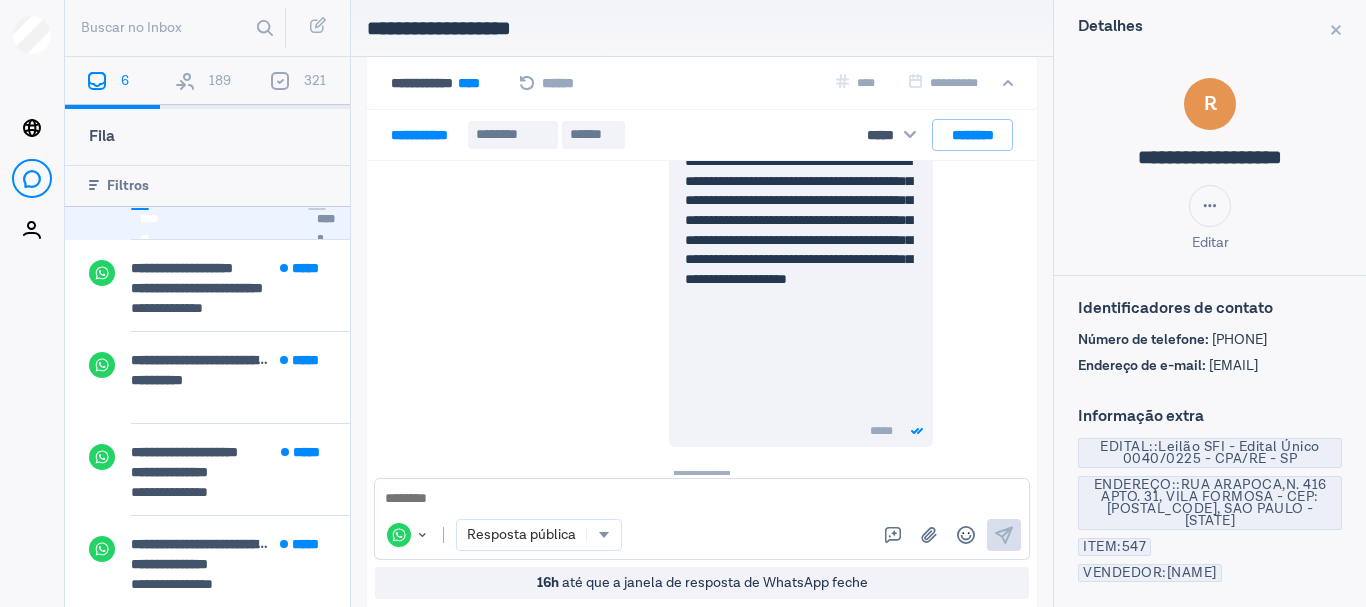 scroll, scrollTop: 0, scrollLeft: 0, axis: both 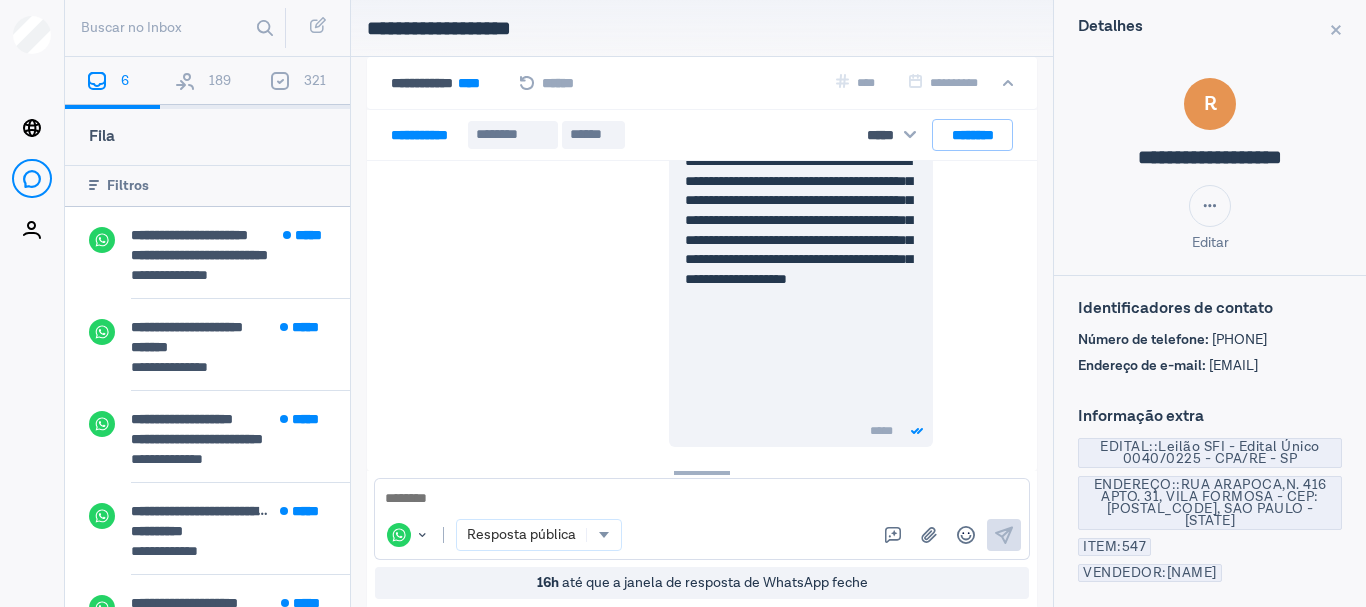 click on "189" at bounding box center [220, 81] 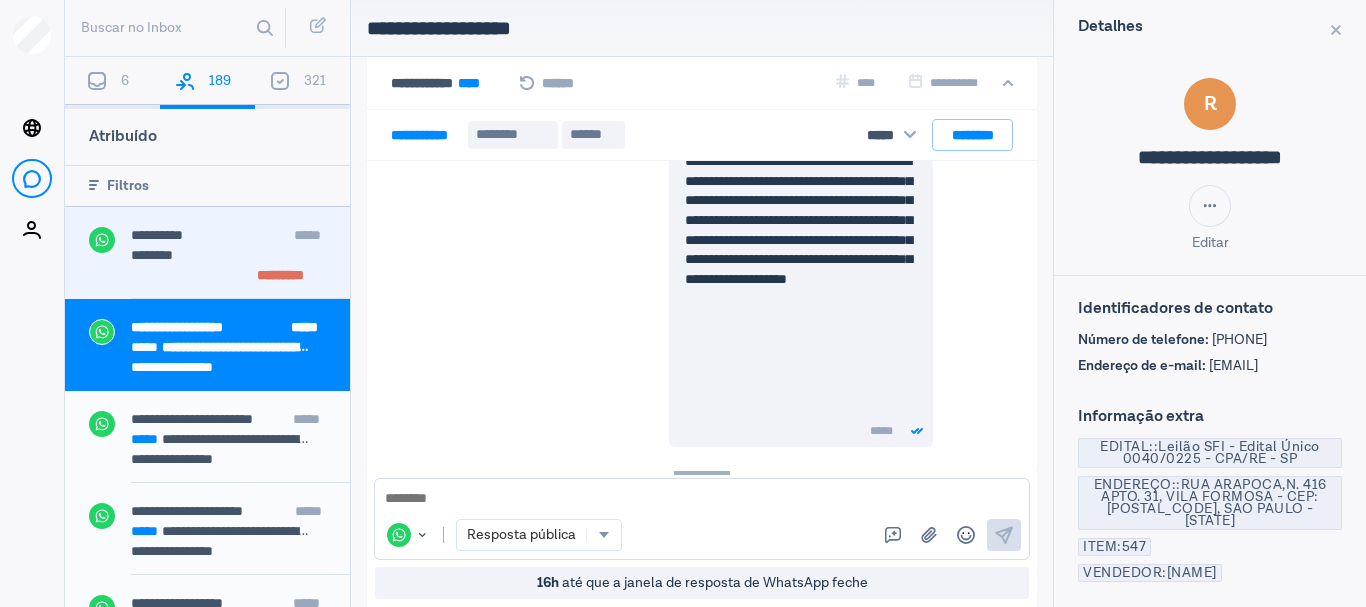 click on "**********" at bounding box center (240, 237) 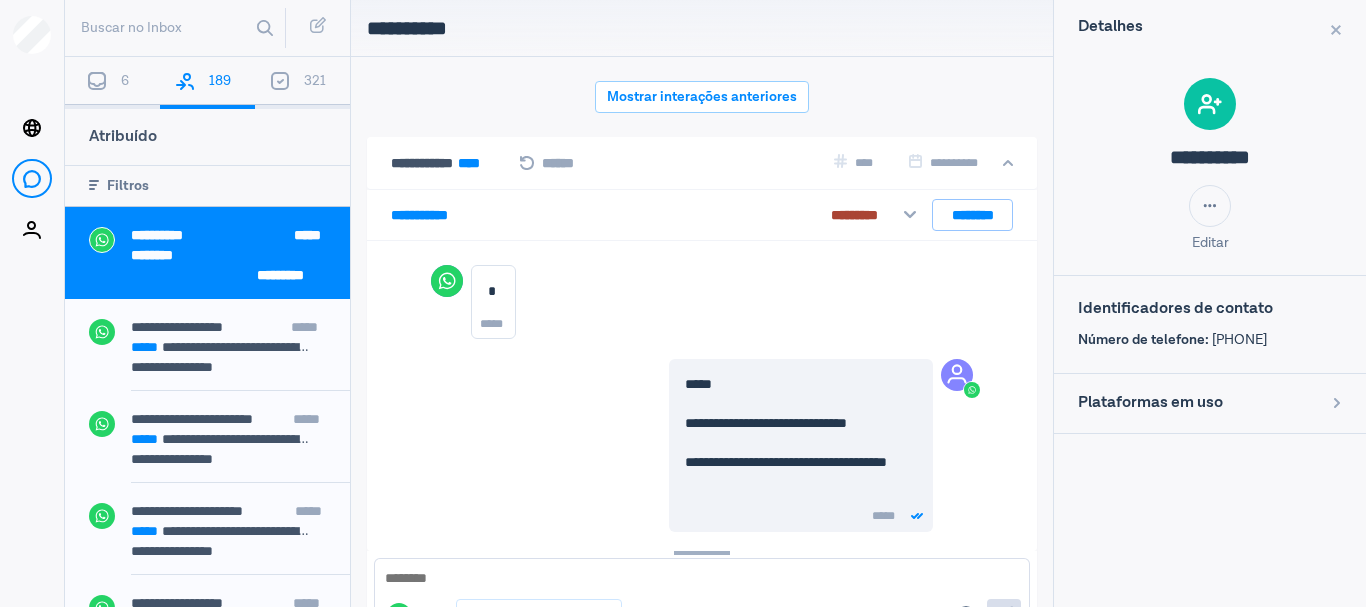 scroll, scrollTop: 80, scrollLeft: 0, axis: vertical 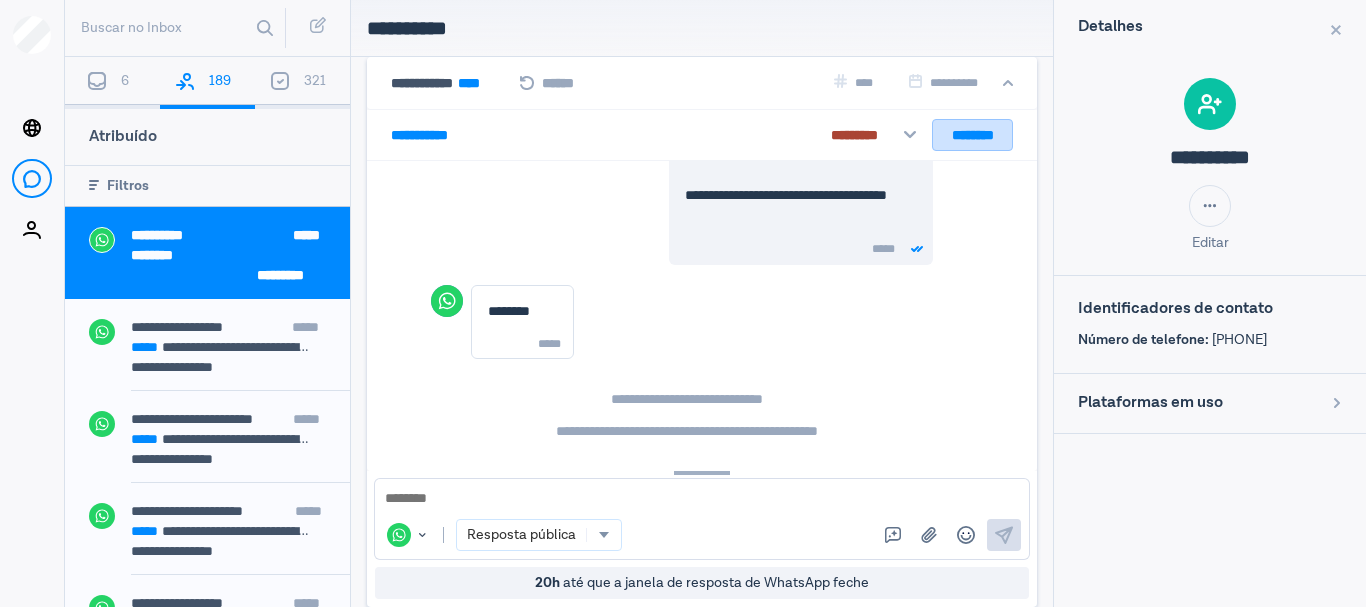 click on "********" at bounding box center [972, 135] 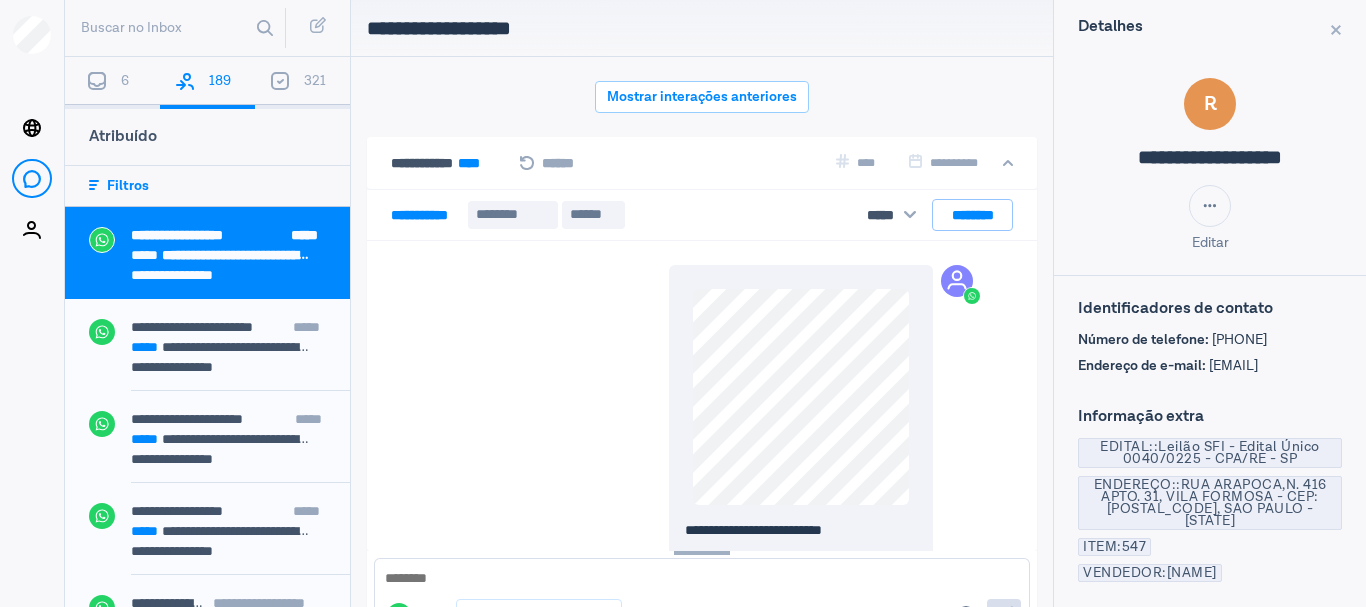 scroll, scrollTop: 80, scrollLeft: 0, axis: vertical 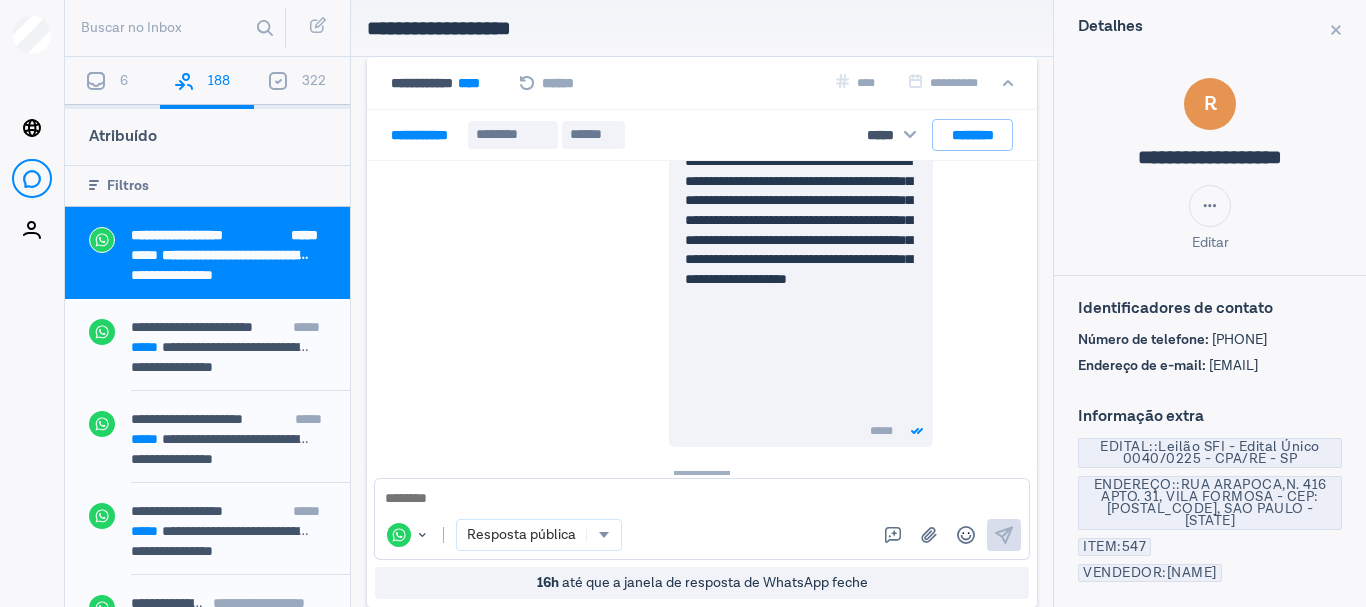 click at bounding box center [702, 499] 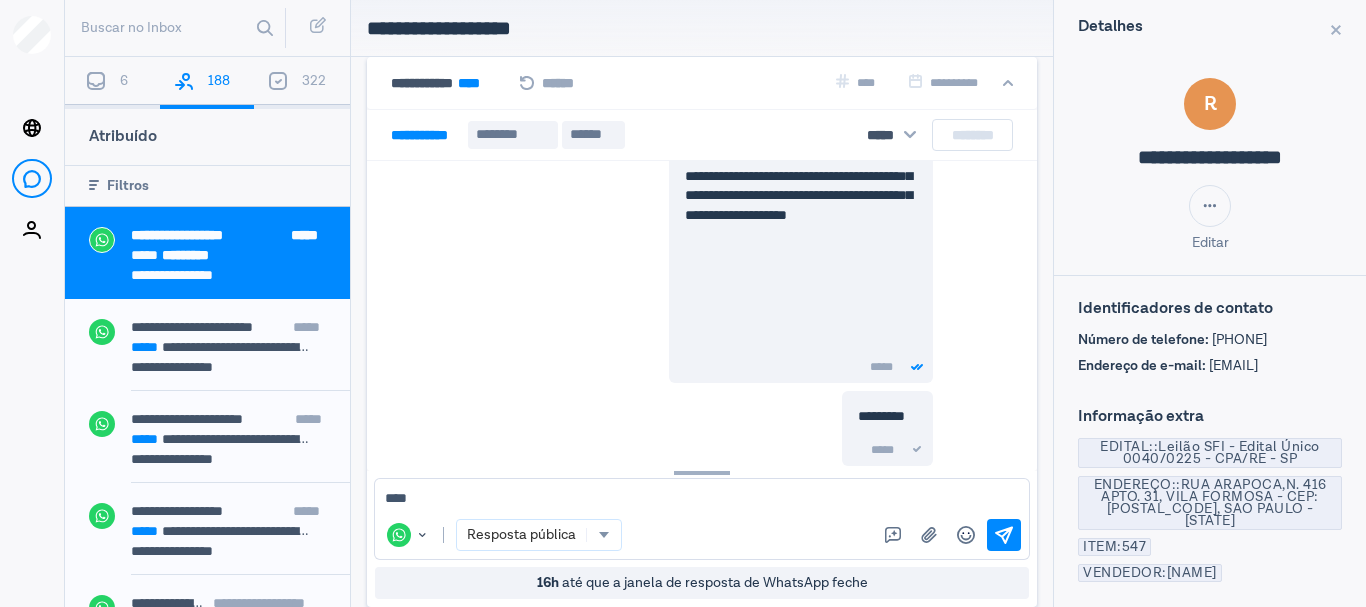 scroll, scrollTop: 1255, scrollLeft: 0, axis: vertical 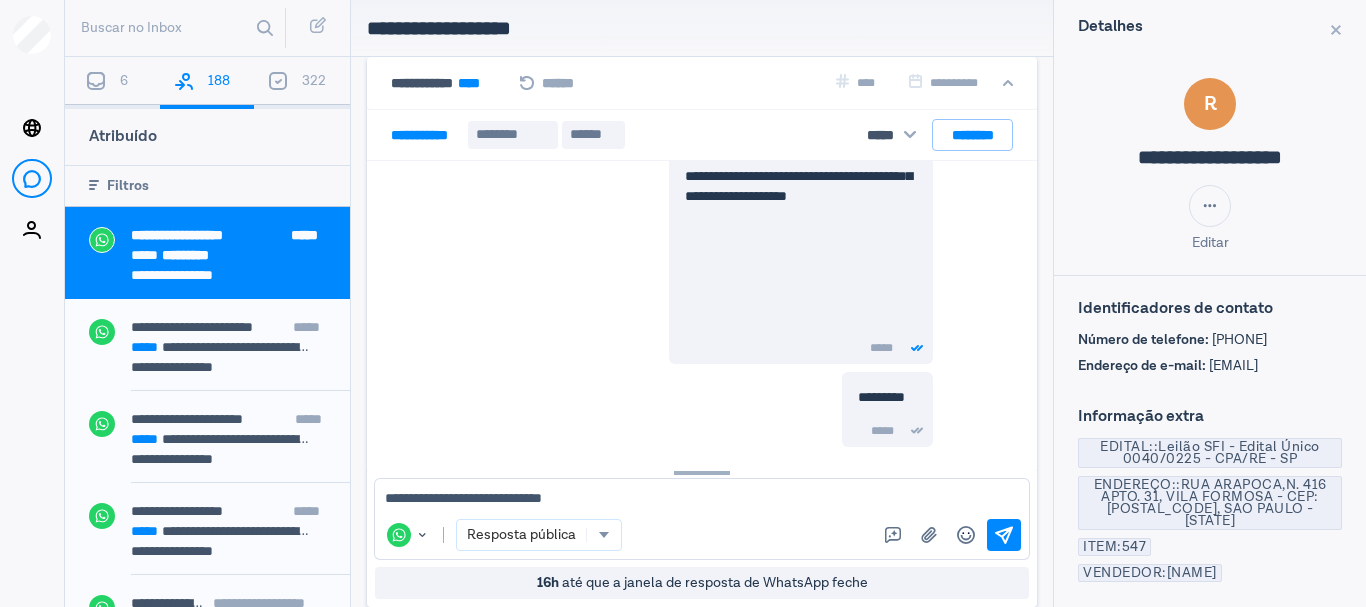 type on "**********" 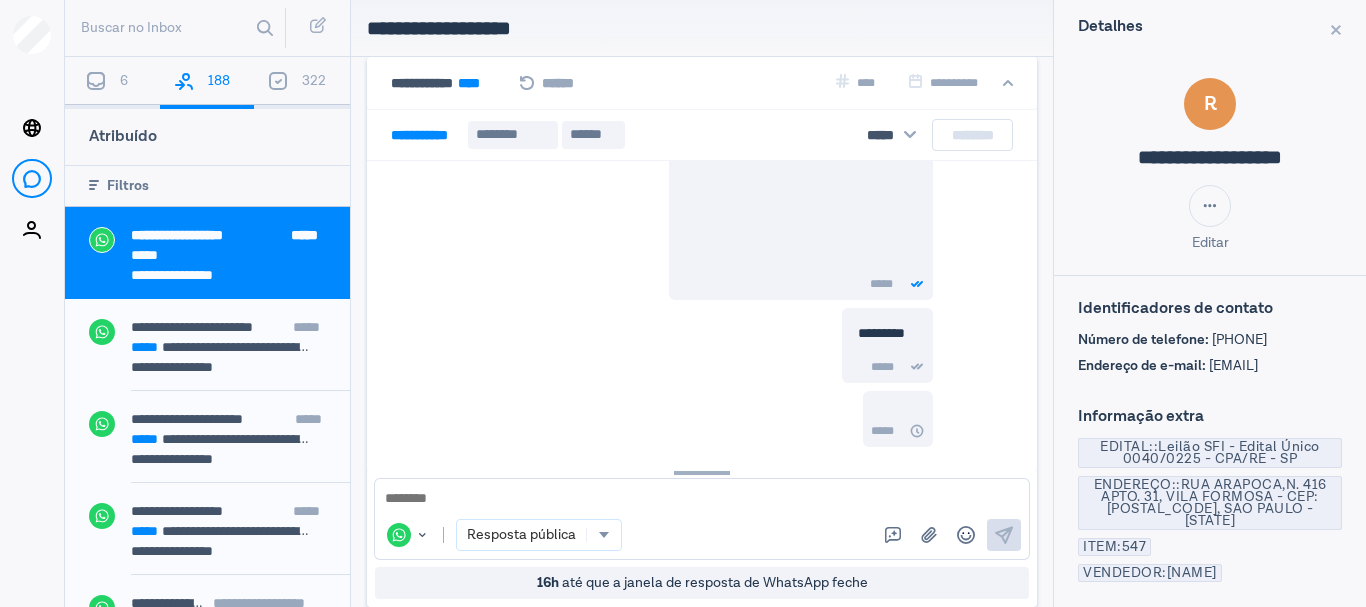 scroll, scrollTop: 1359, scrollLeft: 0, axis: vertical 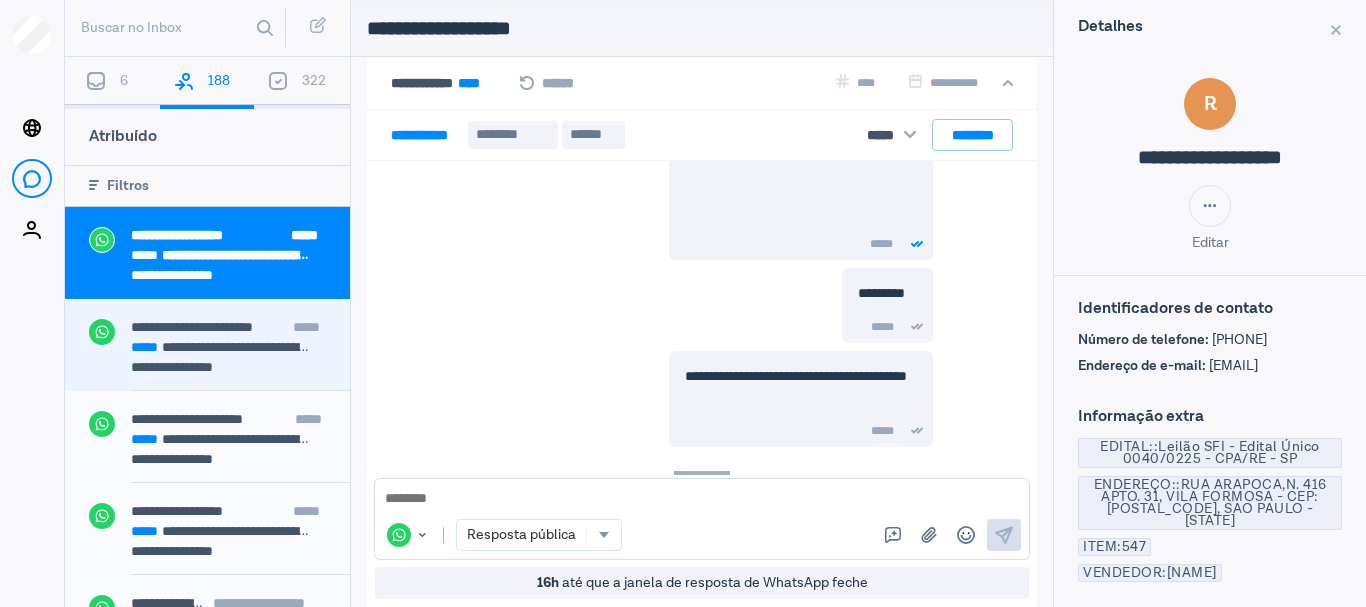 click on "**********" at bounding box center (221, 347) 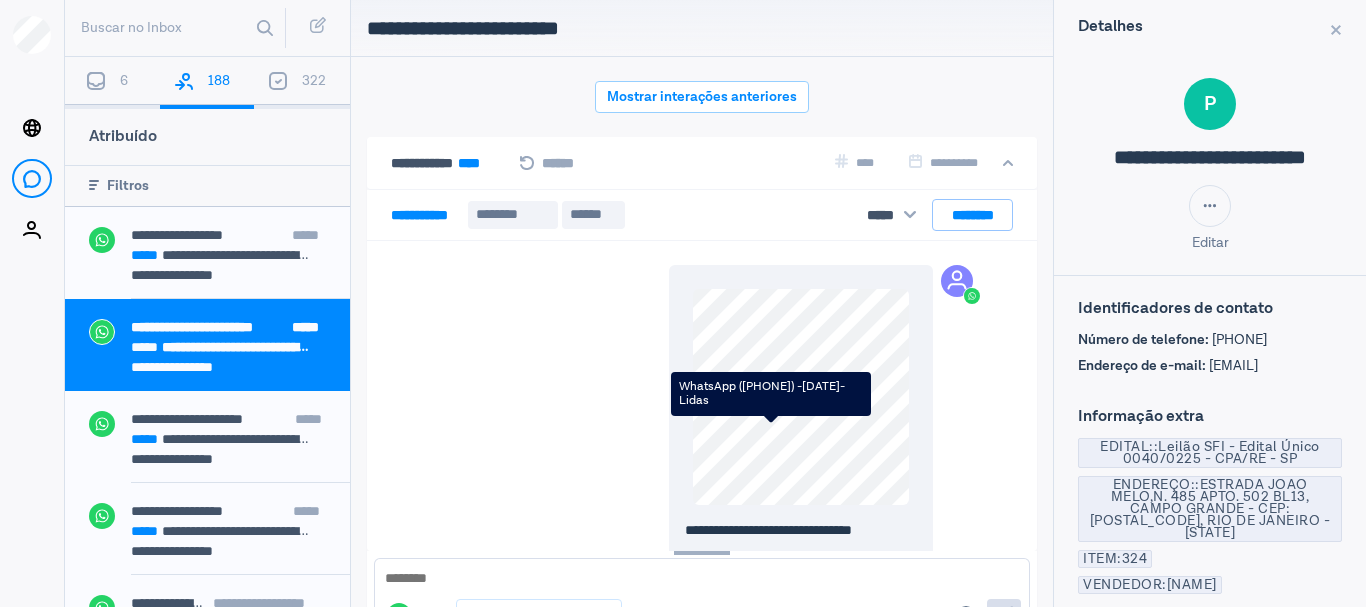 scroll, scrollTop: 3750, scrollLeft: 0, axis: vertical 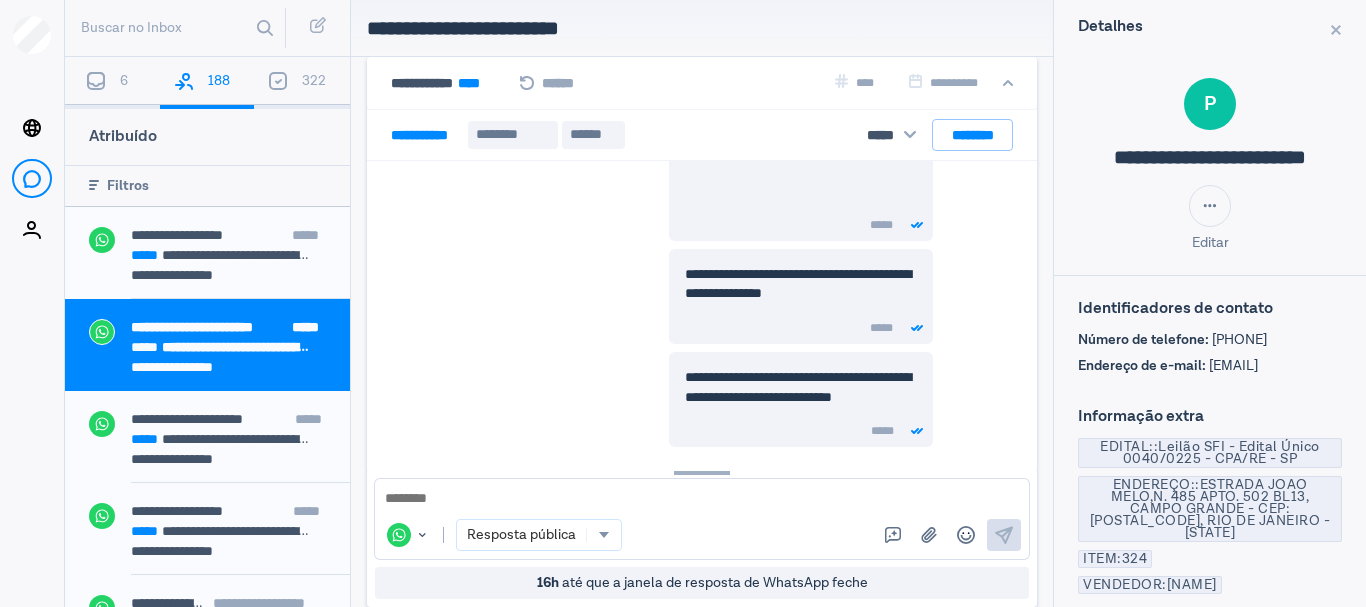 click on "WhatsApp Mudar canal ou identificador : WhatsApp Resposta pública Respostas predefinidas Carregar mídia Emojis Enviar" at bounding box center (702, 519) 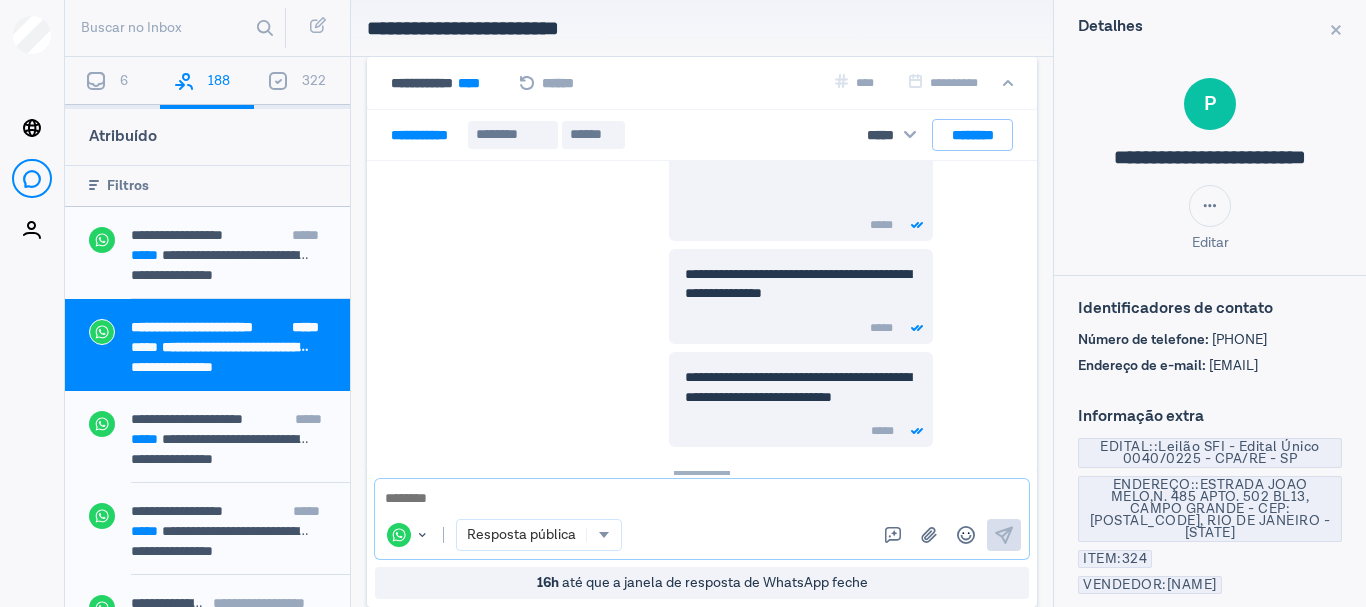click at bounding box center [702, 499] 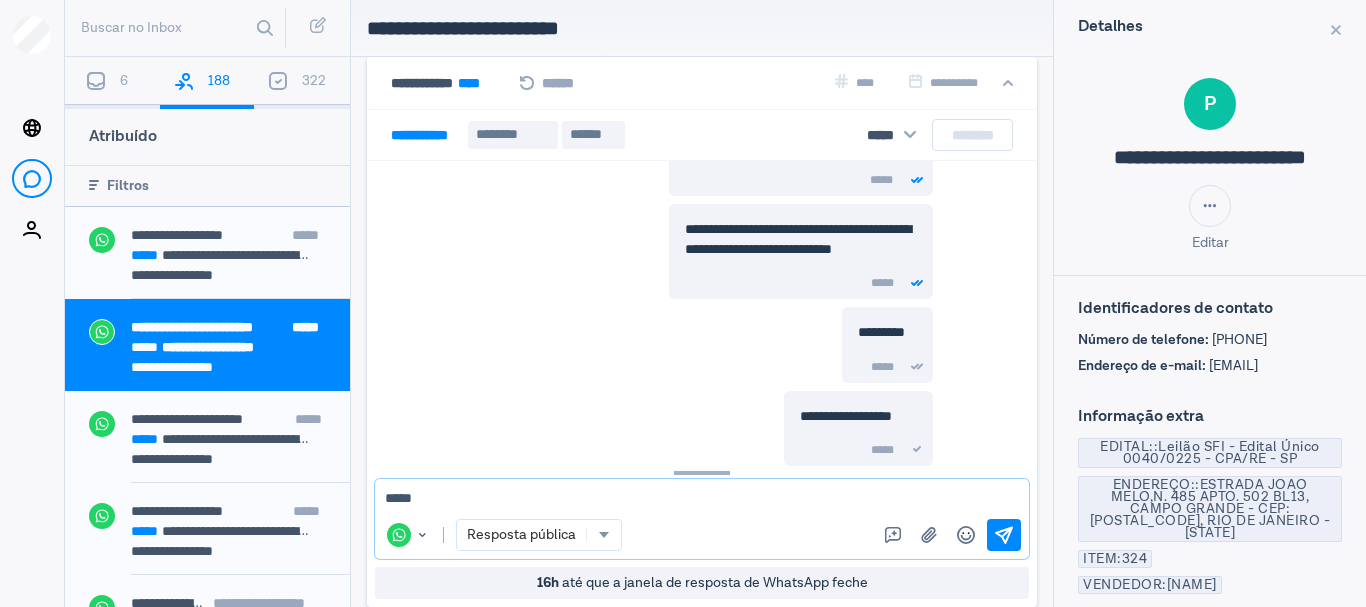 scroll, scrollTop: 3917, scrollLeft: 0, axis: vertical 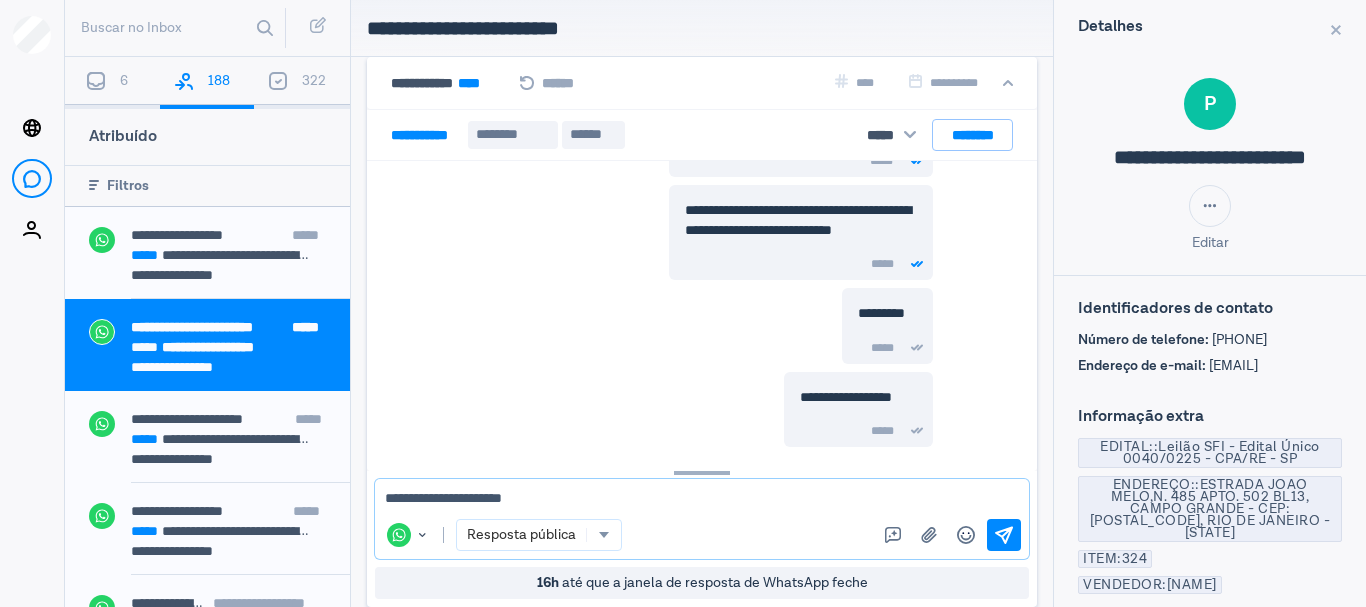 type on "**********" 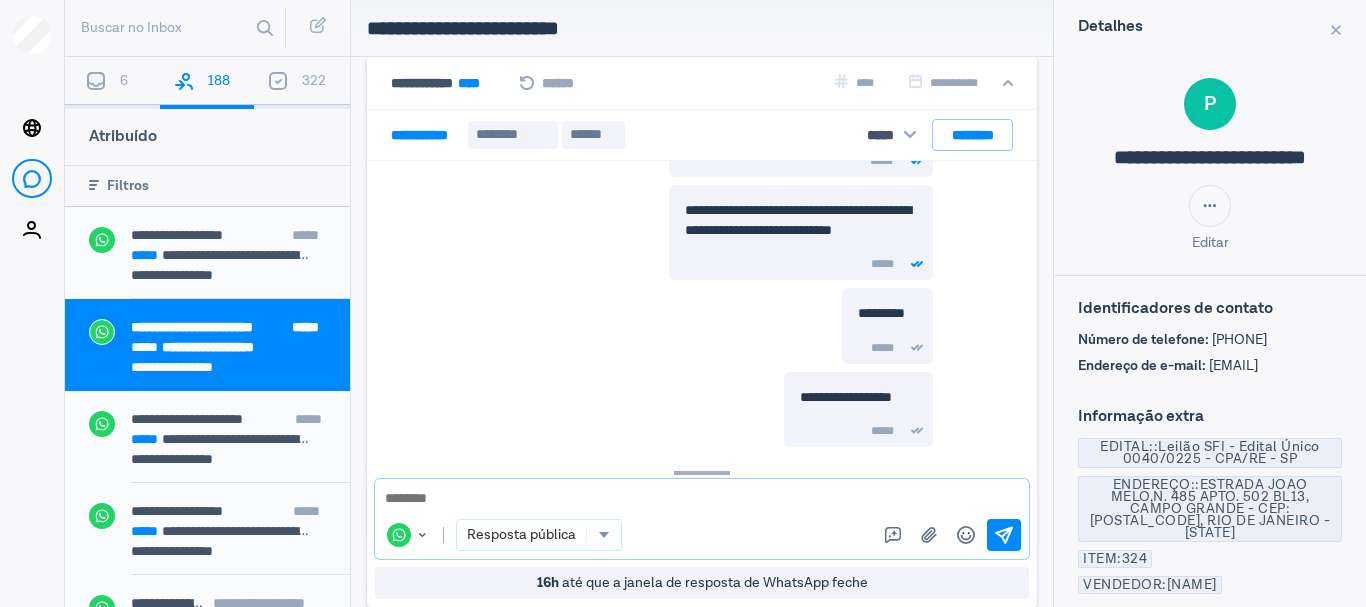 scroll, scrollTop: 4001, scrollLeft: 0, axis: vertical 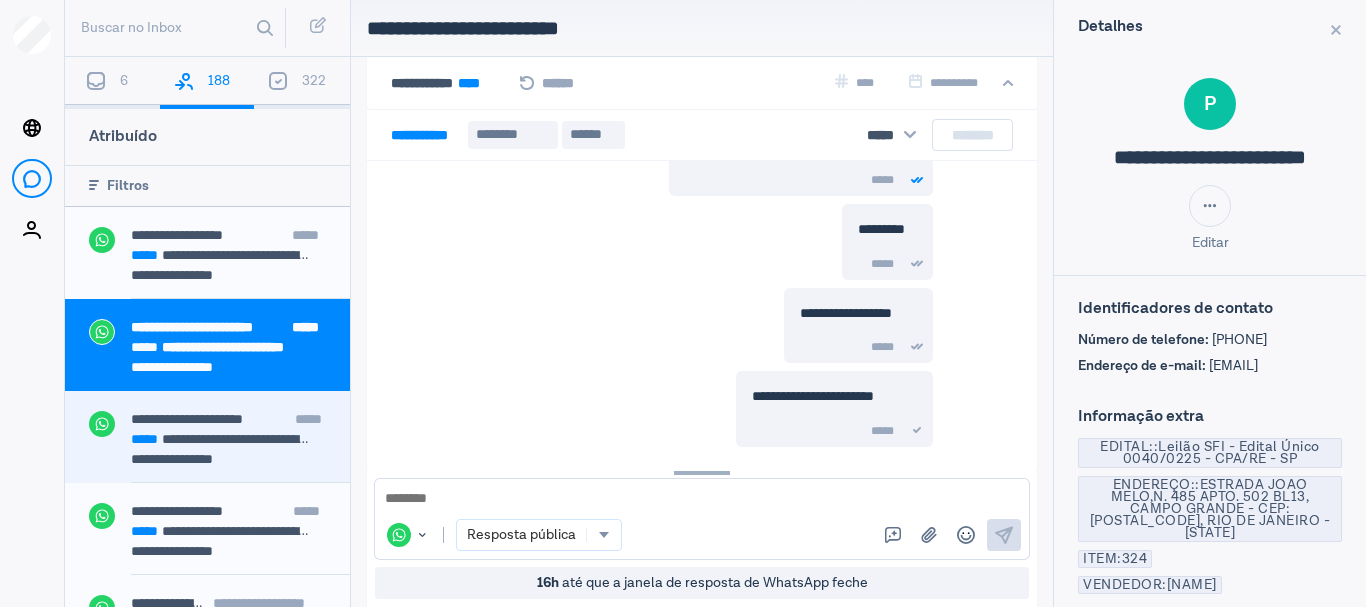 click on "**********" at bounding box center [240, 431] 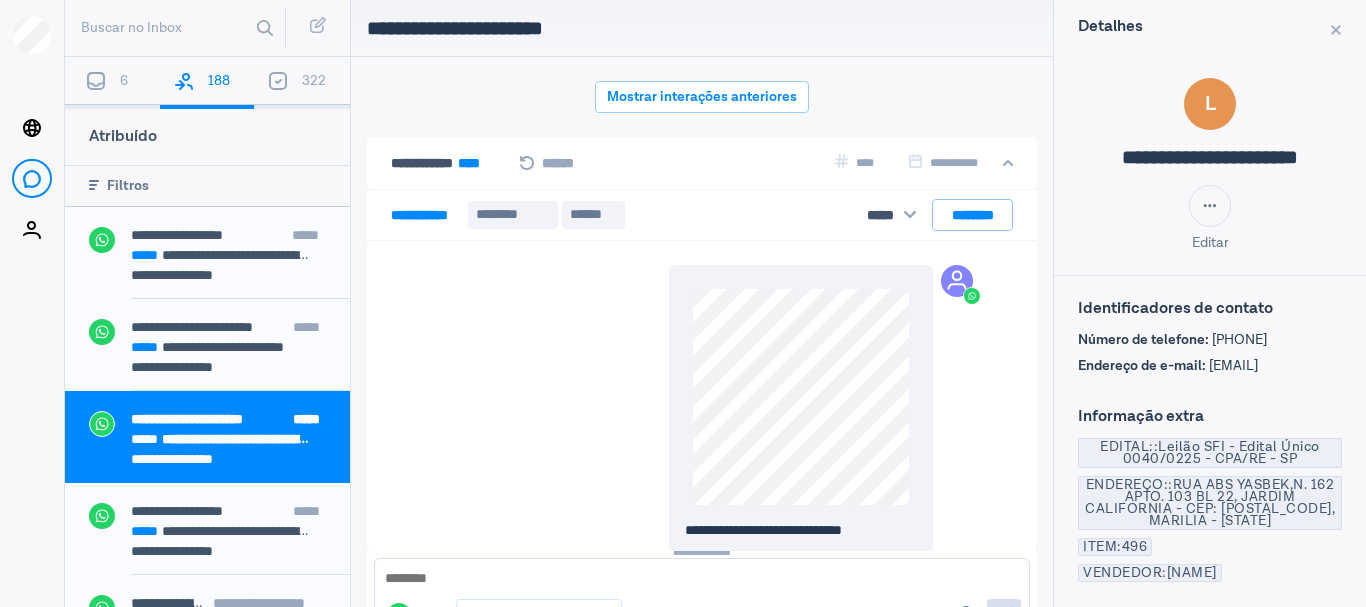 scroll, scrollTop: 80, scrollLeft: 0, axis: vertical 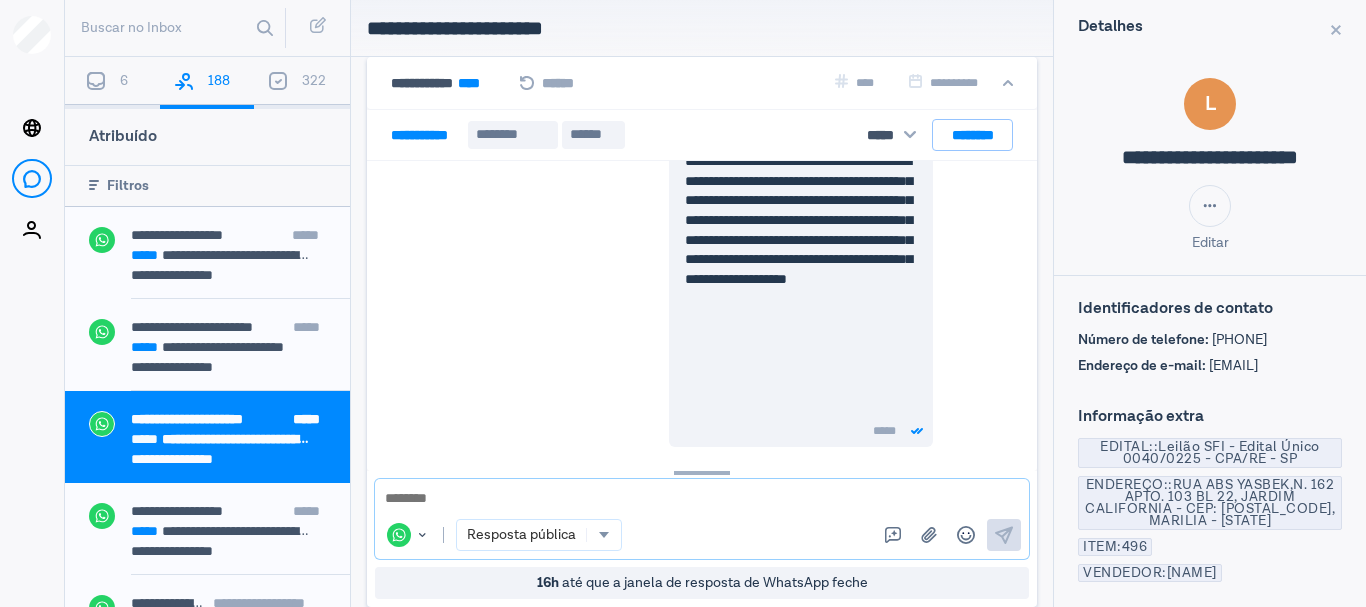 click at bounding box center [702, 499] 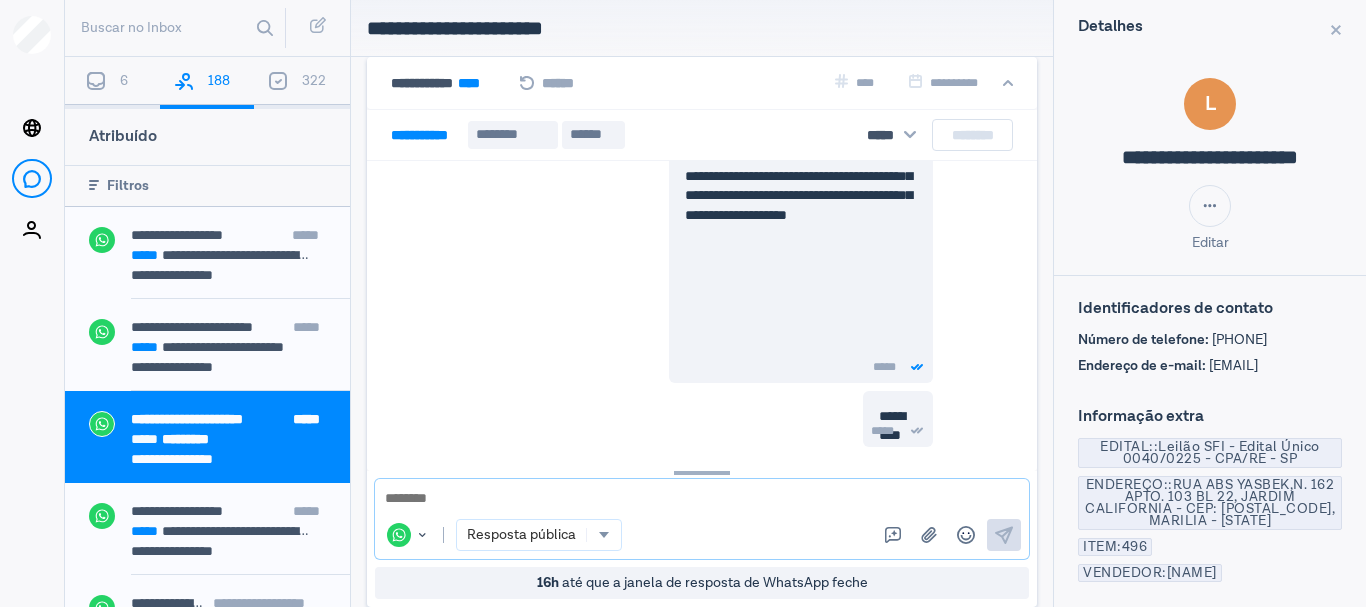 scroll, scrollTop: 1255, scrollLeft: 0, axis: vertical 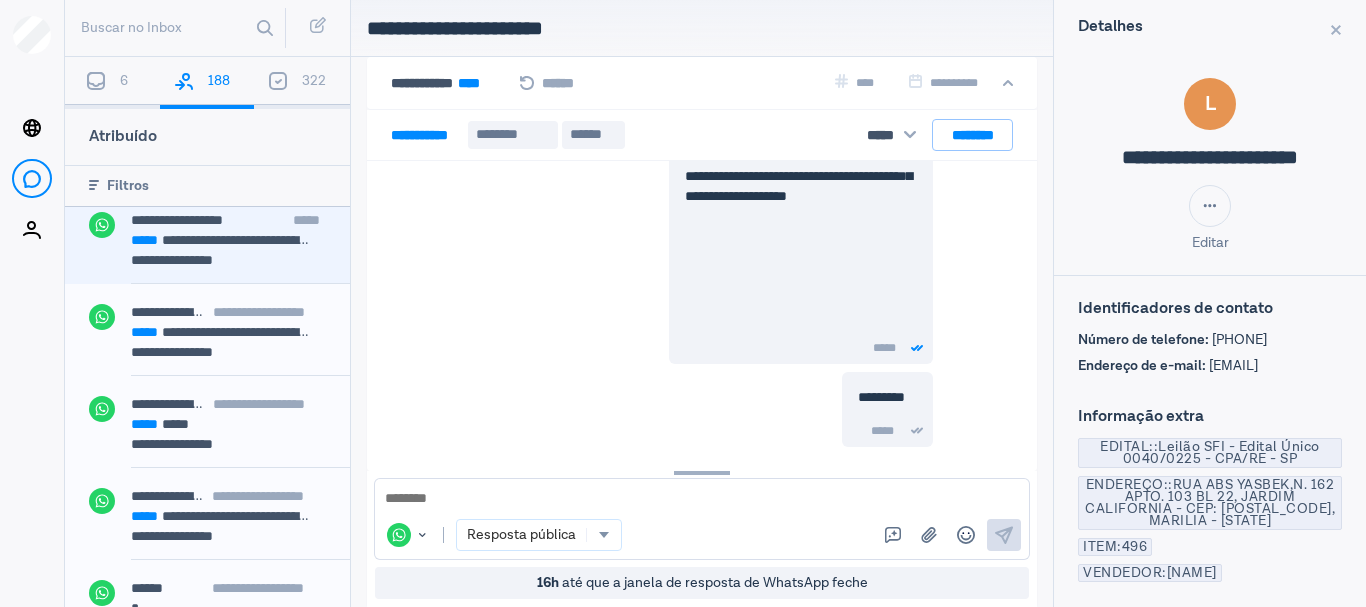 click on "**********" at bounding box center (228, 262) 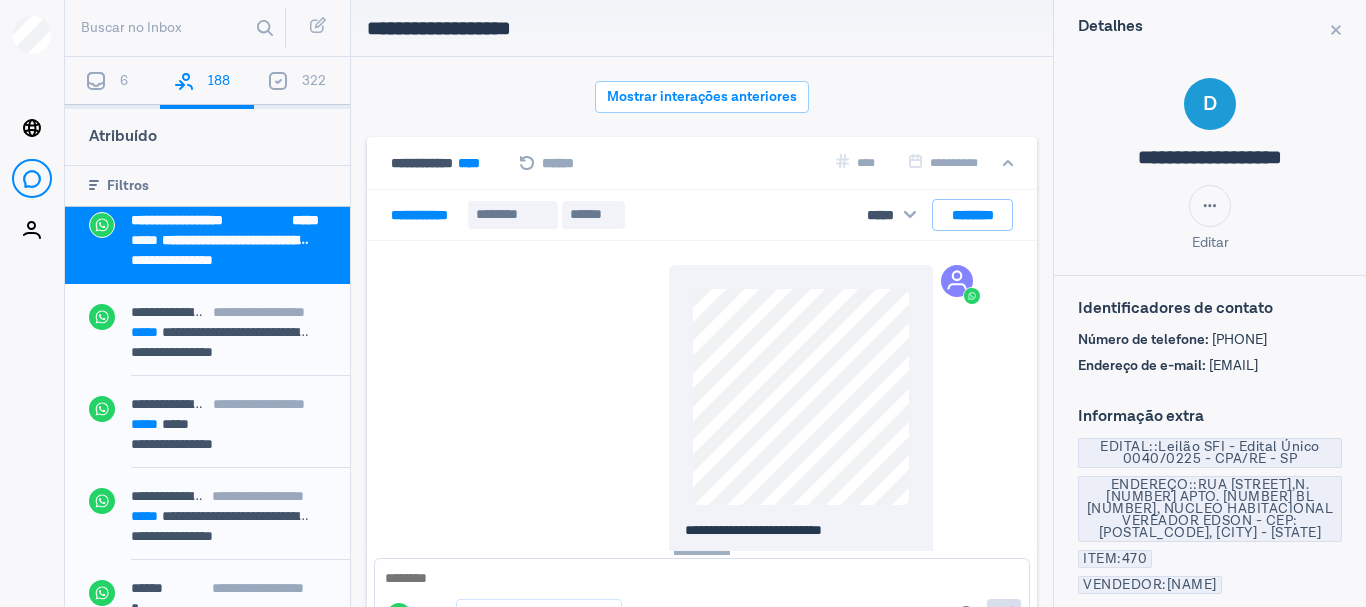 scroll, scrollTop: 80, scrollLeft: 0, axis: vertical 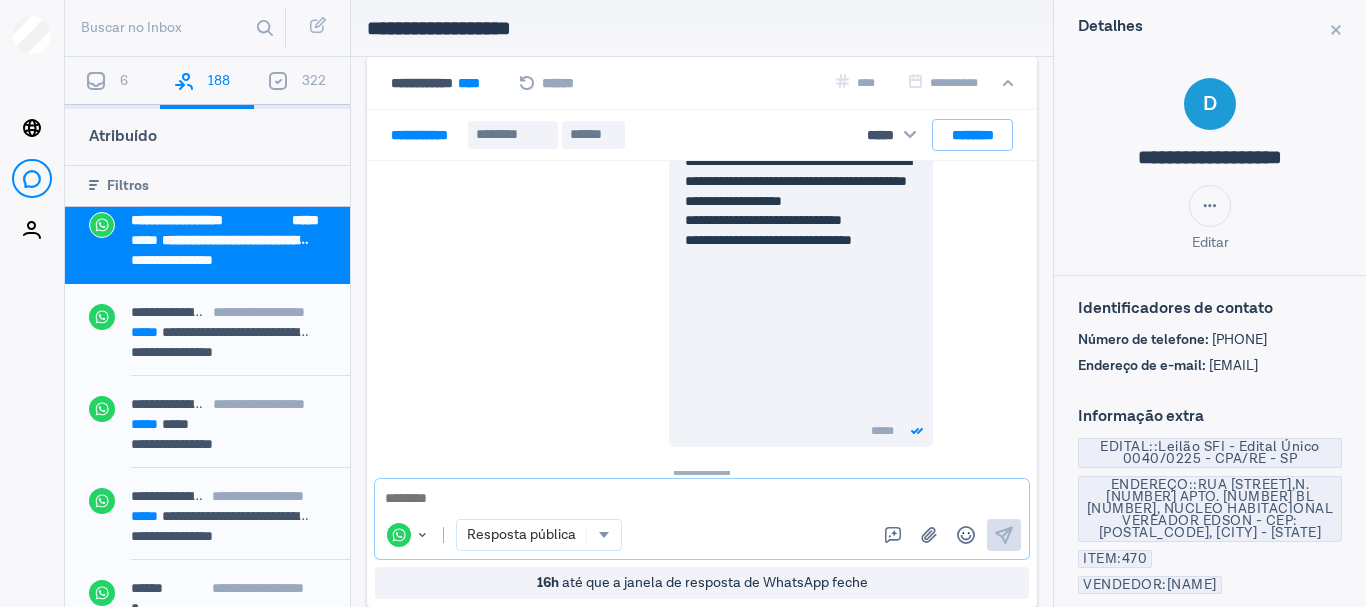 click at bounding box center [702, 499] 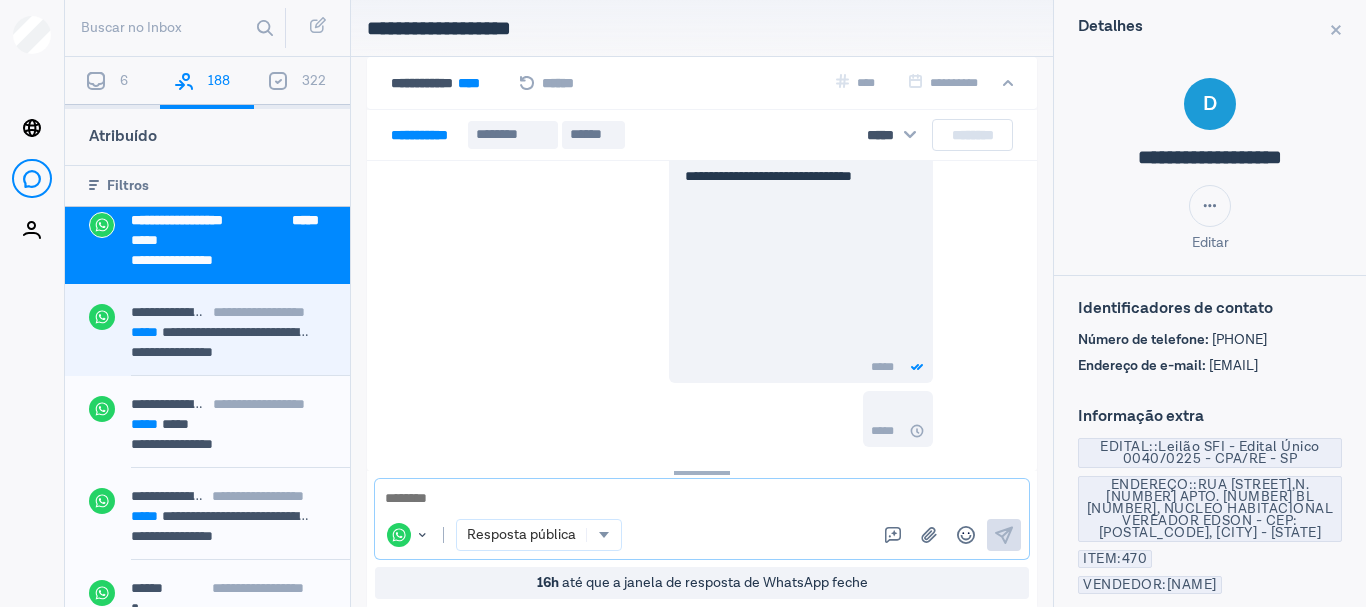 scroll, scrollTop: 2238, scrollLeft: 0, axis: vertical 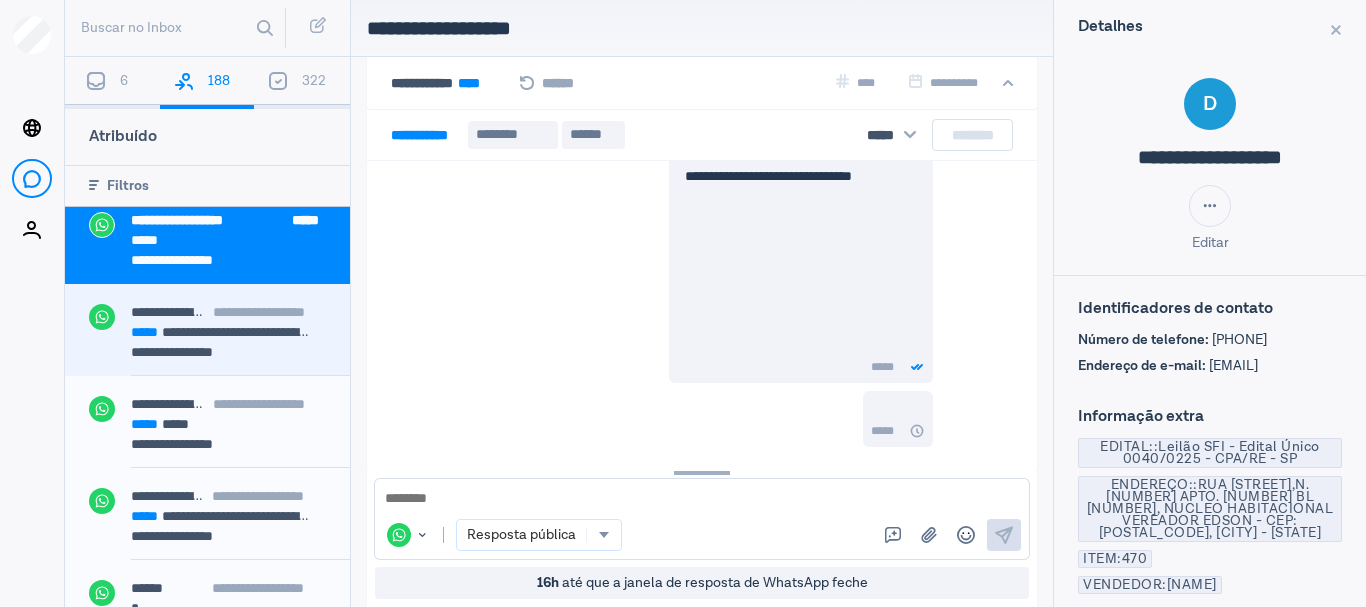 click on "**********" at bounding box center [221, 332] 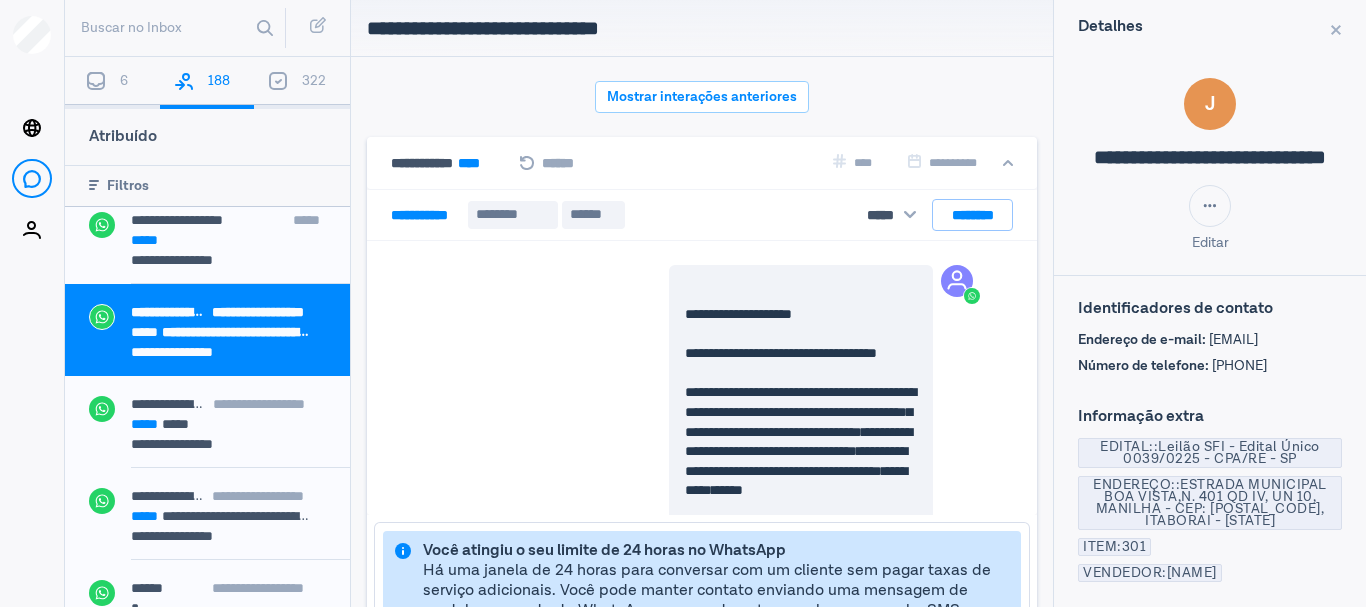 scroll, scrollTop: 80, scrollLeft: 0, axis: vertical 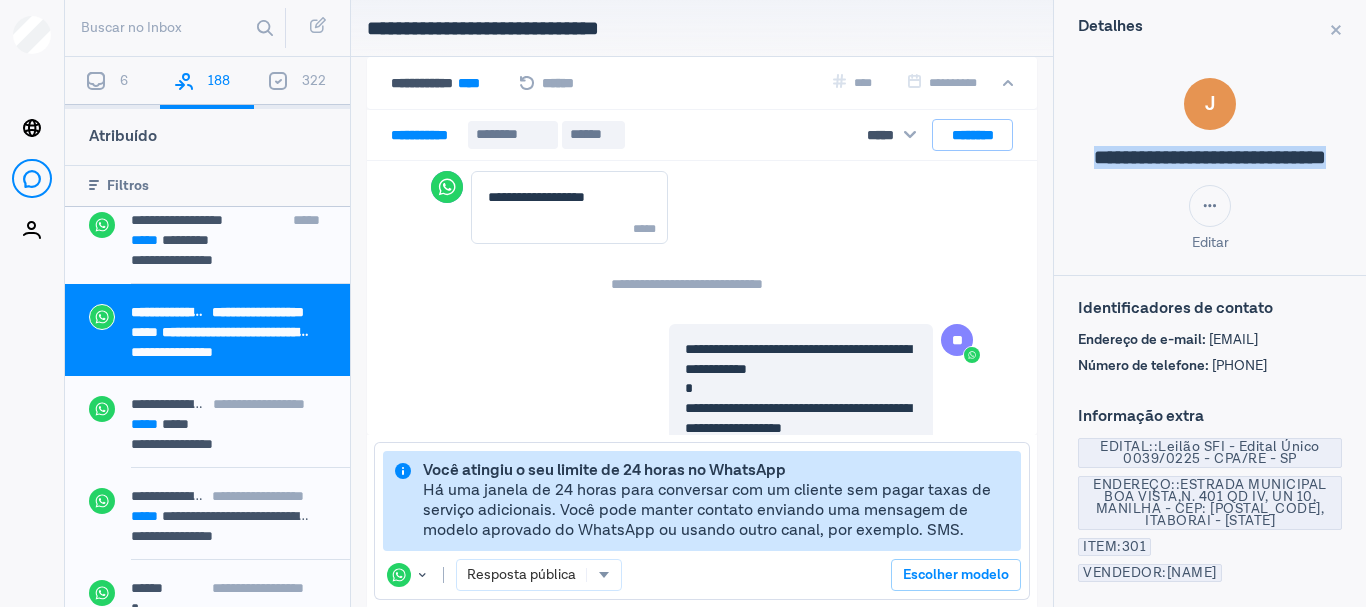 drag, startPoint x: 1079, startPoint y: 156, endPoint x: 1365, endPoint y: 204, distance: 290 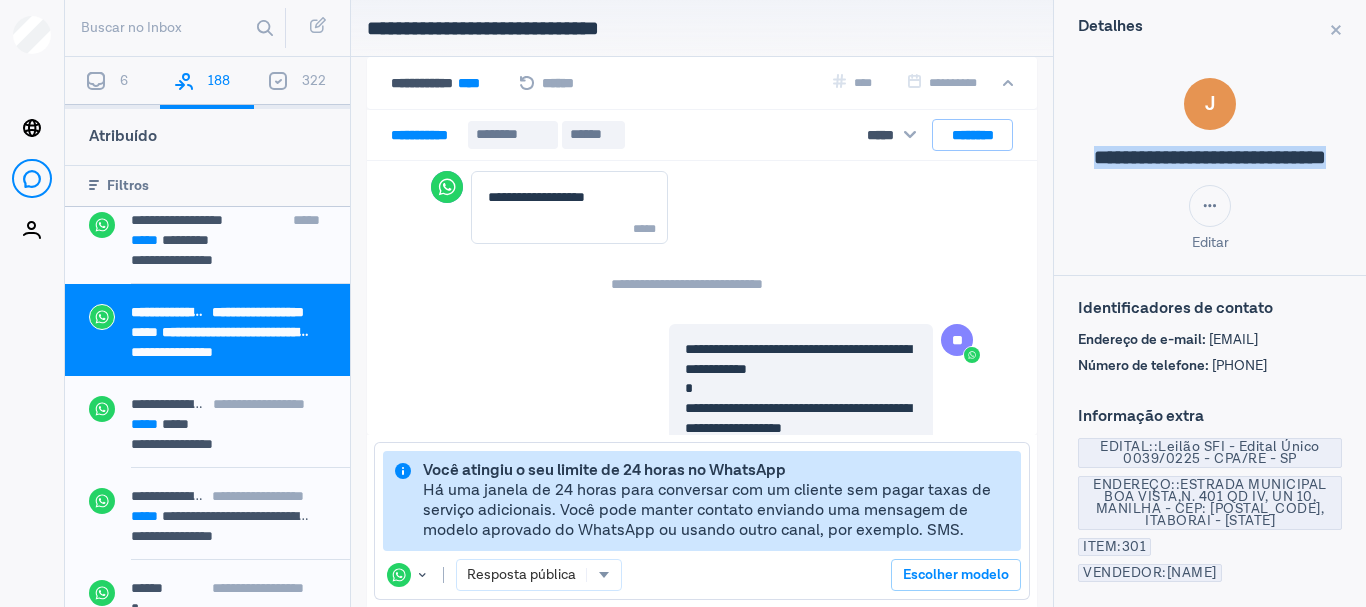 copy on "**********" 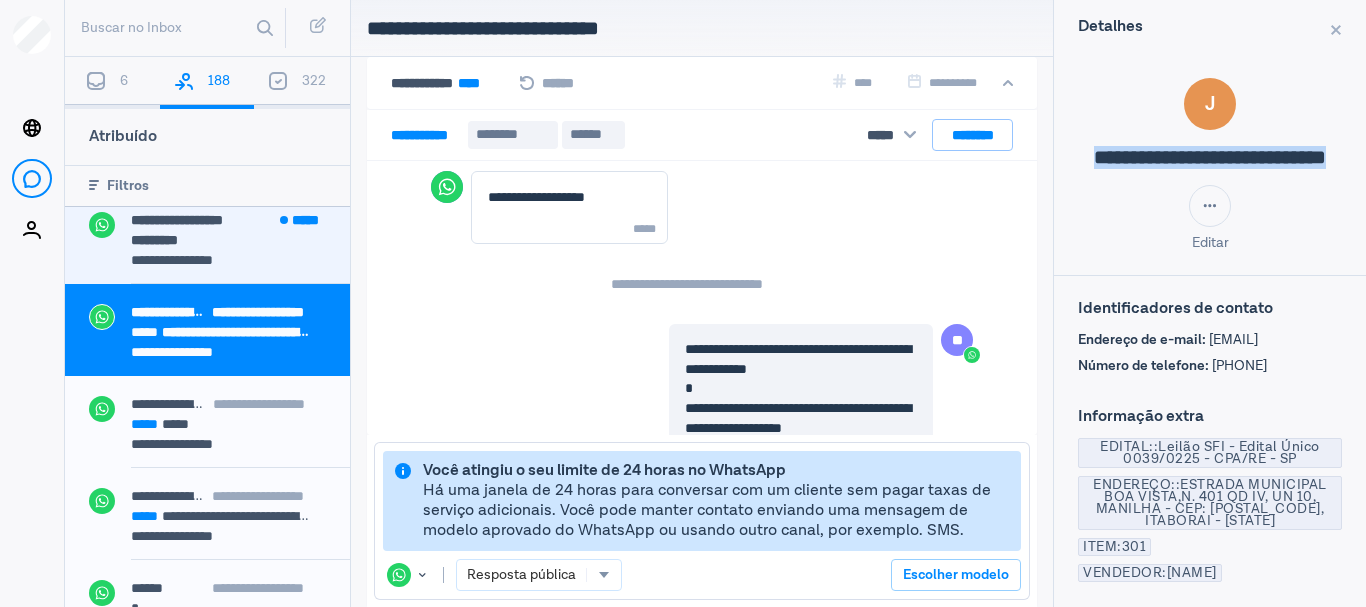 scroll, scrollTop: 0, scrollLeft: 0, axis: both 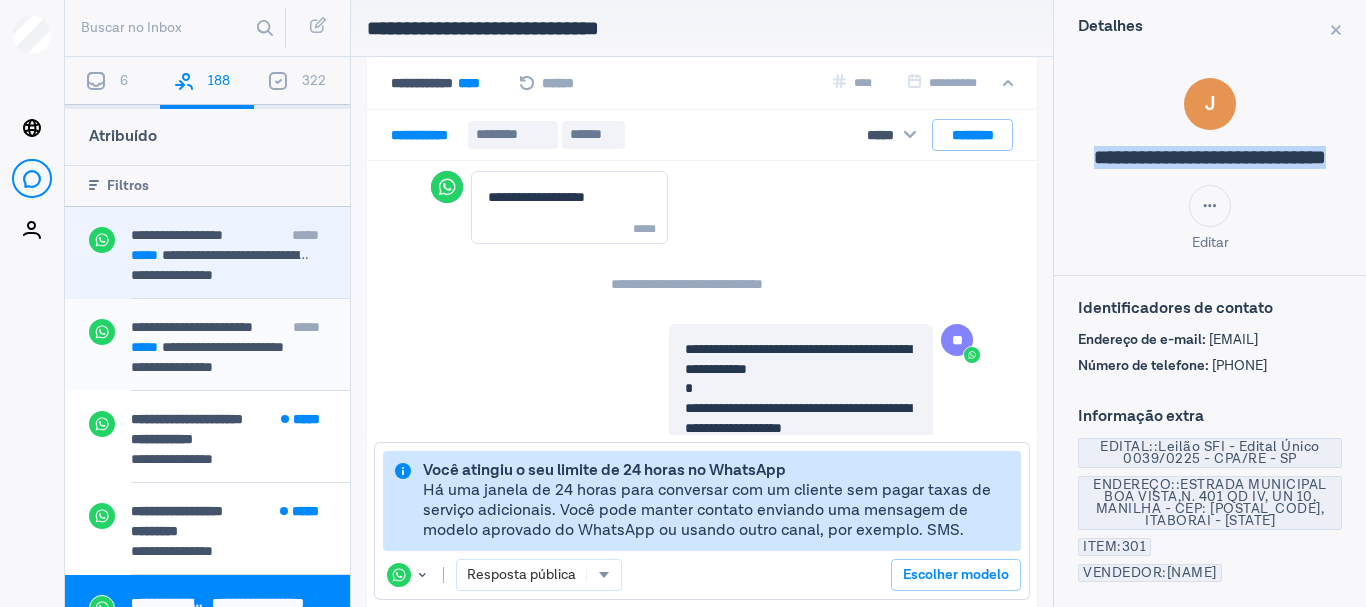 click on "**********" at bounding box center [228, 277] 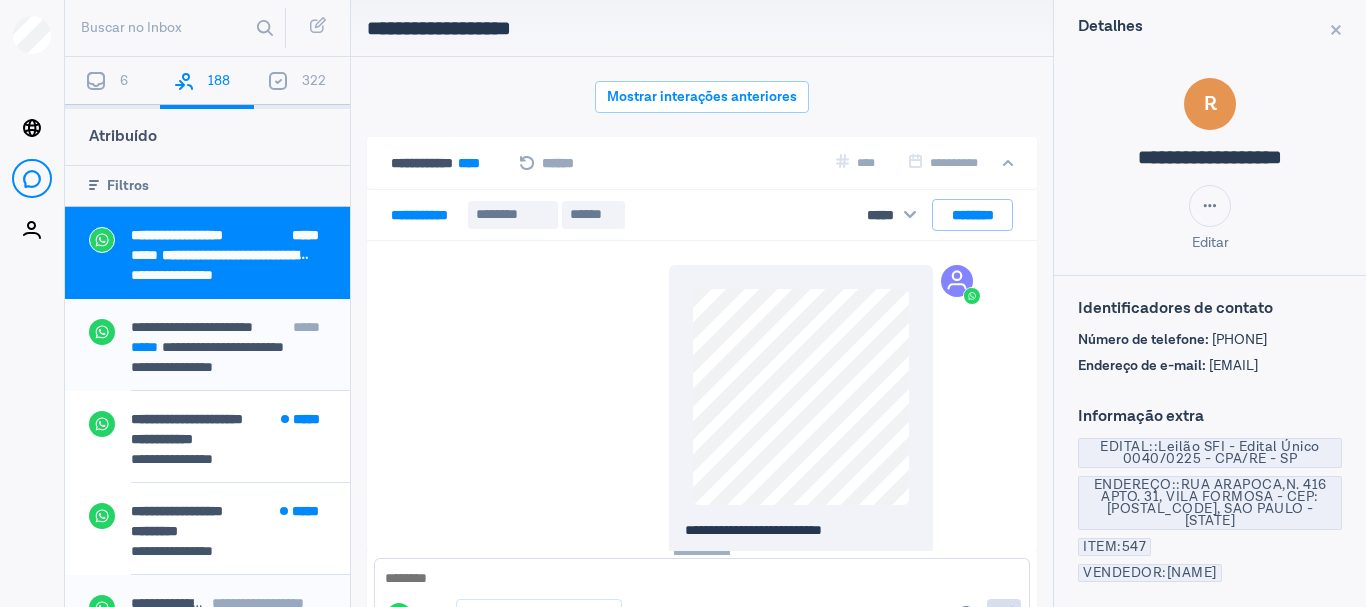 scroll, scrollTop: 80, scrollLeft: 0, axis: vertical 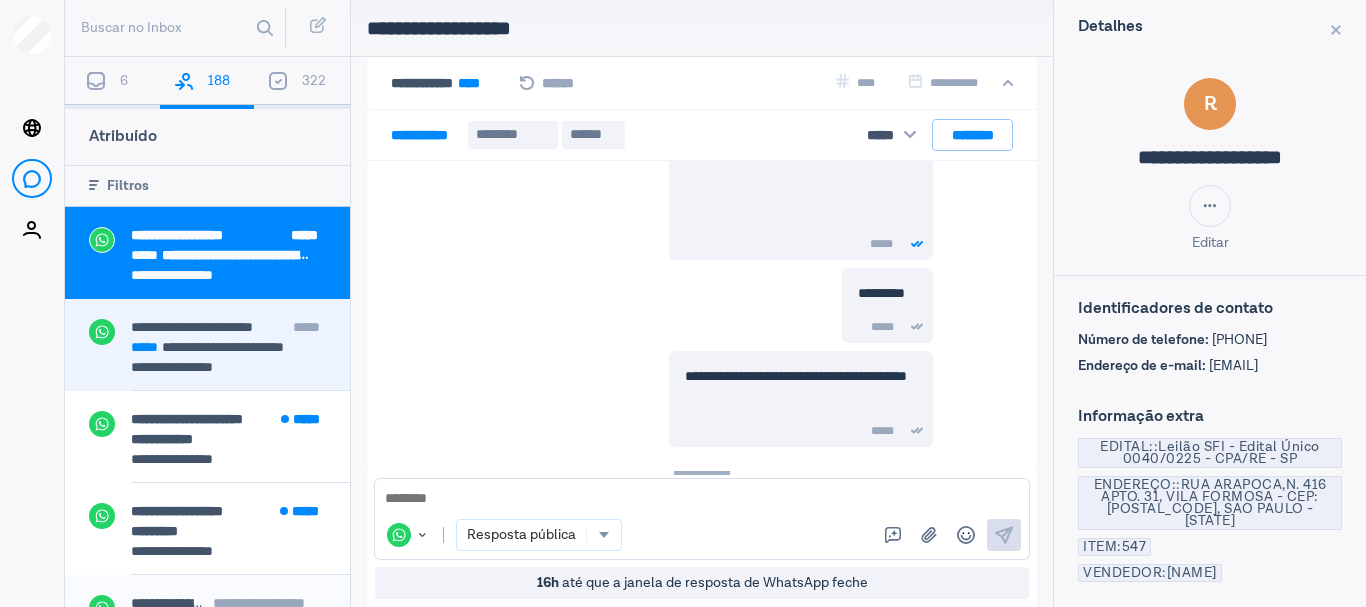 click on "**********" at bounding box center (240, 339) 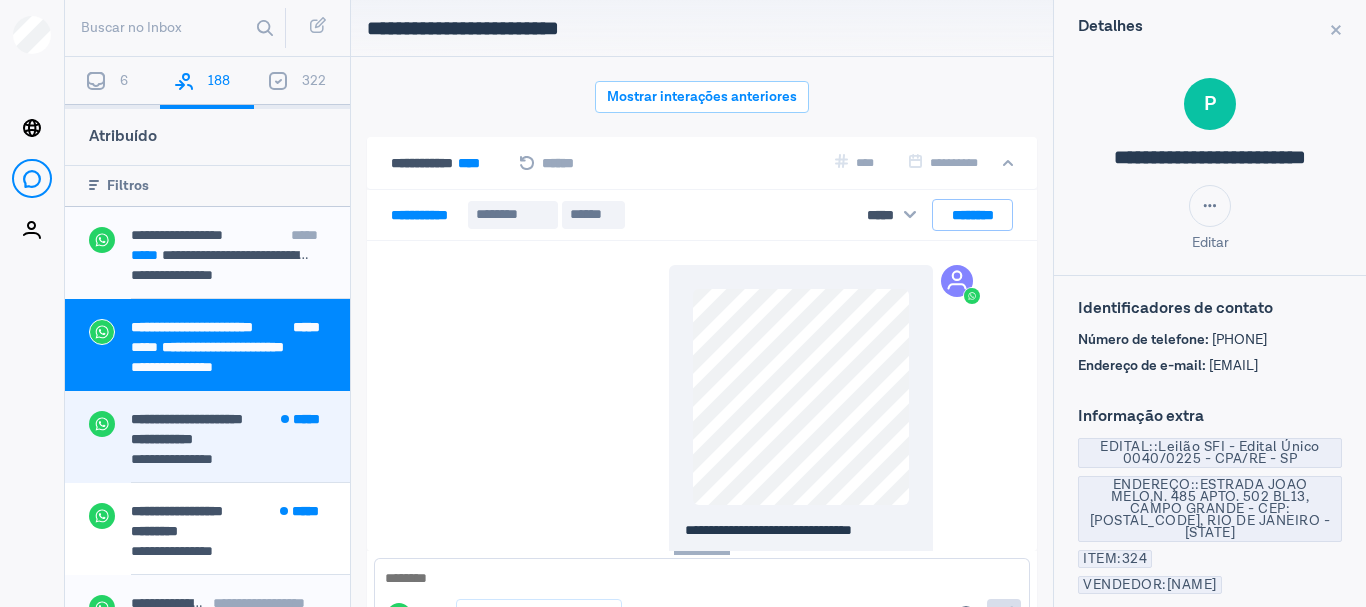 scroll, scrollTop: 80, scrollLeft: 0, axis: vertical 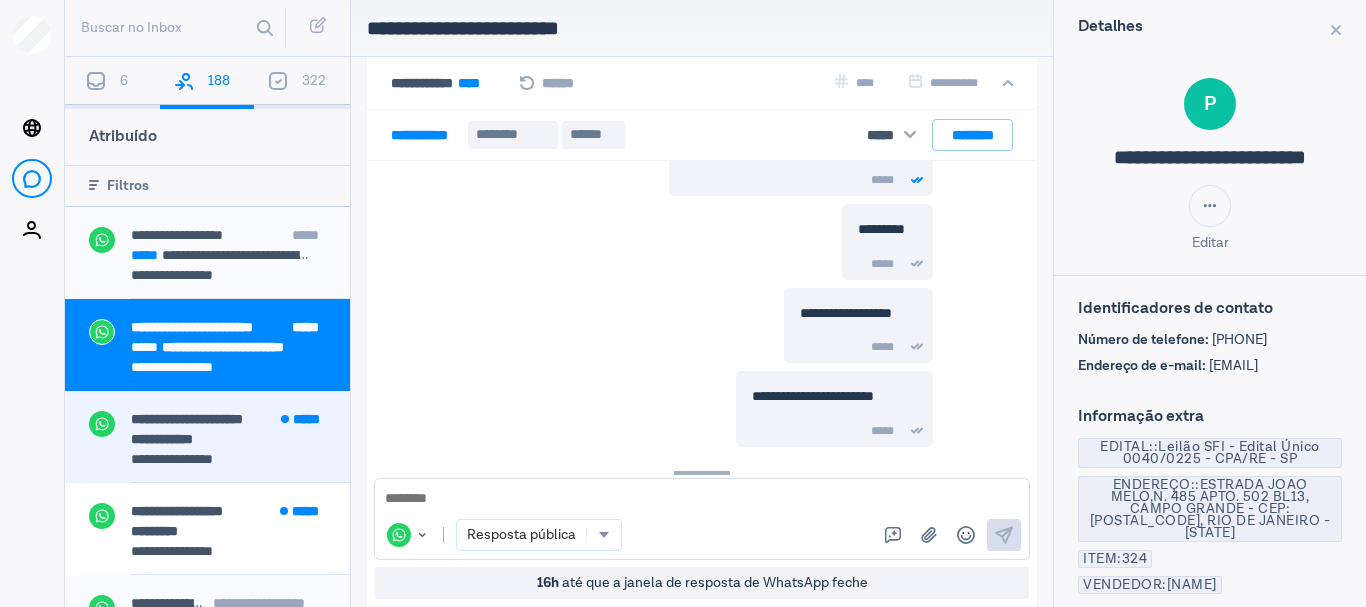 click on "**********" at bounding box center (221, 439) 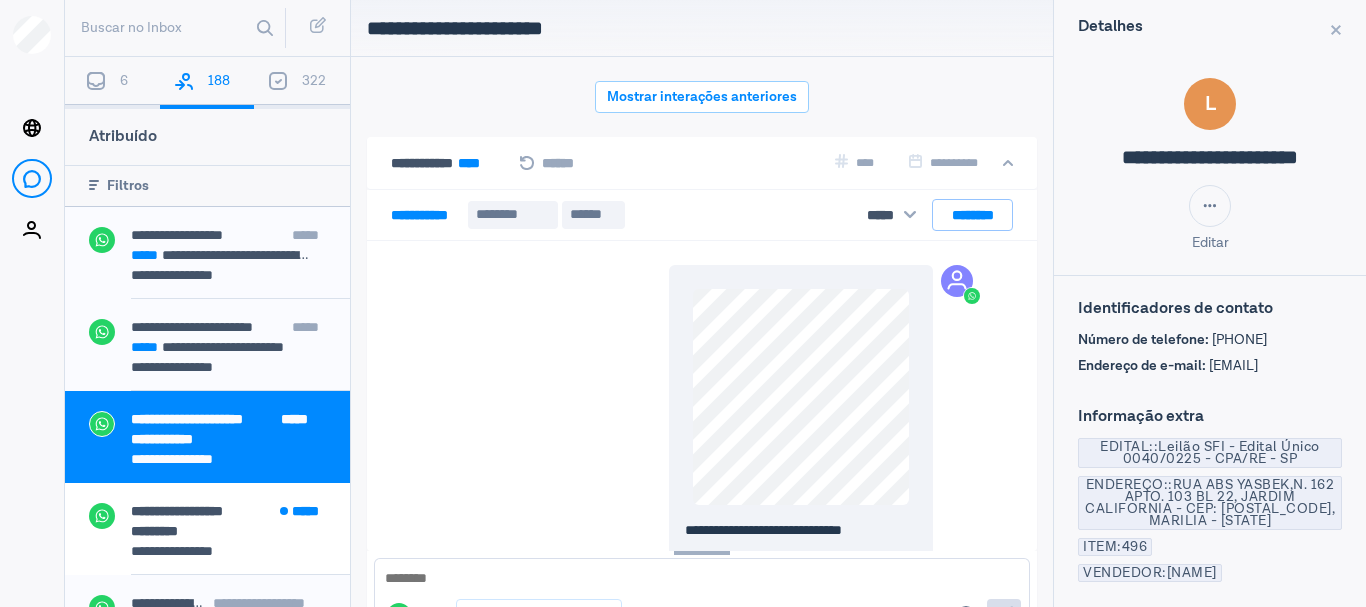 scroll, scrollTop: 80, scrollLeft: 0, axis: vertical 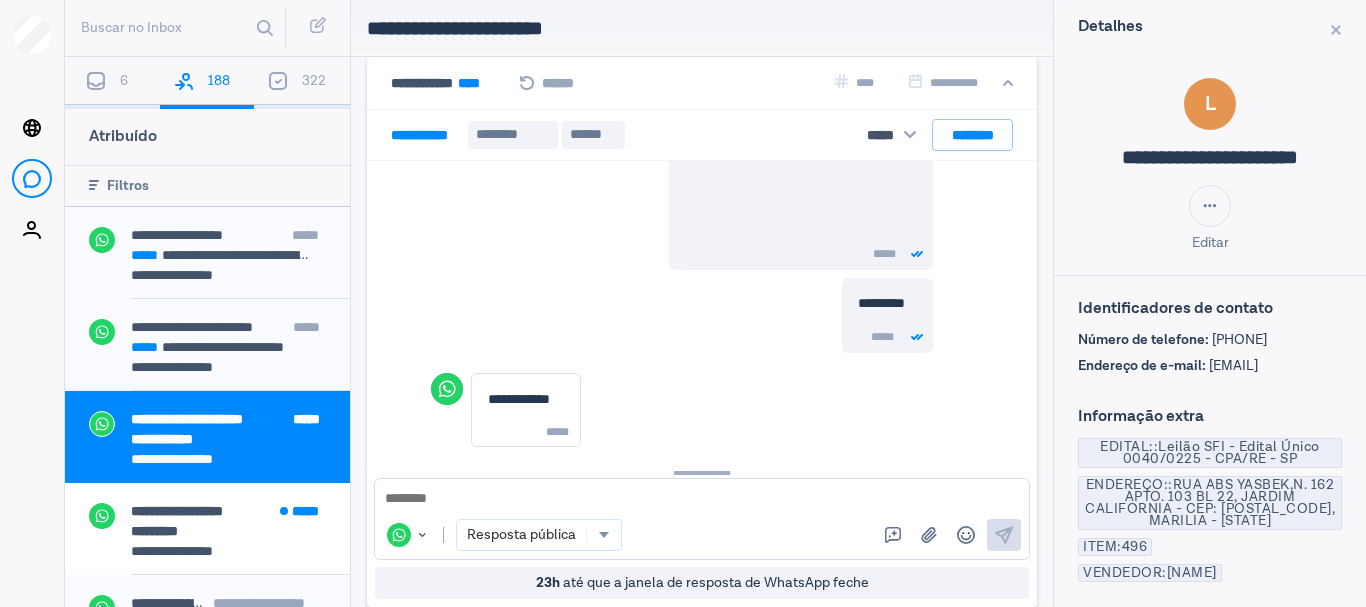 click at bounding box center [702, 499] 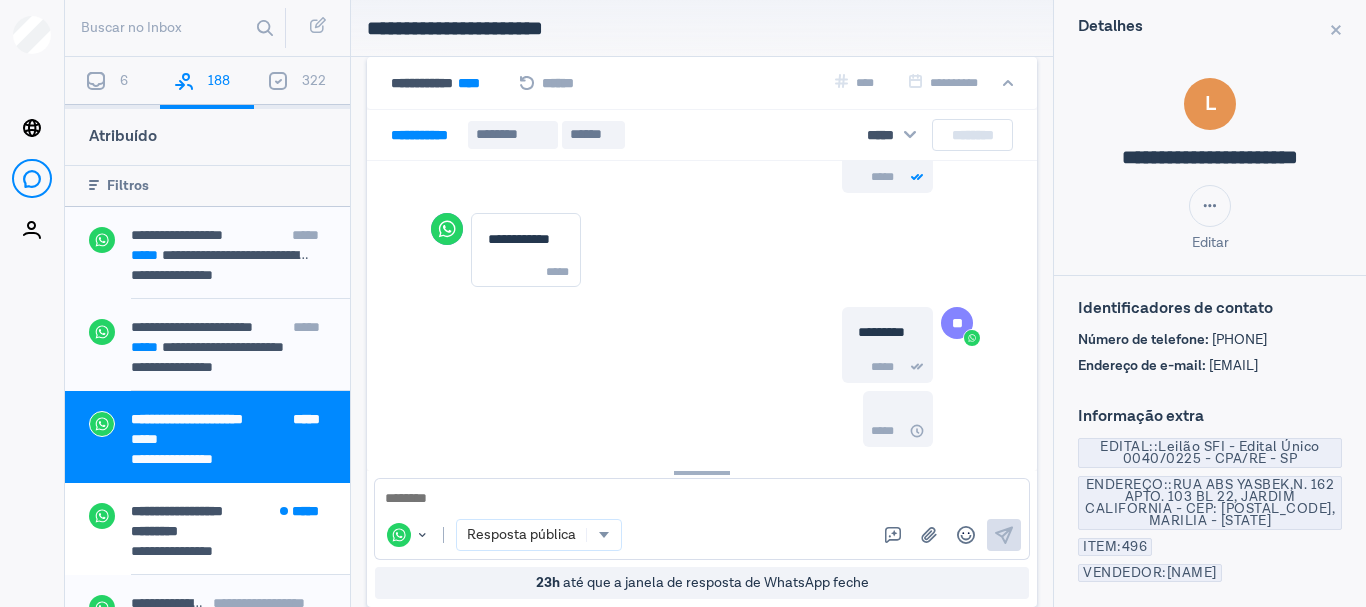 scroll, scrollTop: 1528, scrollLeft: 0, axis: vertical 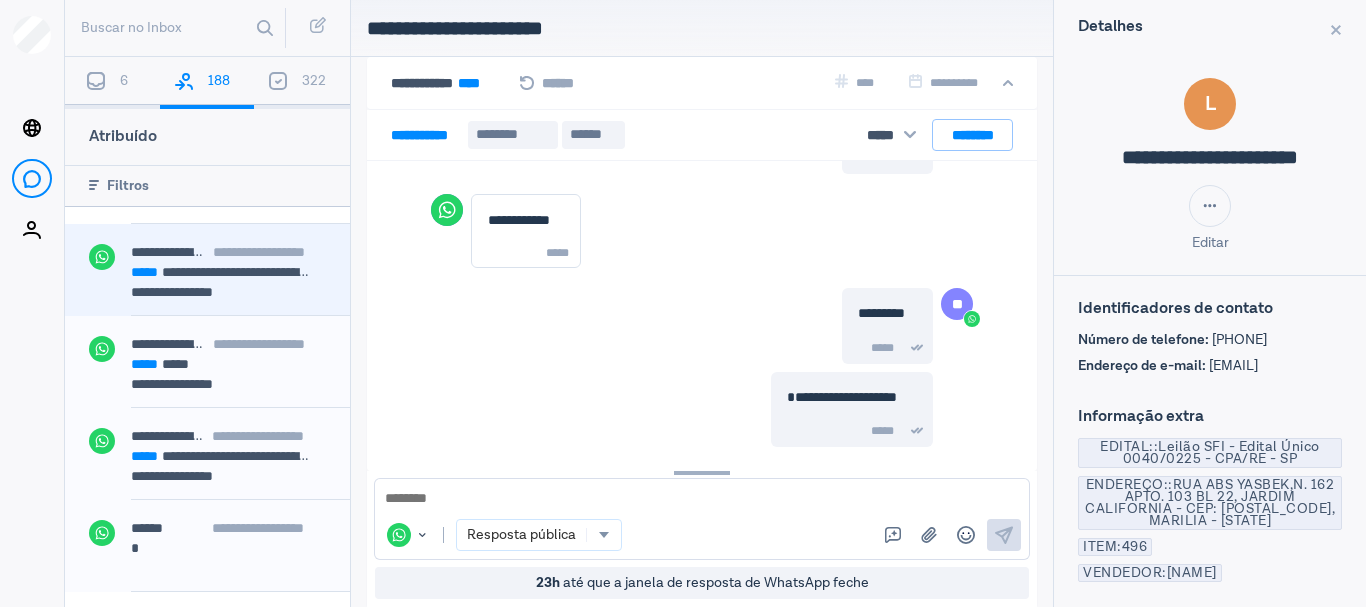 click on "**********" at bounding box center (228, 294) 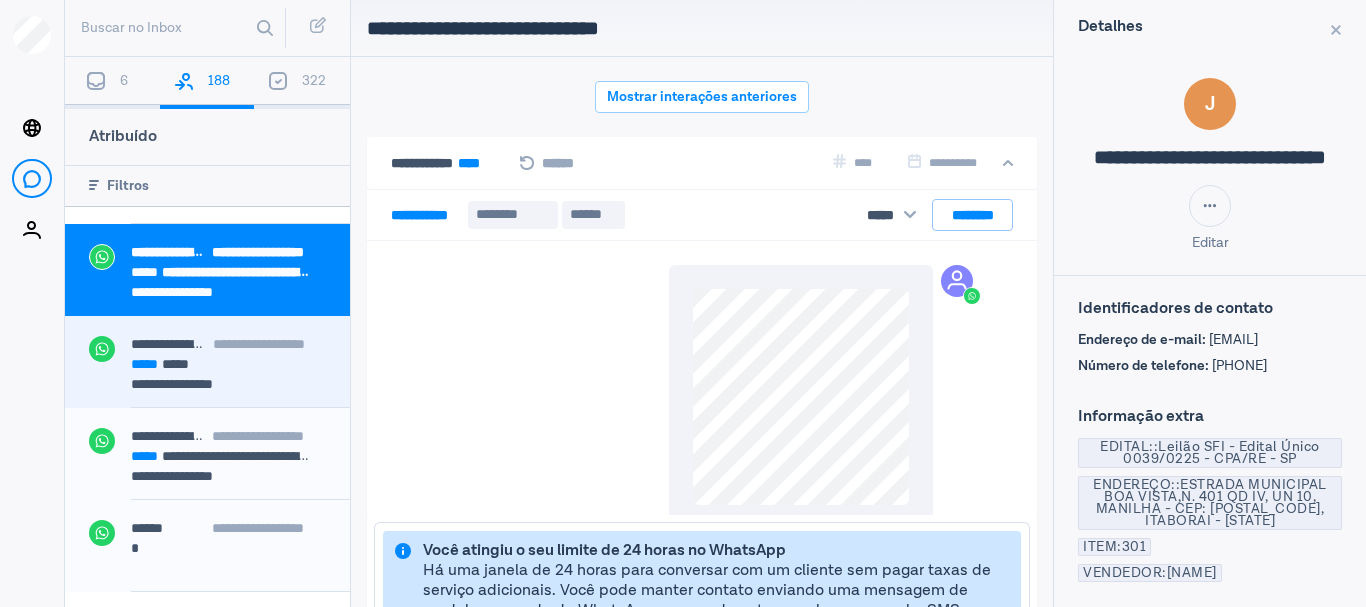 scroll, scrollTop: 80, scrollLeft: 0, axis: vertical 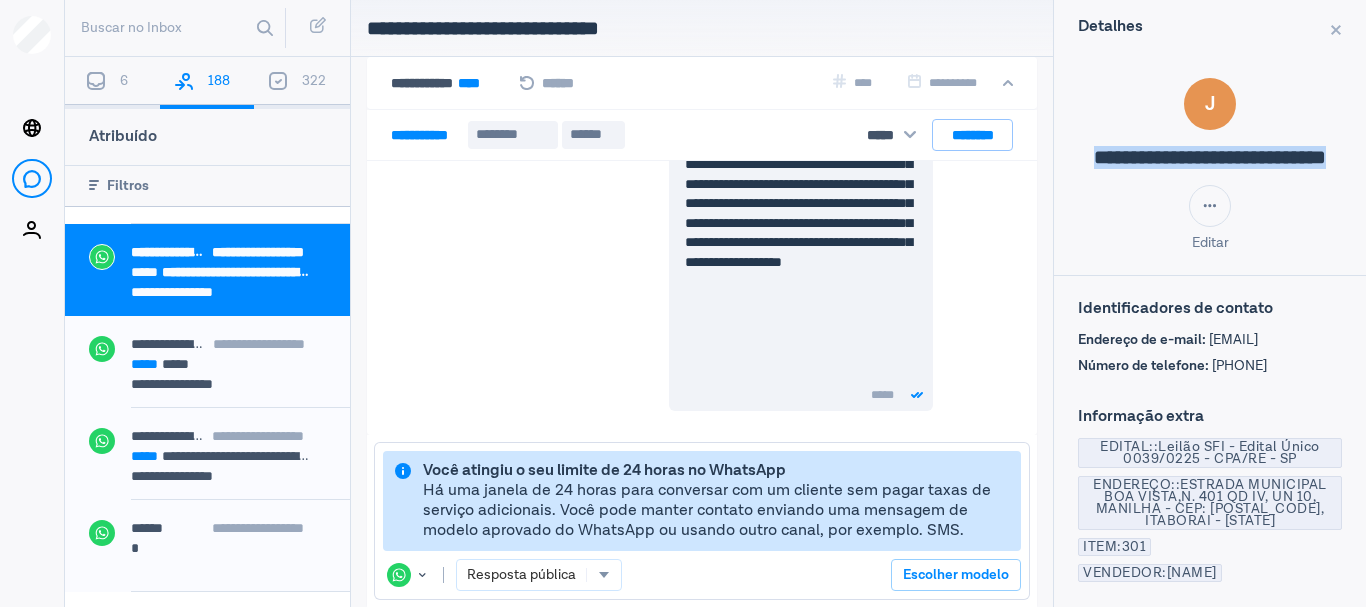 drag, startPoint x: 1079, startPoint y: 155, endPoint x: 1215, endPoint y: 190, distance: 140.43147 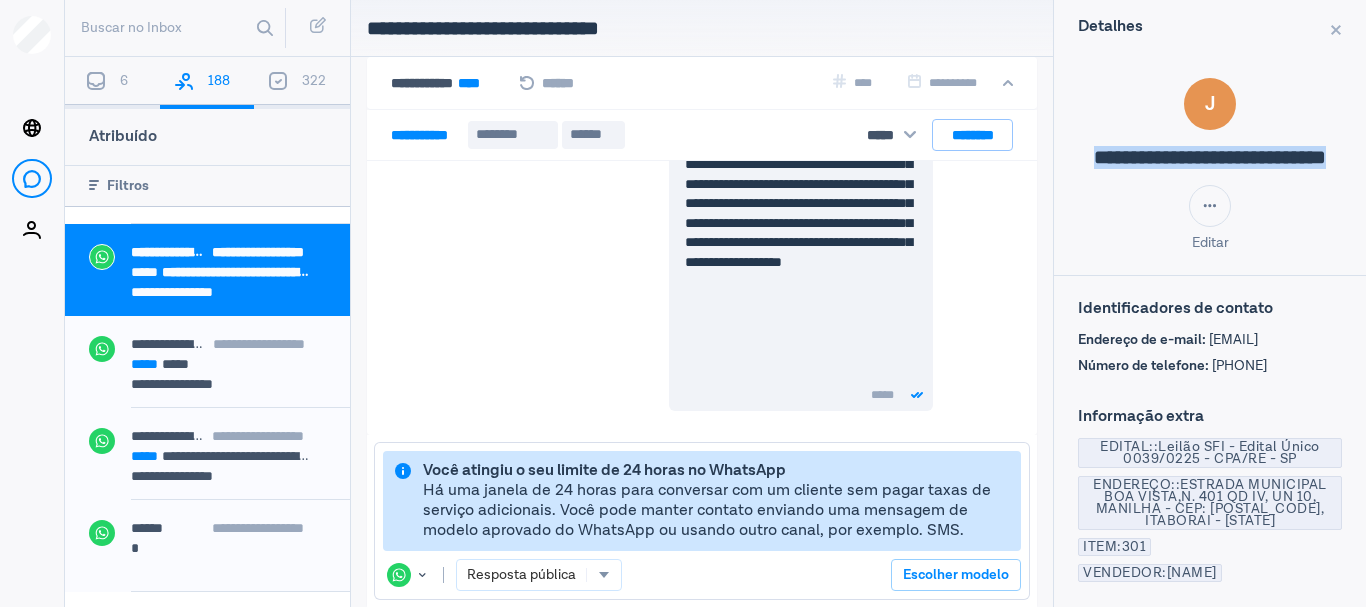 copy on "**********" 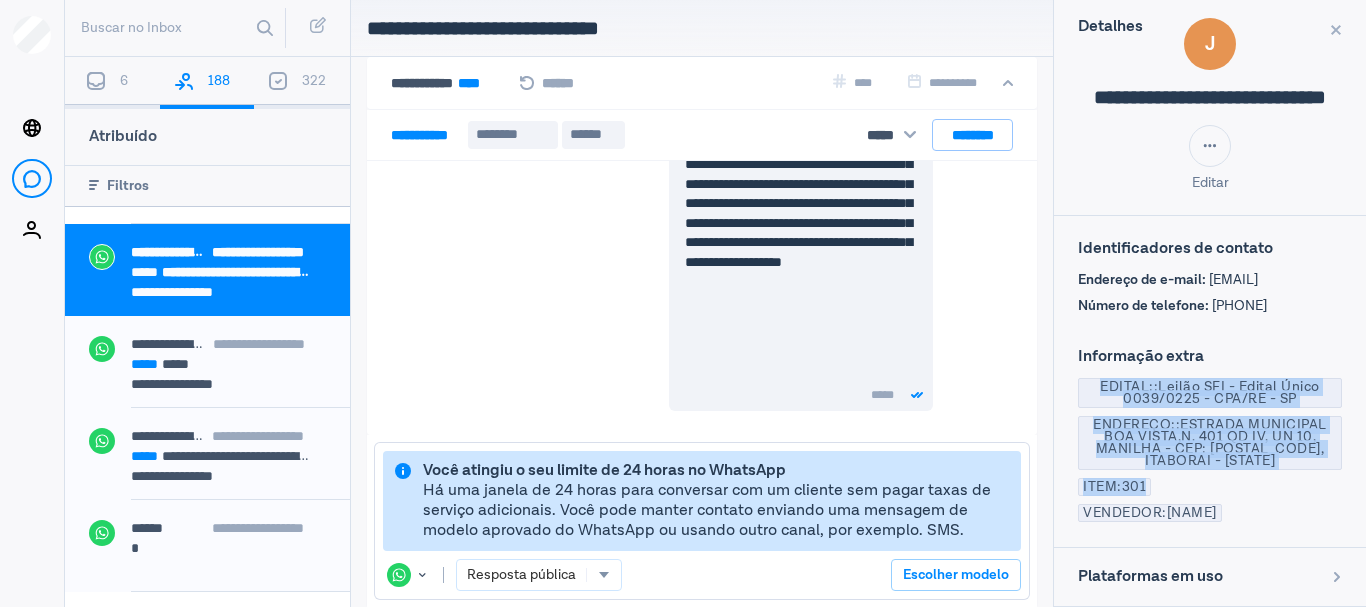 drag, startPoint x: 1092, startPoint y: 385, endPoint x: 1175, endPoint y: 486, distance: 130.72873 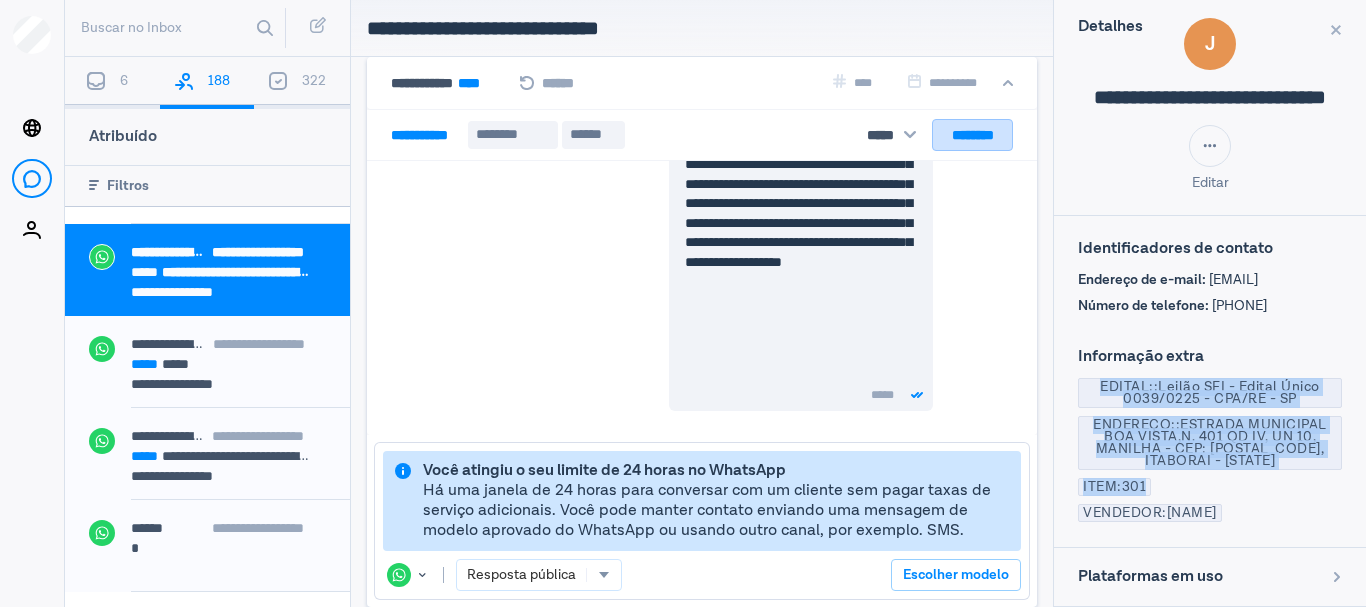 click on "********" at bounding box center [972, 135] 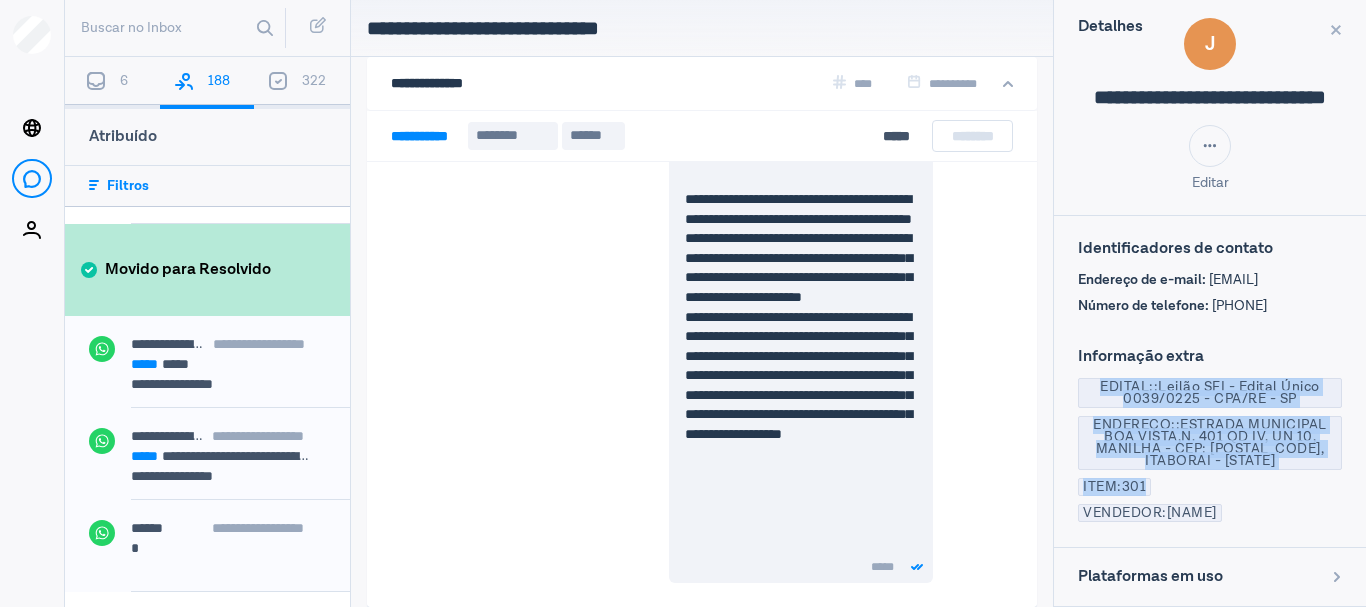 scroll, scrollTop: 1048, scrollLeft: 0, axis: vertical 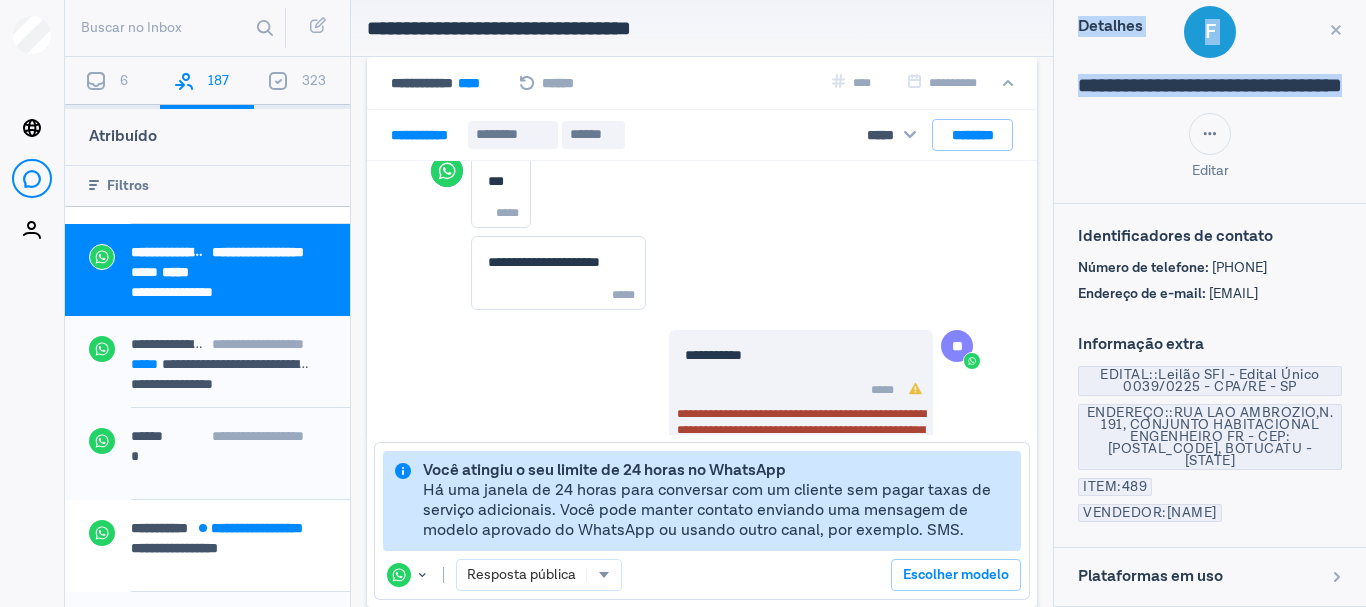 drag, startPoint x: 1081, startPoint y: 53, endPoint x: 1020, endPoint y: 113, distance: 85.56284 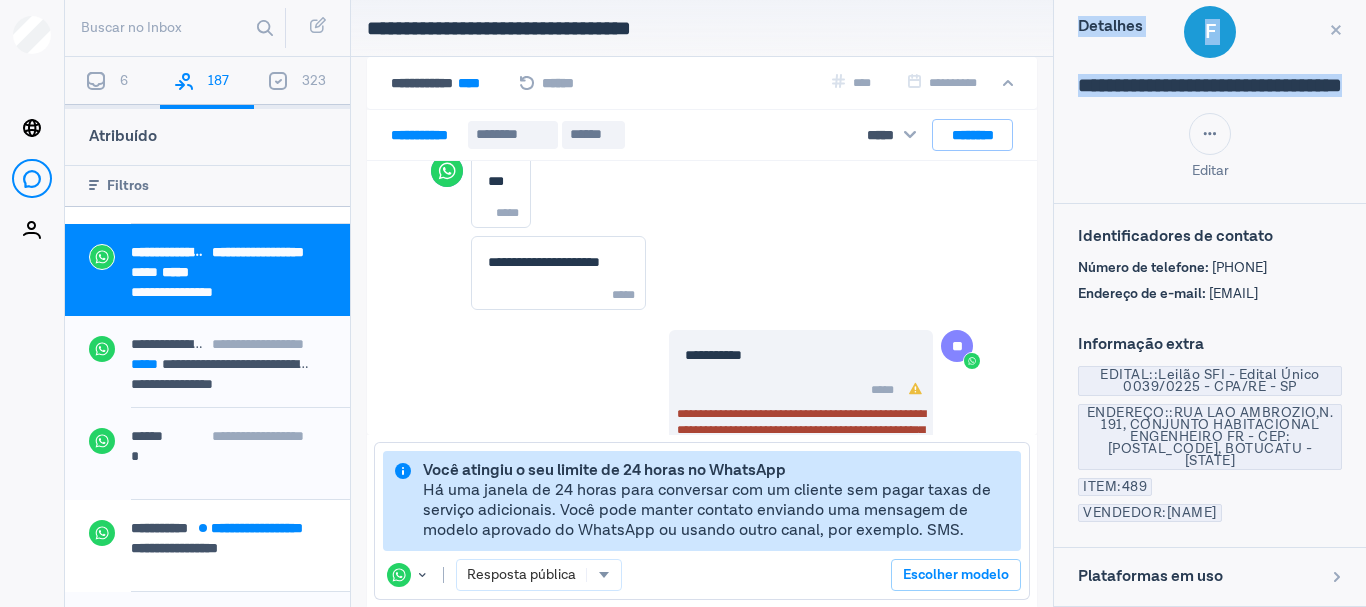 click on "**********" at bounding box center (1210, 93) 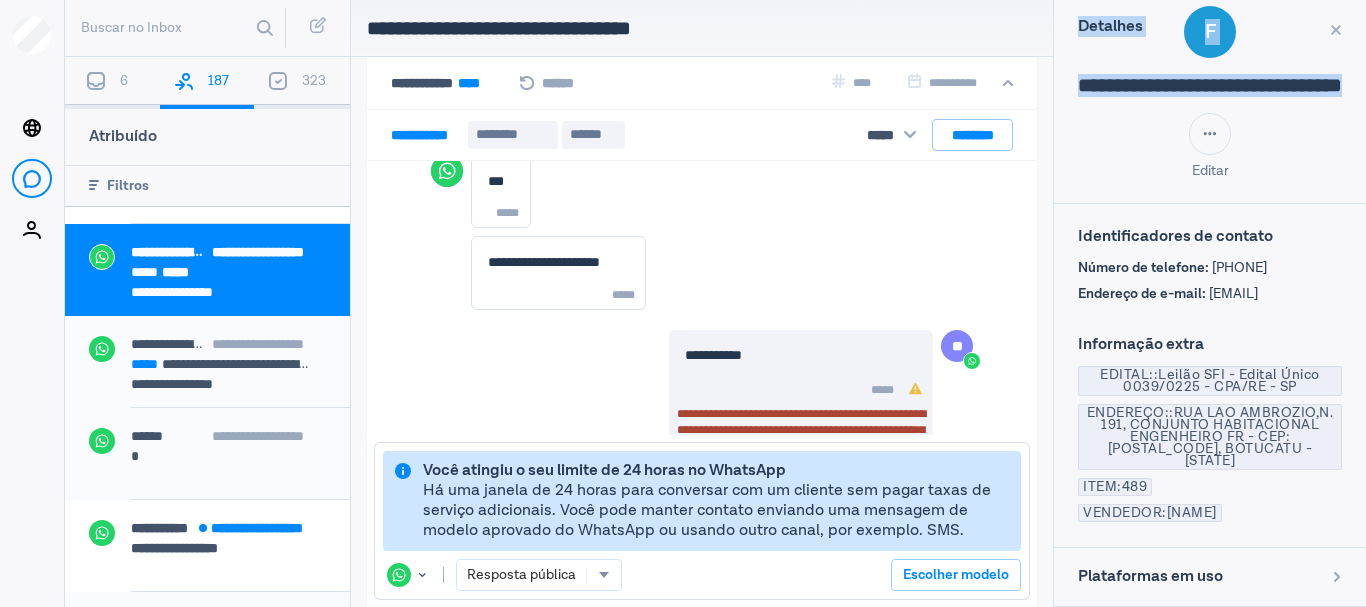 click on "**********" at bounding box center [1210, 85] 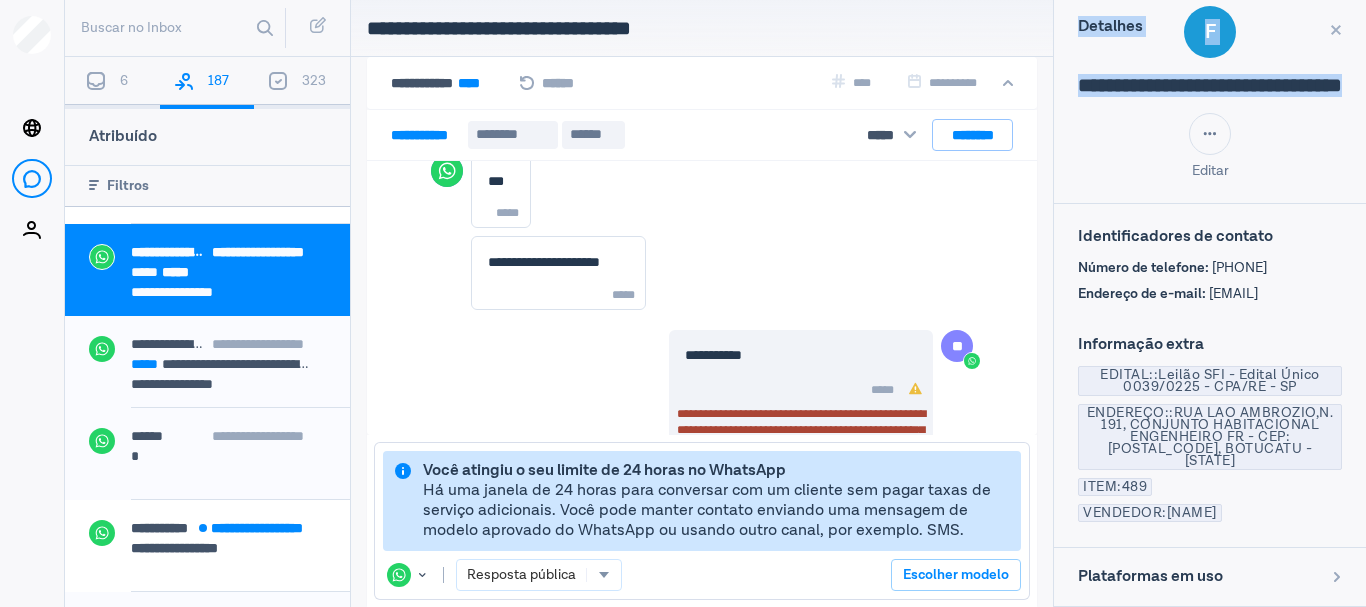 drag, startPoint x: 1080, startPoint y: 53, endPoint x: 1261, endPoint y: 95, distance: 185.80904 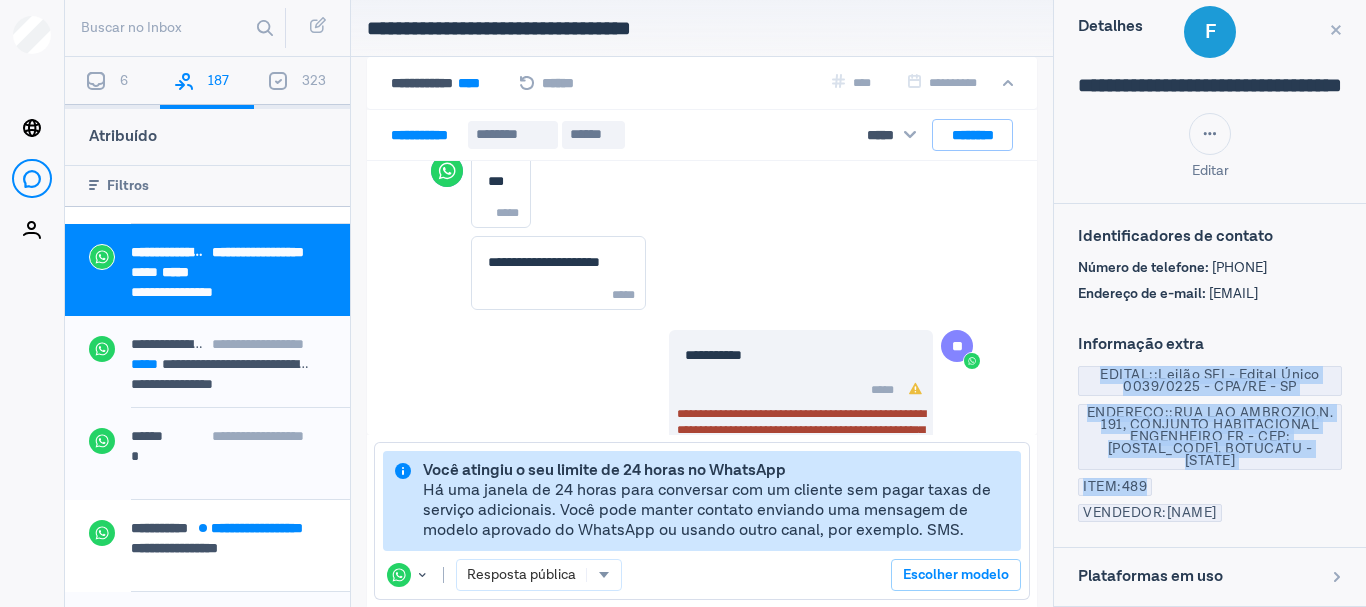 drag, startPoint x: 1095, startPoint y: 383, endPoint x: 1173, endPoint y: 500, distance: 140.6165 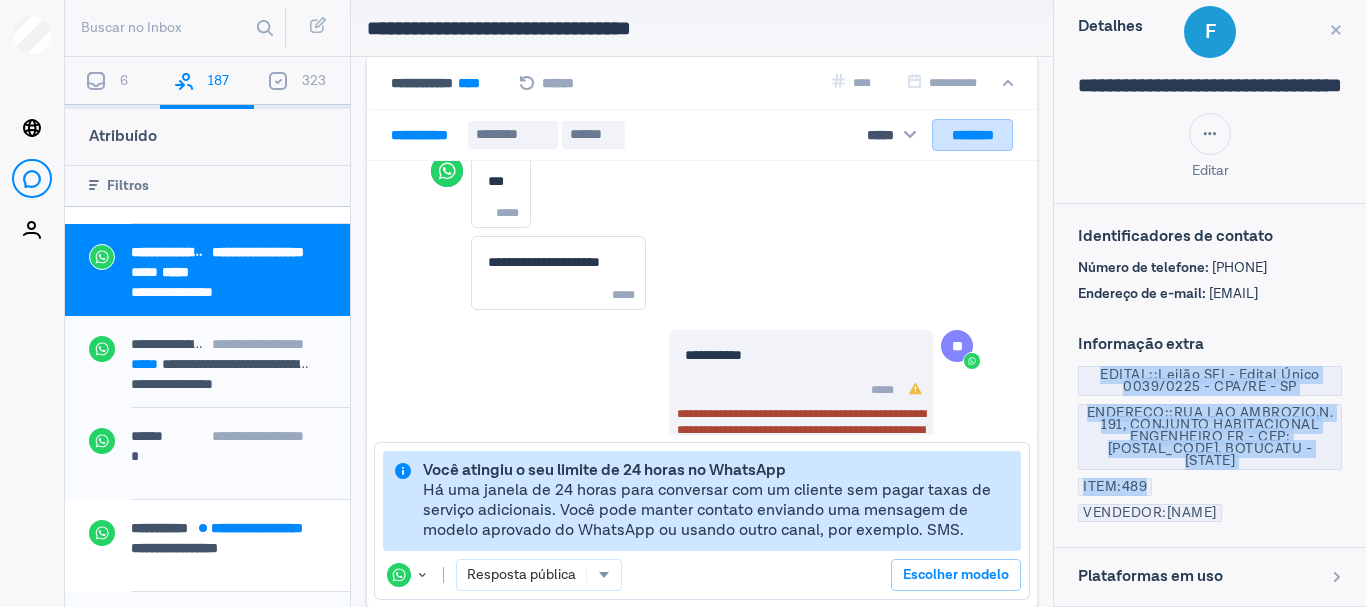 click on "********" at bounding box center (972, 135) 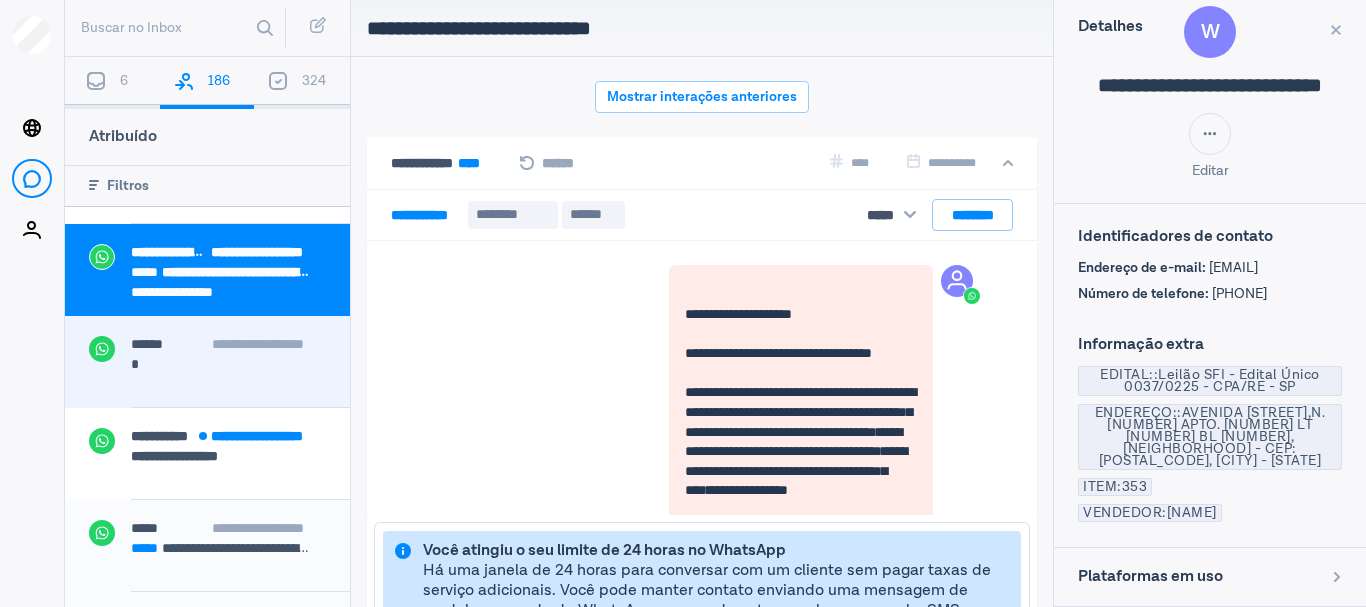 scroll, scrollTop: 1603, scrollLeft: 0, axis: vertical 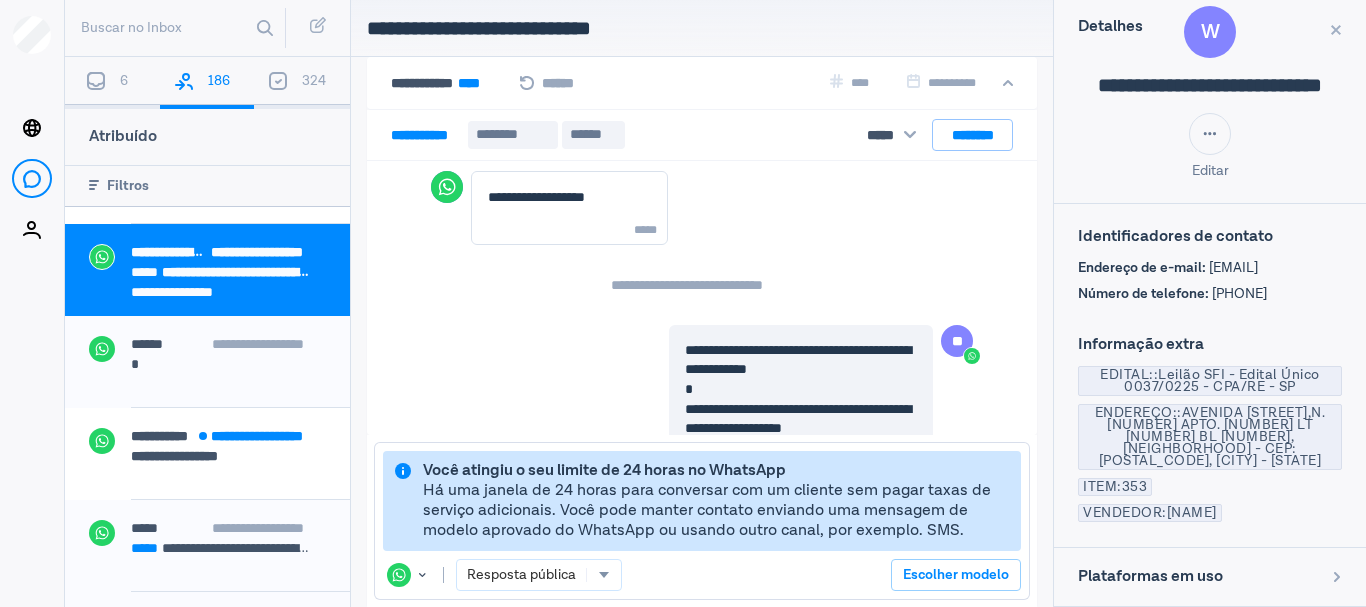 drag, startPoint x: 1093, startPoint y: 279, endPoint x: 1175, endPoint y: 282, distance: 82.05486 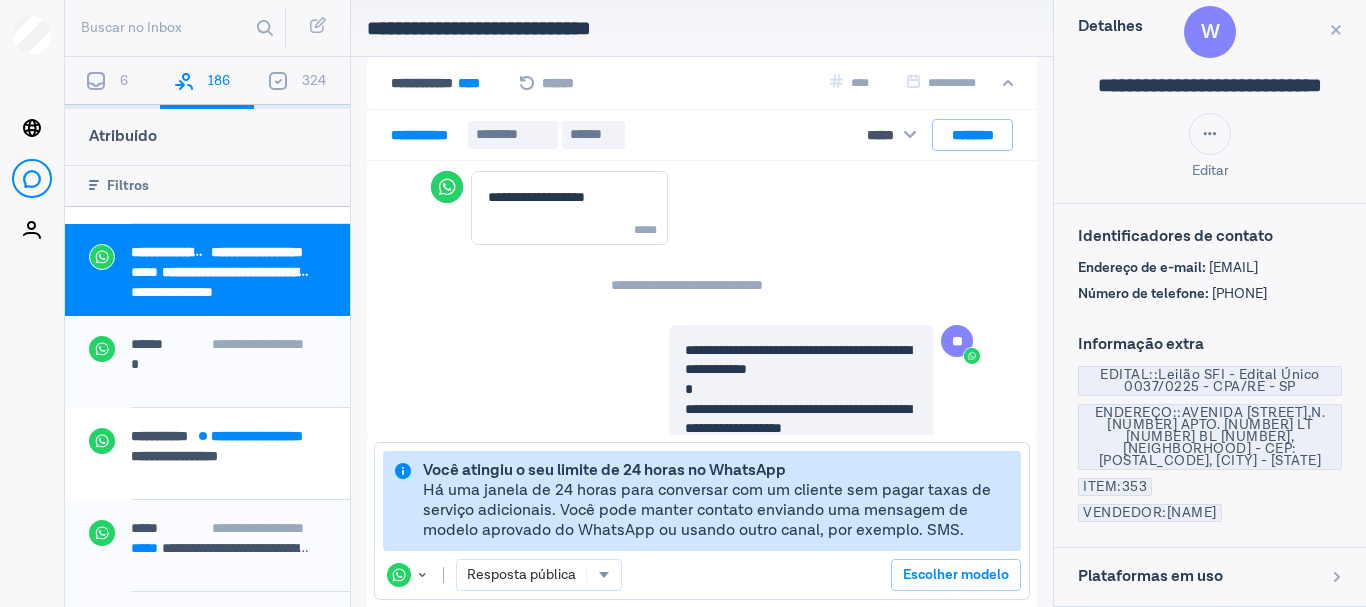 copy on "[PHONE_EXT]" 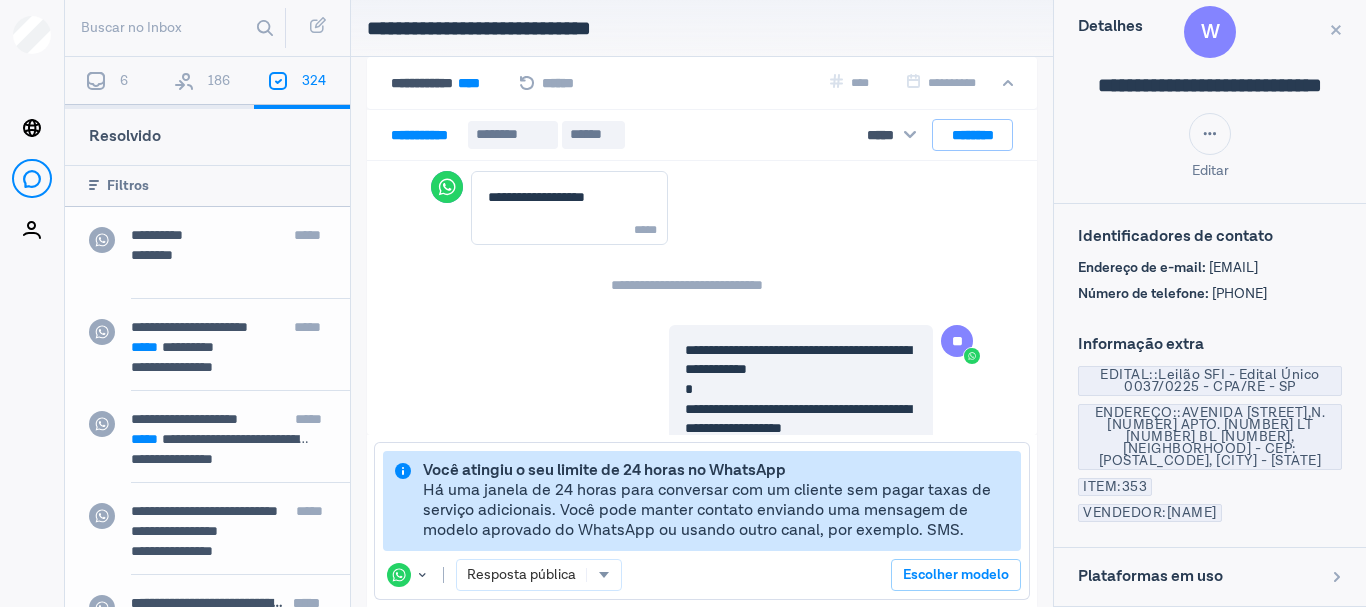 click on "**********" at bounding box center (228, 461) 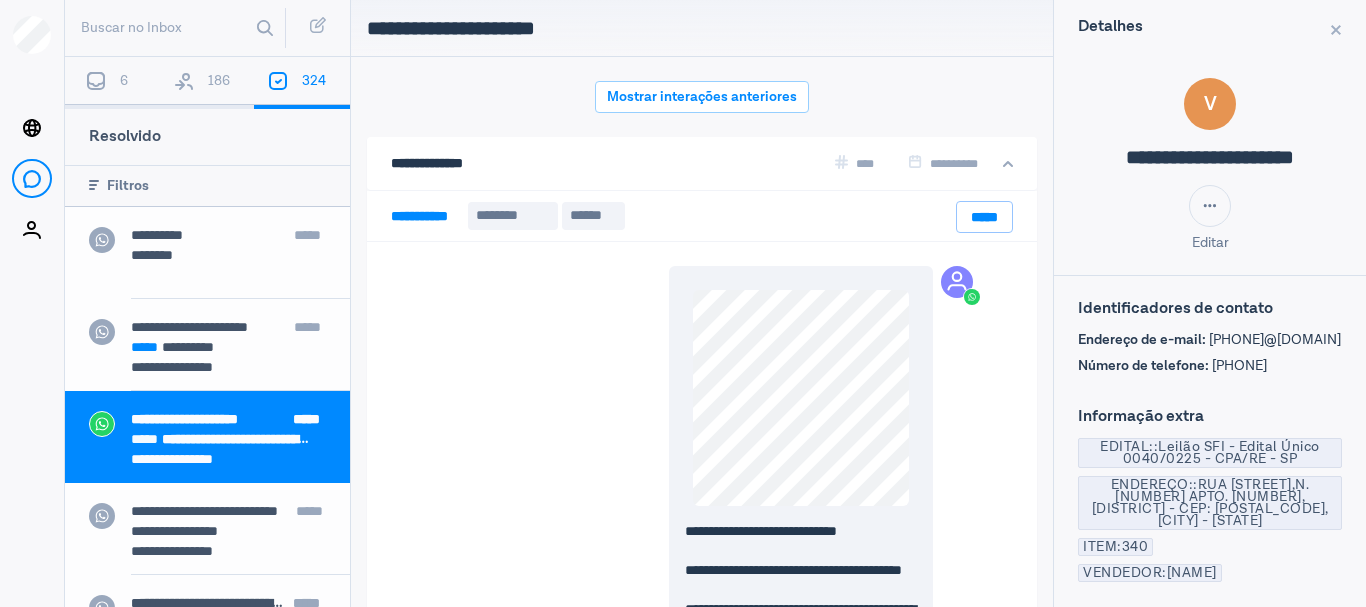 scroll, scrollTop: 2412, scrollLeft: 0, axis: vertical 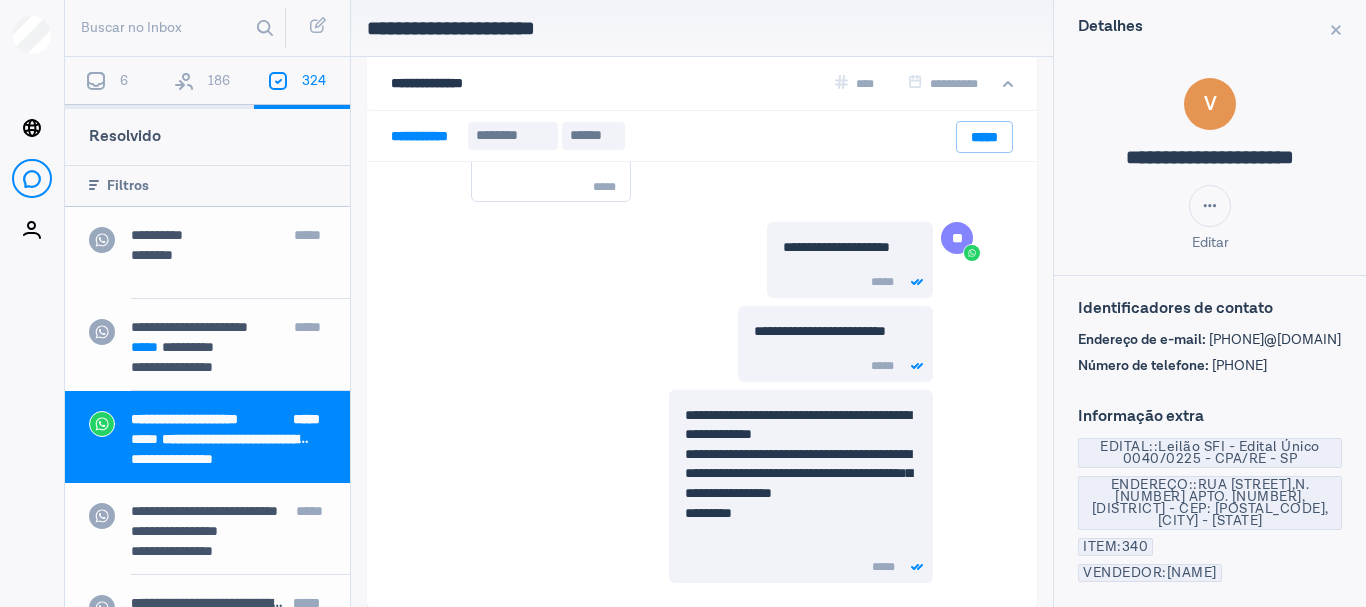 click on "186" at bounding box center (207, 83) 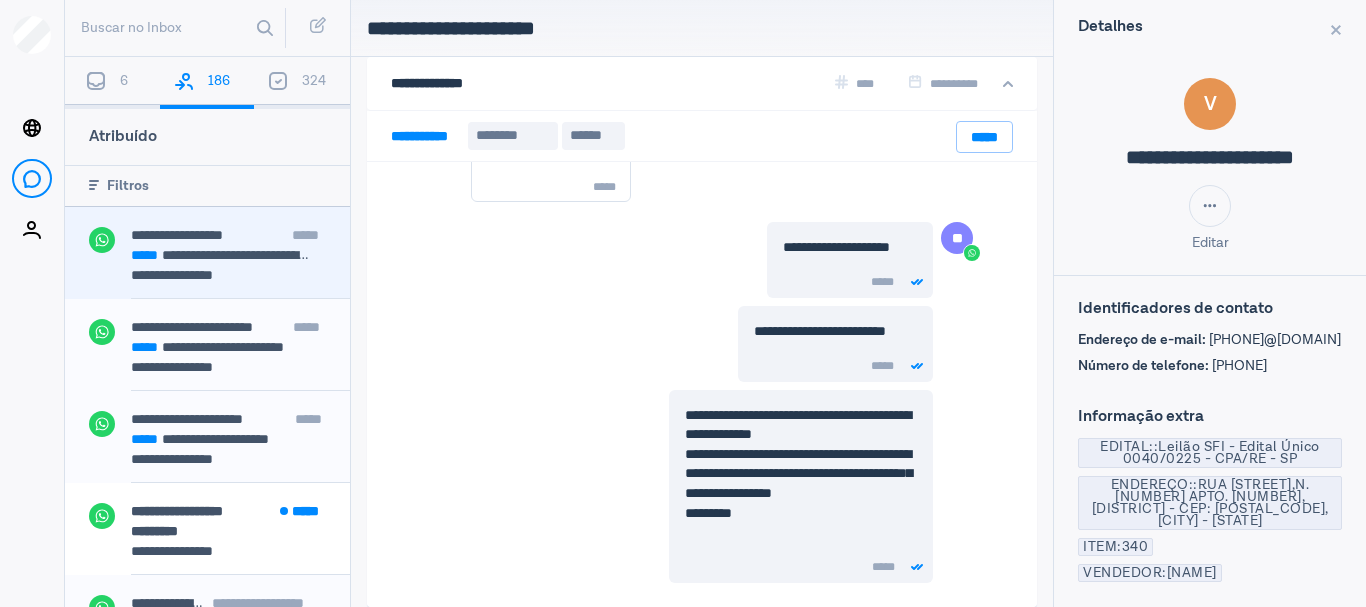 click on "**********" at bounding box center [228, 277] 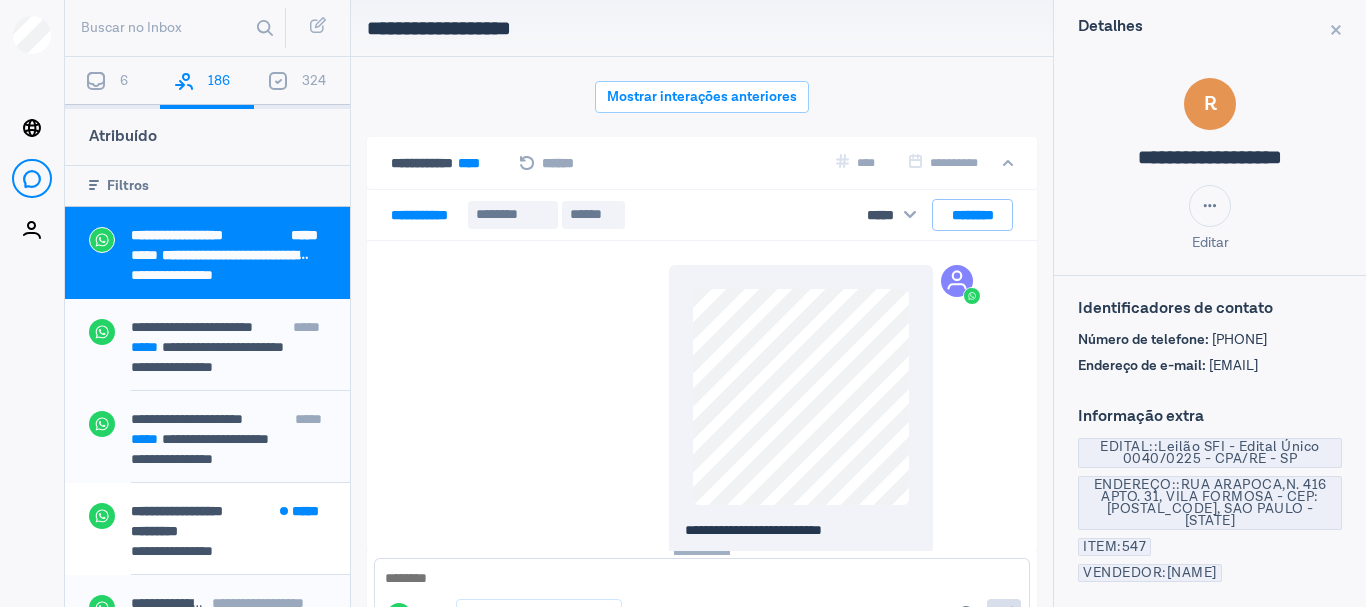 scroll, scrollTop: 80, scrollLeft: 0, axis: vertical 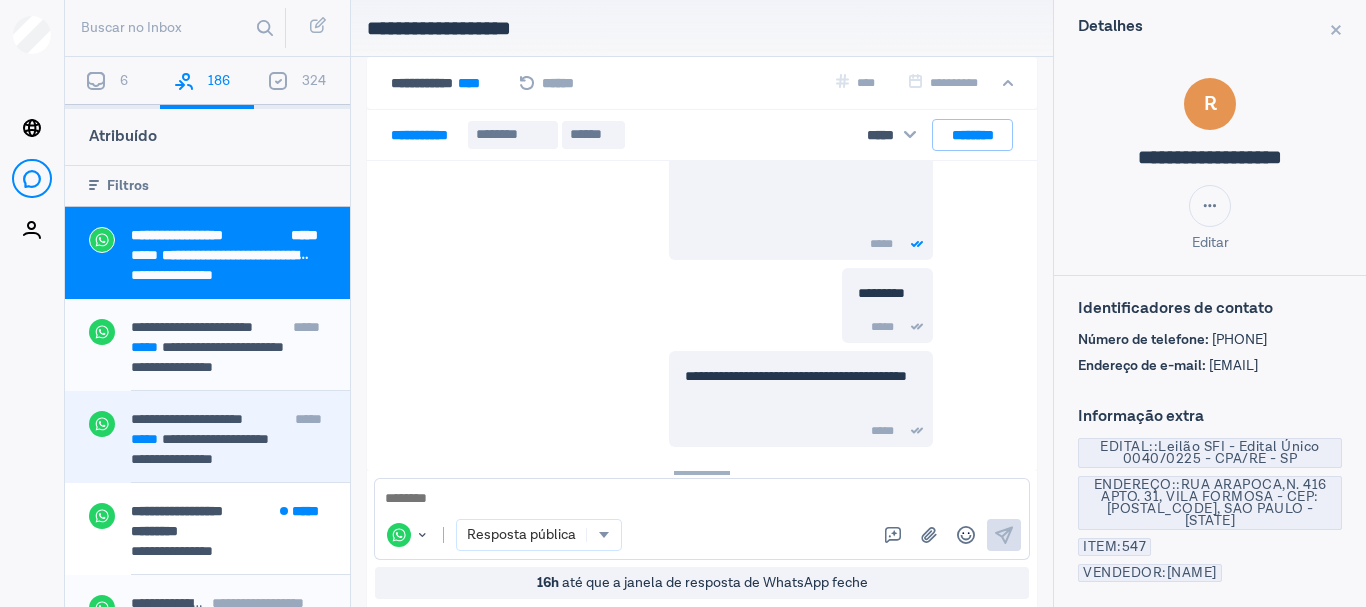 click on "**********" at bounding box center (228, 461) 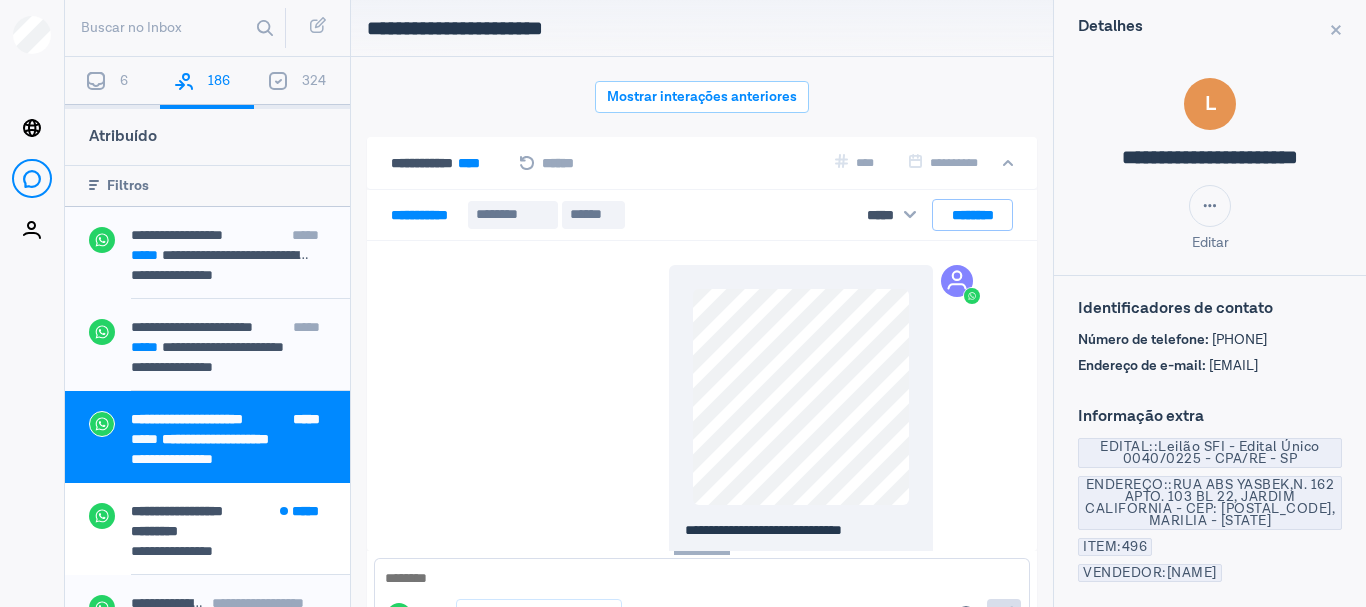 scroll, scrollTop: 80, scrollLeft: 0, axis: vertical 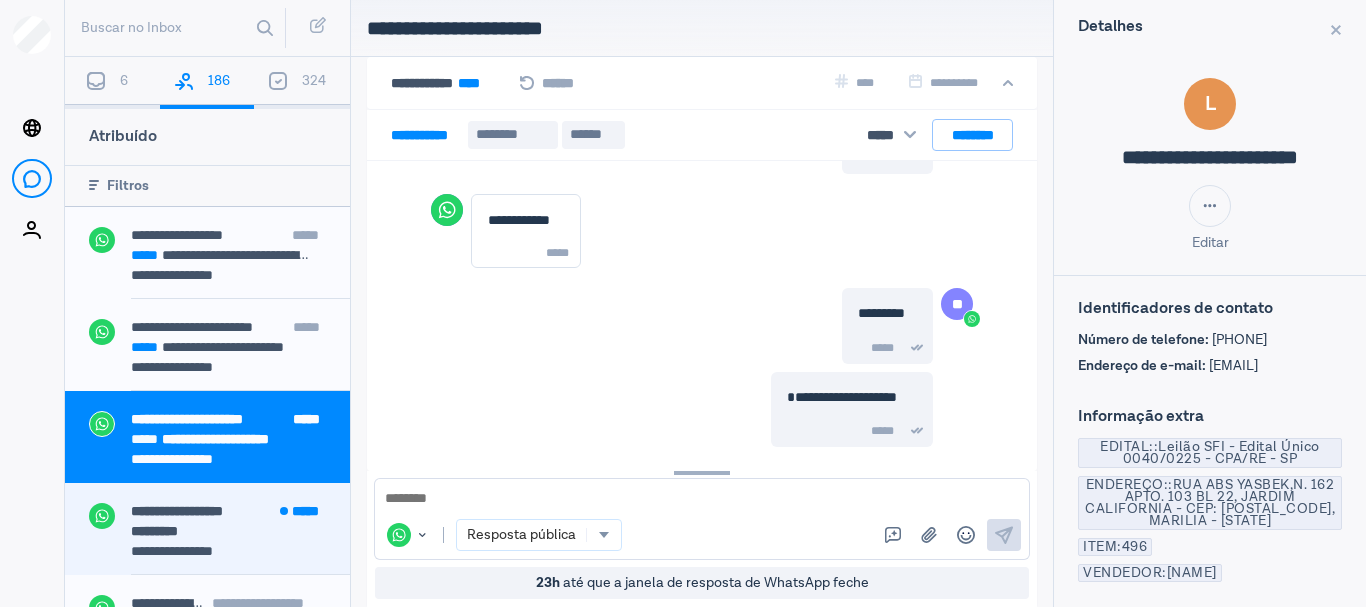click on "*********" at bounding box center (221, 531) 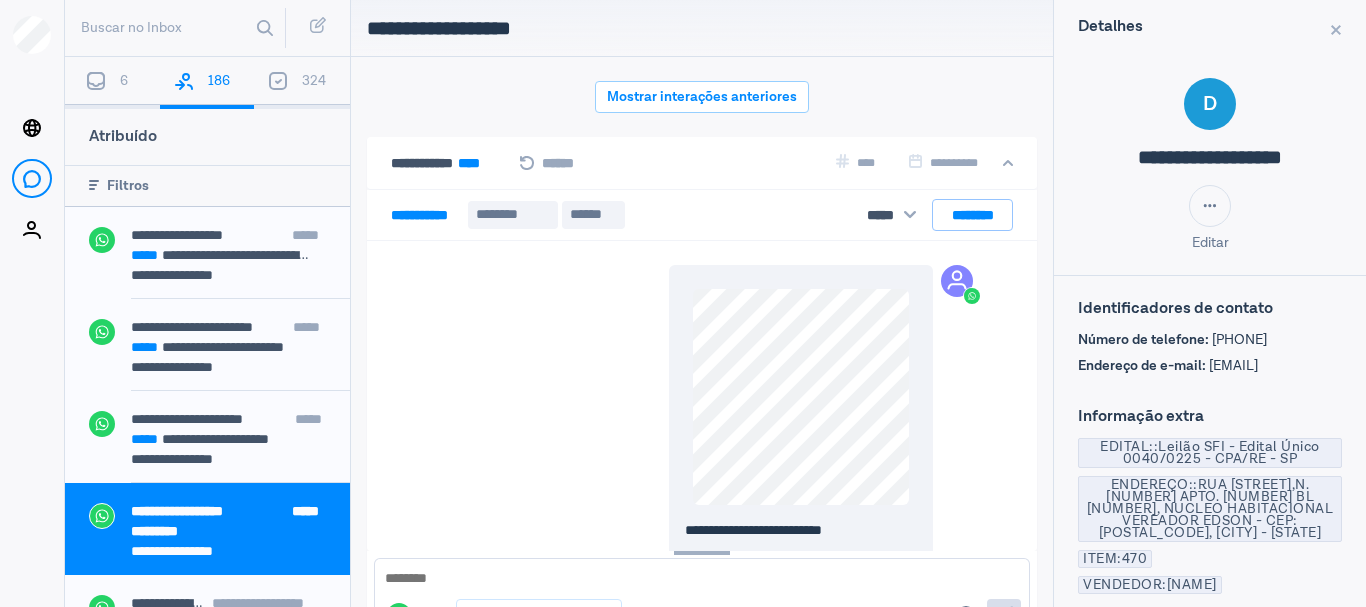 scroll, scrollTop: 80, scrollLeft: 0, axis: vertical 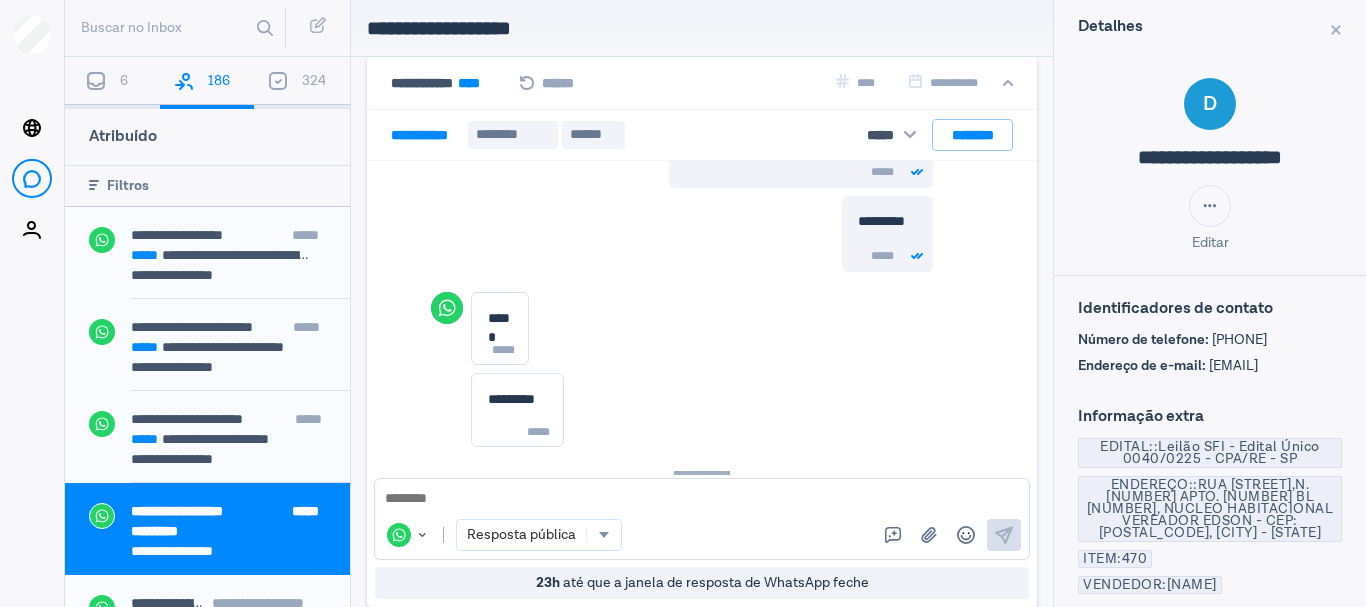 click at bounding box center [702, 499] 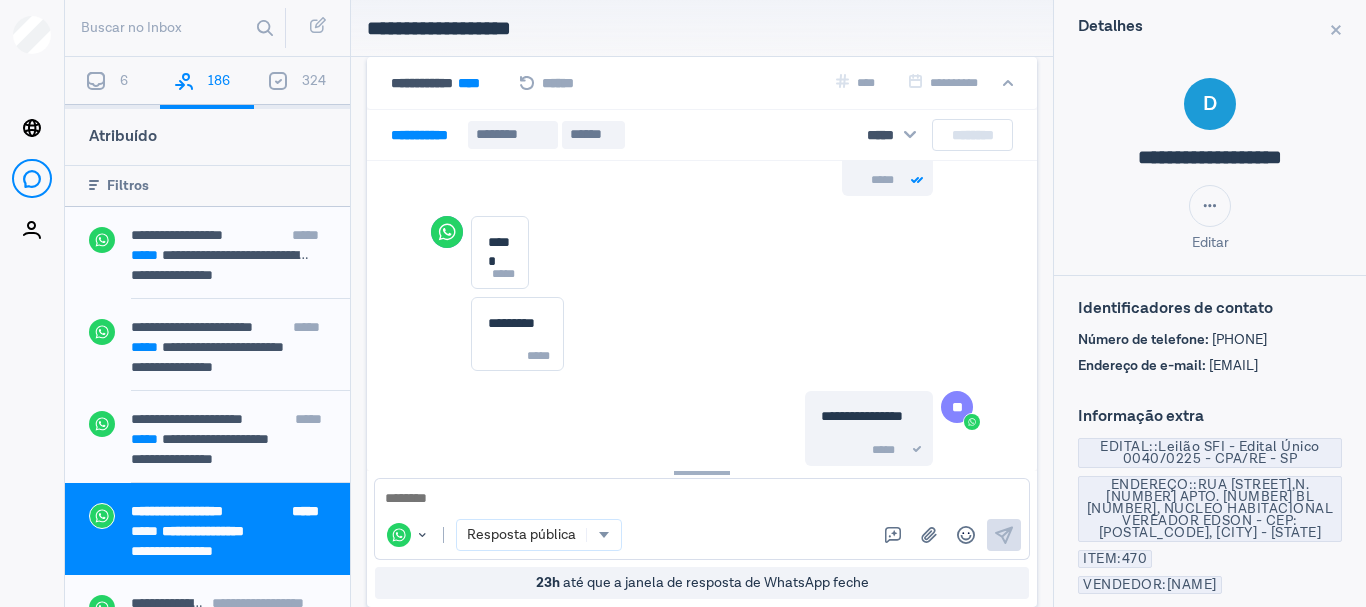 scroll, scrollTop: 2528, scrollLeft: 0, axis: vertical 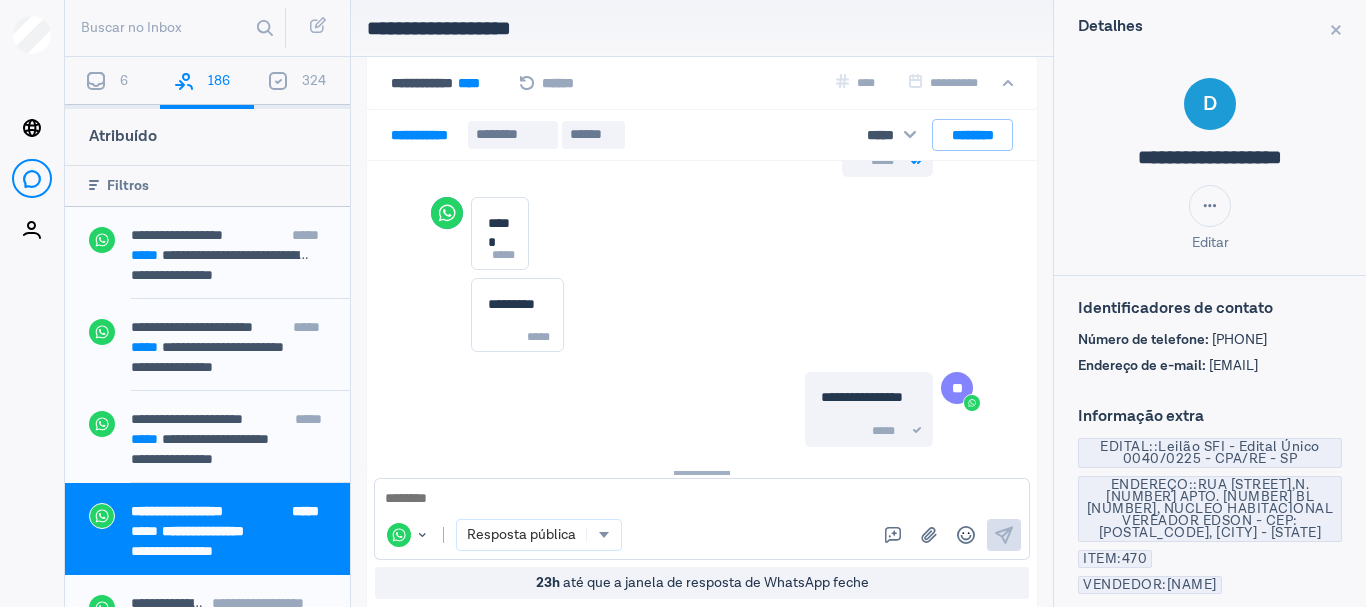 click on "324" at bounding box center (302, 83) 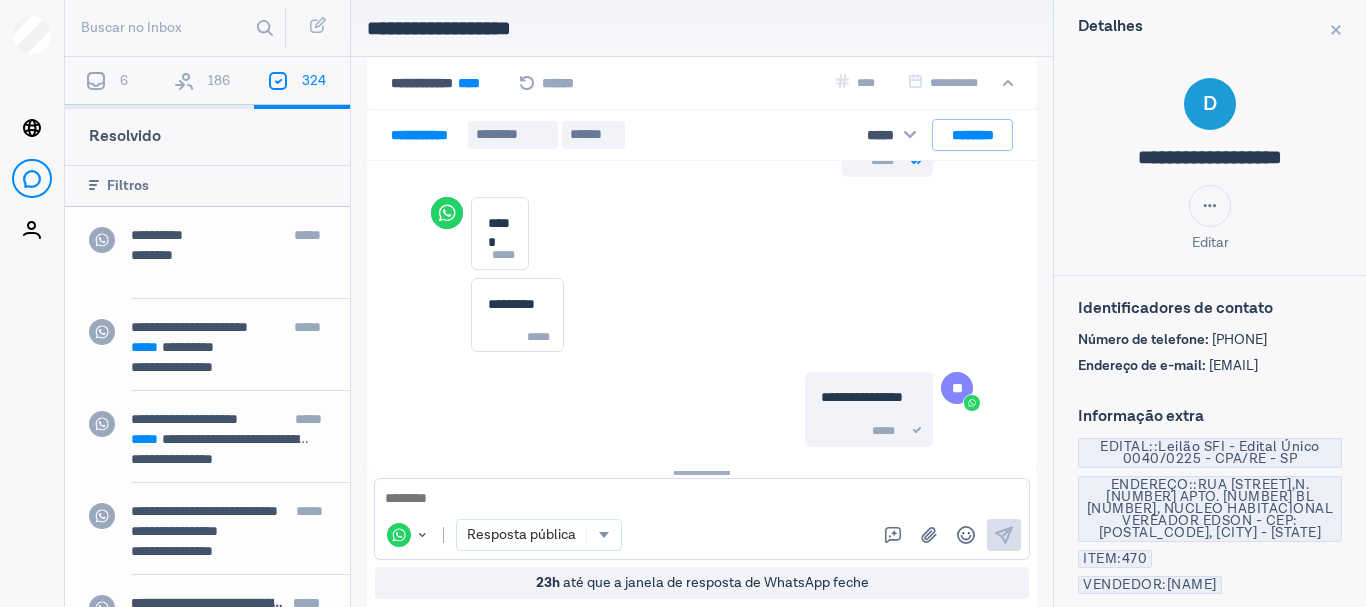 click on "**********" at bounding box center [221, 439] 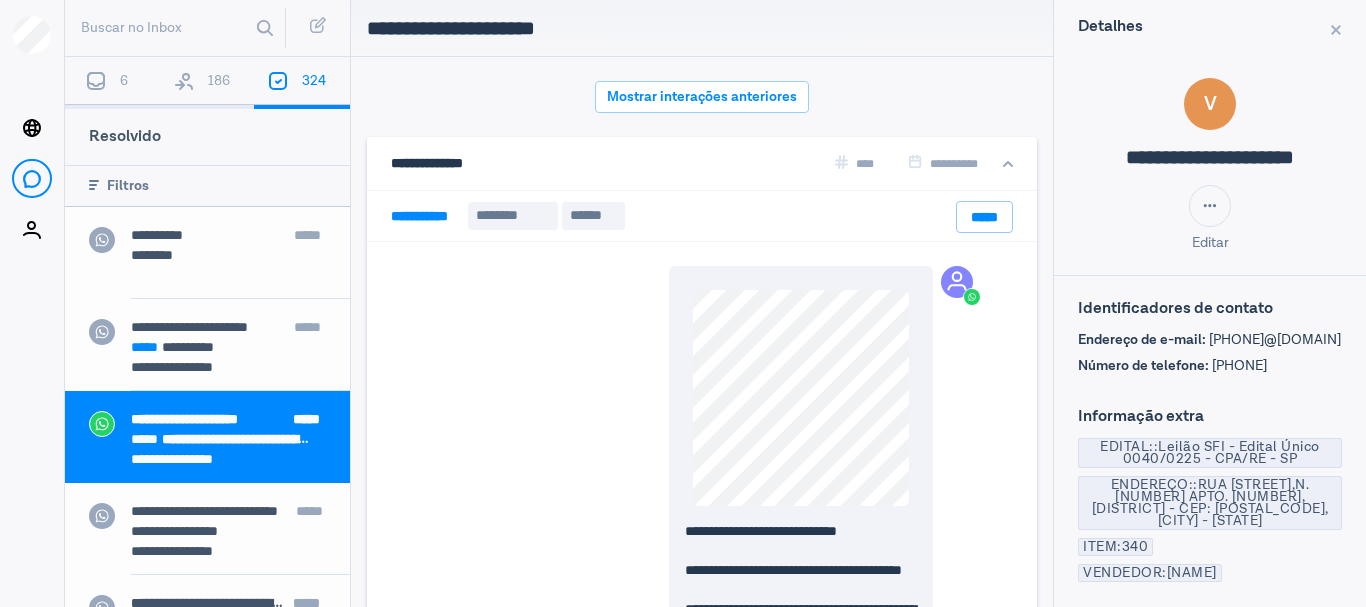 scroll, scrollTop: 80, scrollLeft: 0, axis: vertical 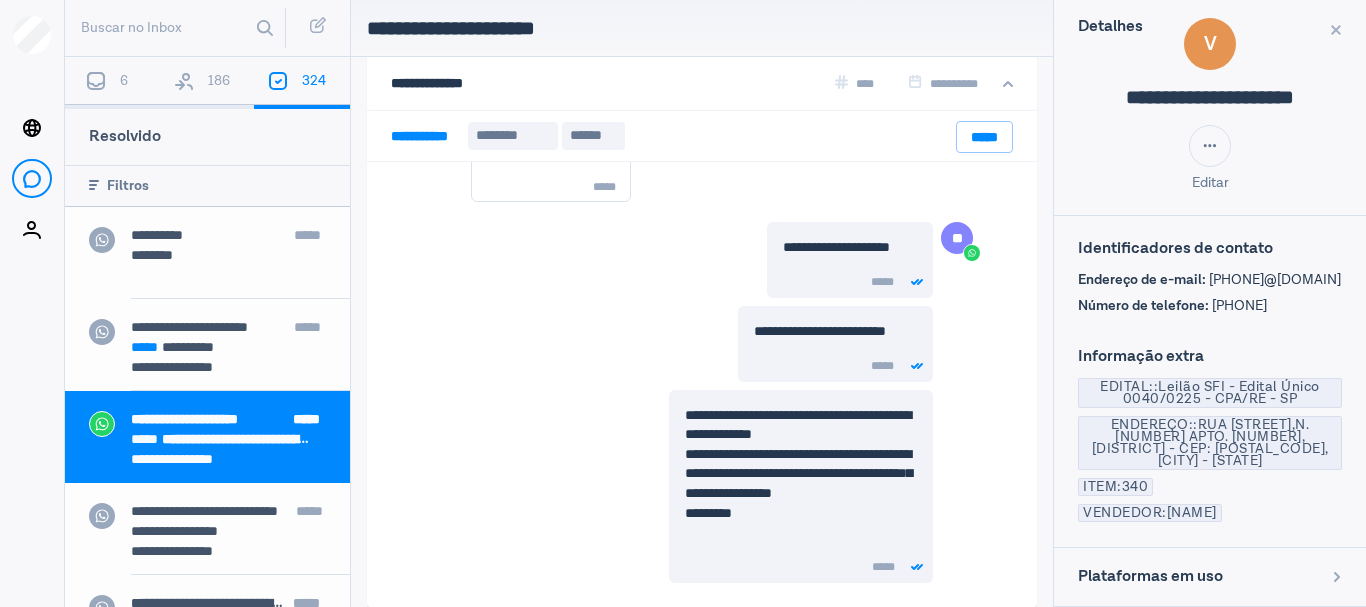 click on "********" at bounding box center (221, 255) 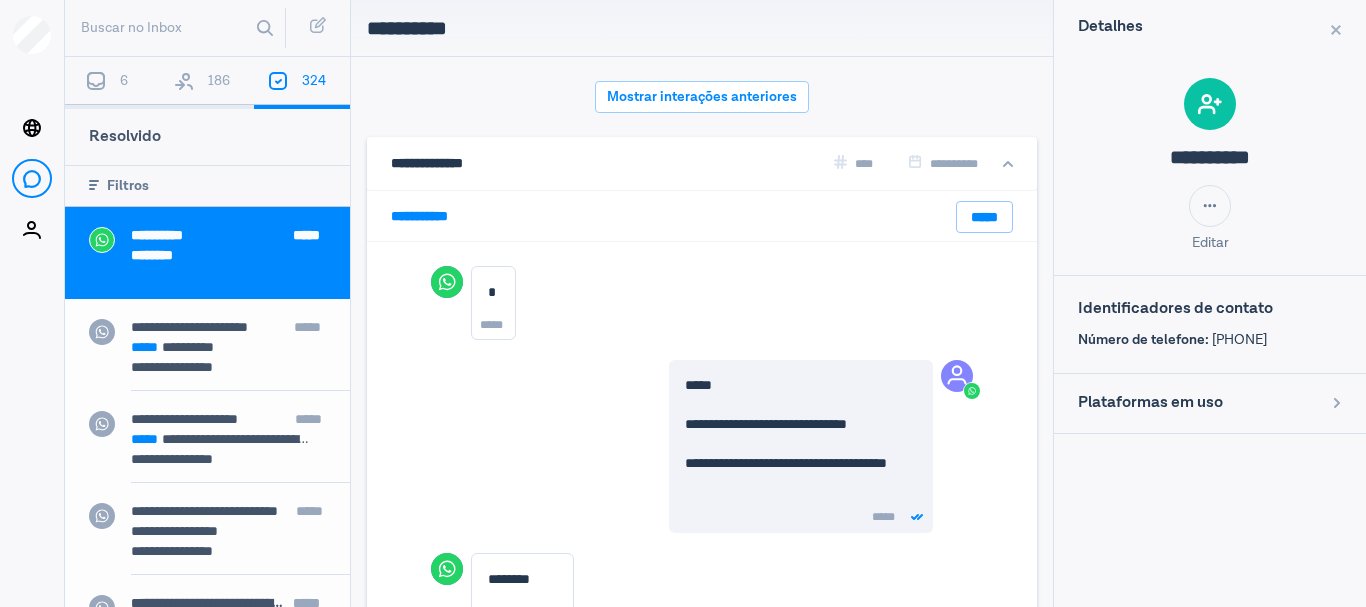 scroll, scrollTop: 80, scrollLeft: 0, axis: vertical 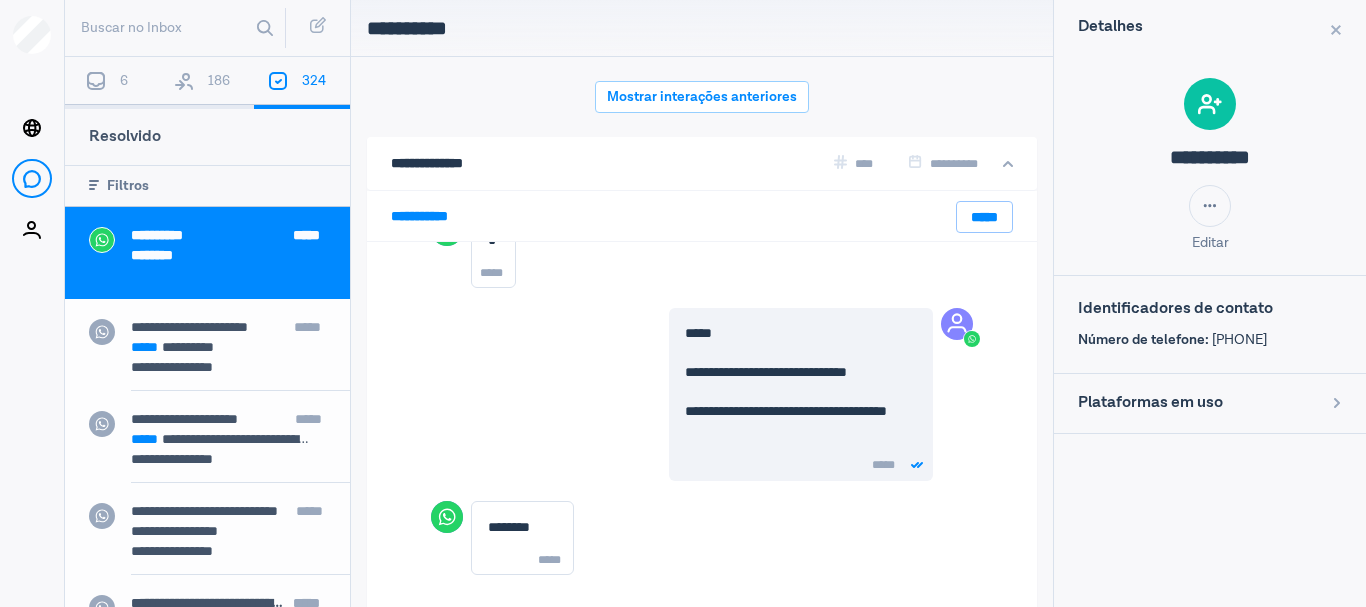 click on "186" at bounding box center (207, 83) 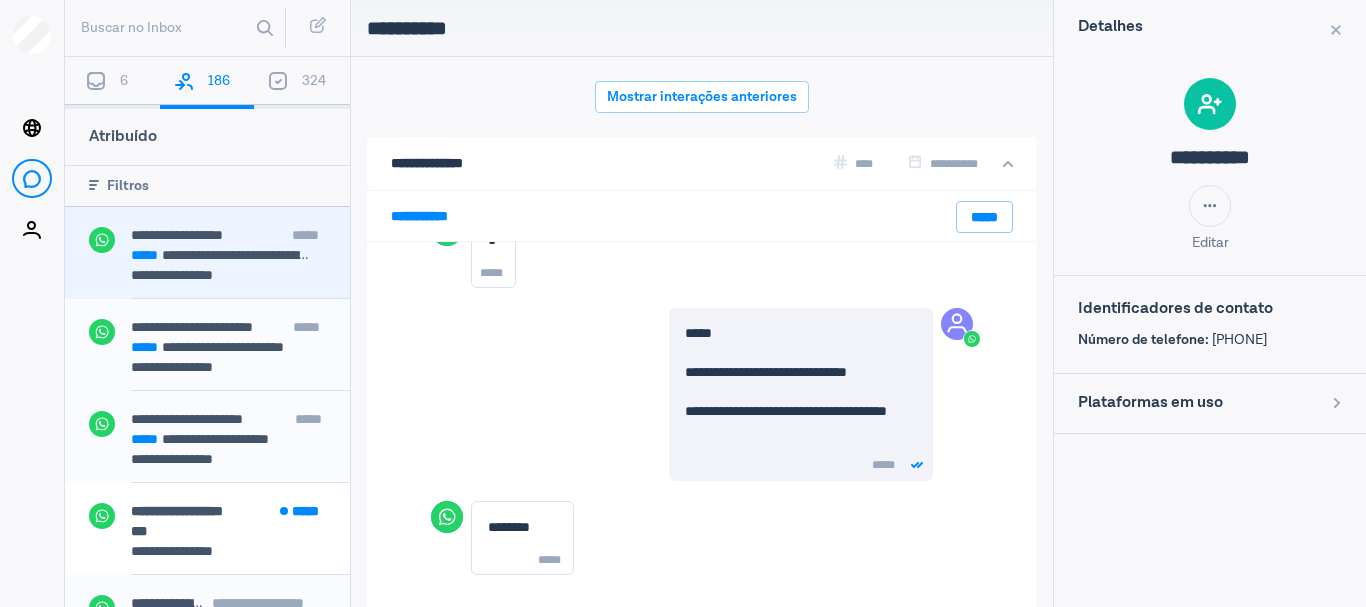 click on "**********" at bounding box center [240, 237] 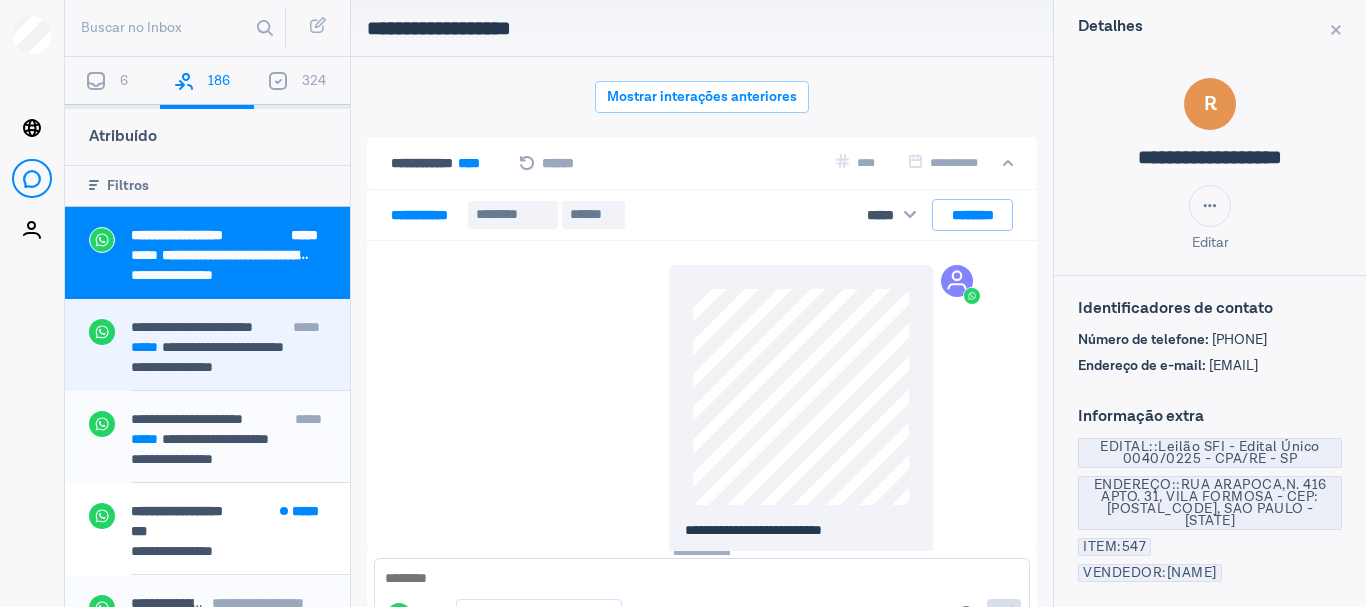 scroll, scrollTop: 80, scrollLeft: 0, axis: vertical 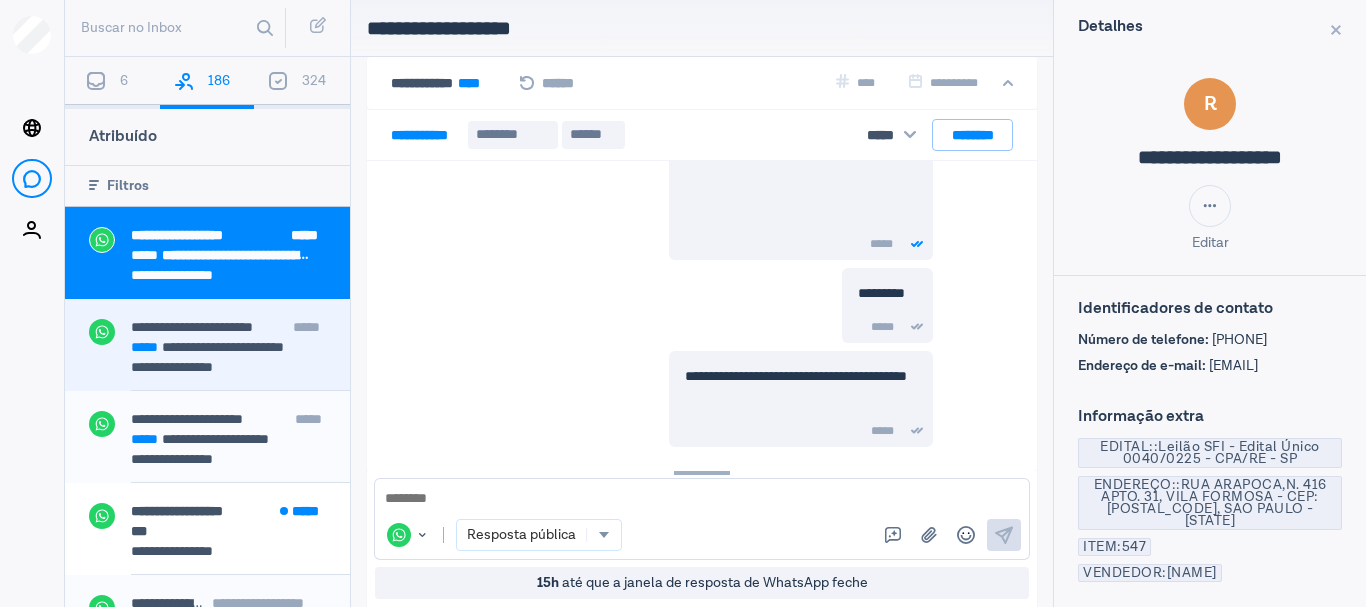 click on "**********" at bounding box center (221, 347) 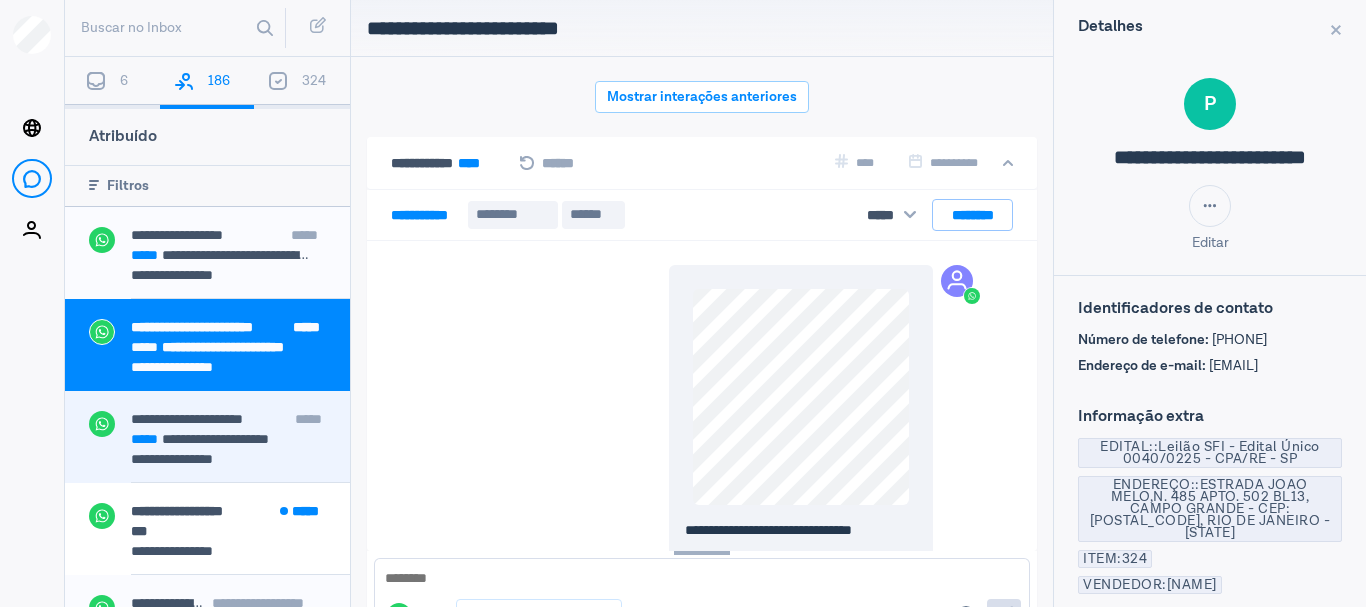 scroll, scrollTop: 80, scrollLeft: 0, axis: vertical 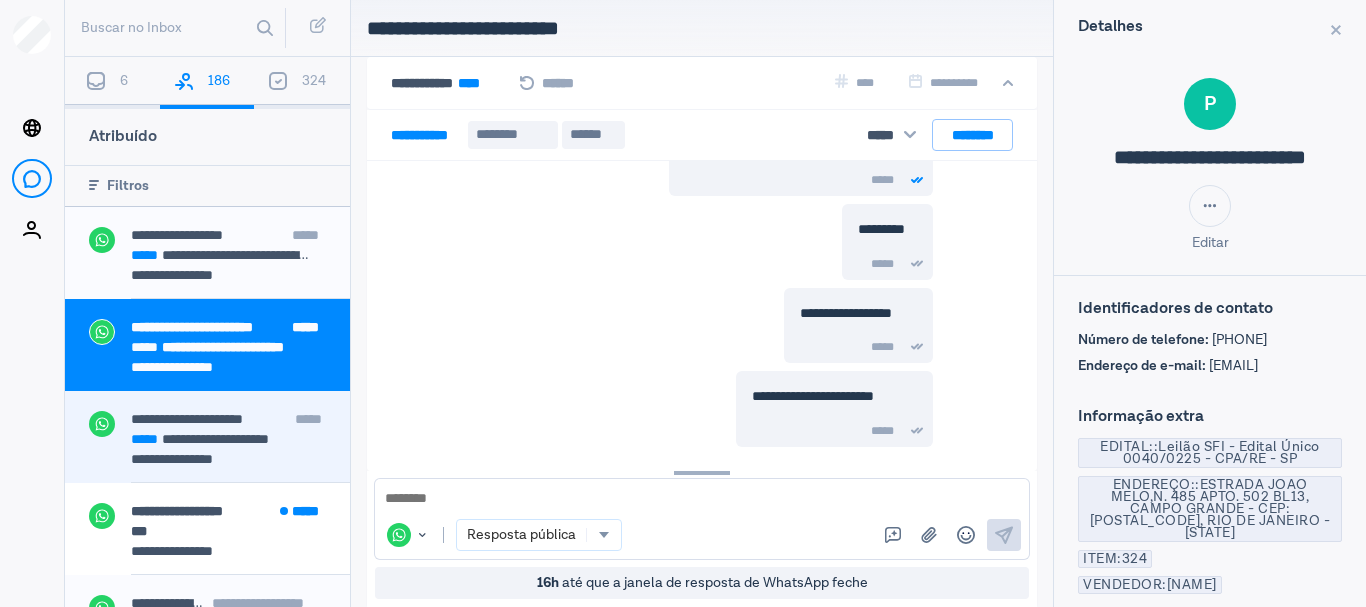 click on "**********" at bounding box center (221, 439) 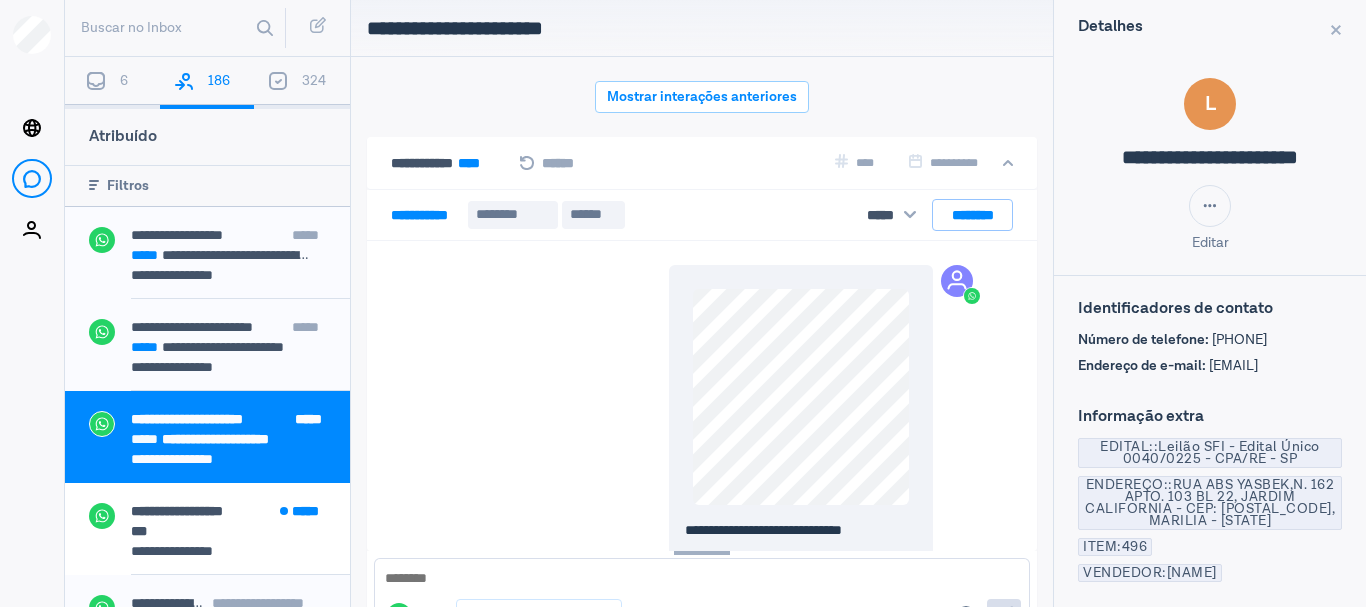 scroll, scrollTop: 80, scrollLeft: 0, axis: vertical 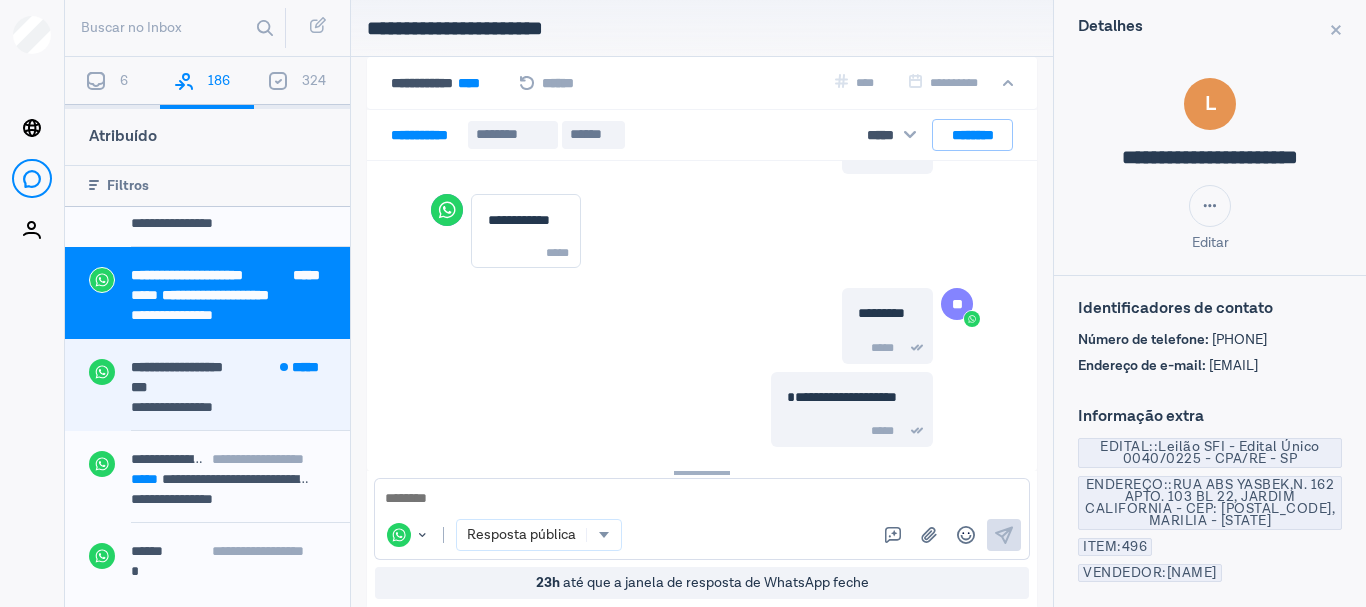 click on "**********" at bounding box center (177, 367) 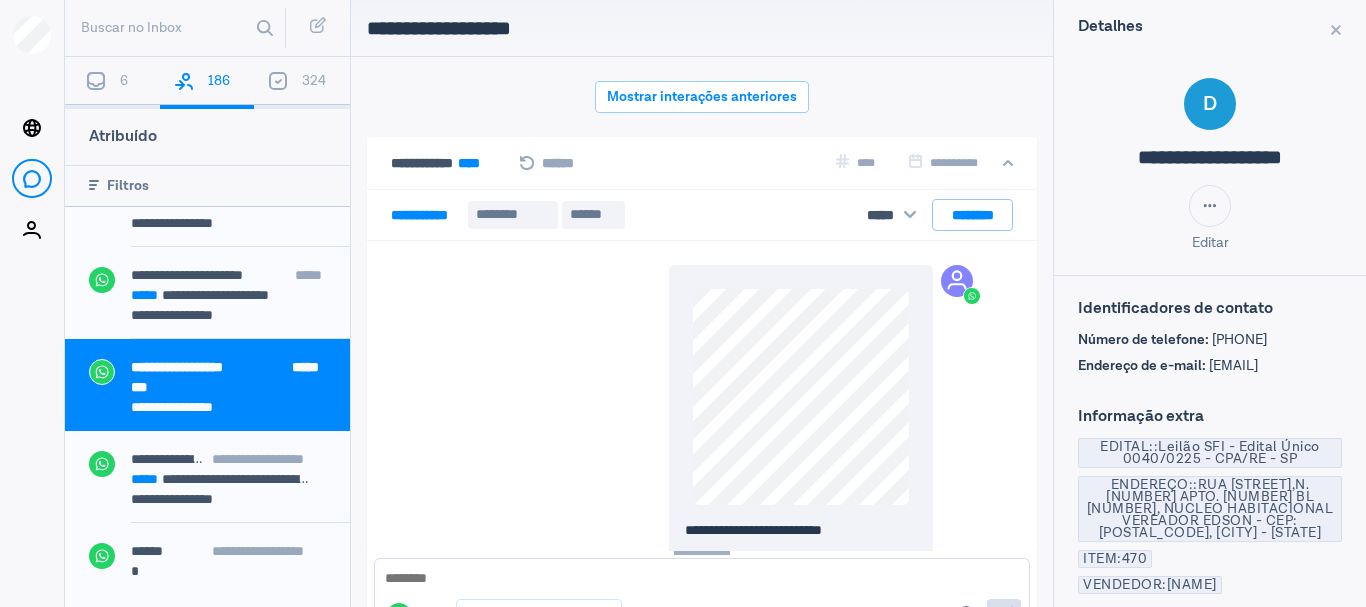 scroll, scrollTop: 80, scrollLeft: 0, axis: vertical 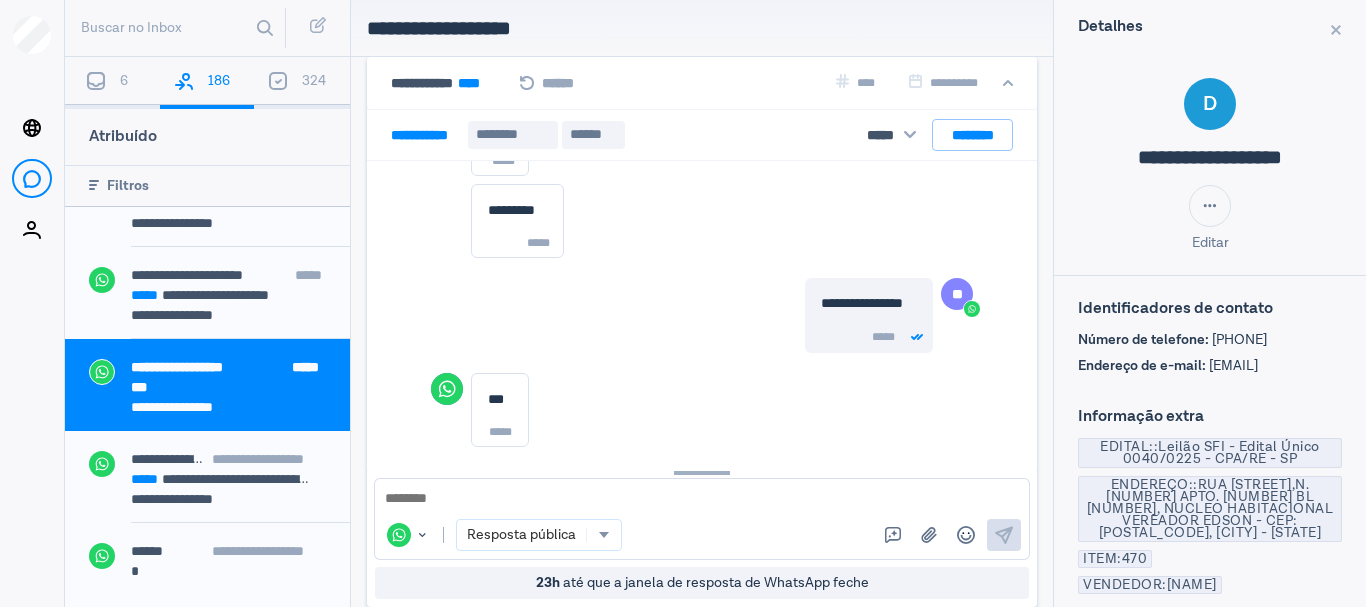 click at bounding box center (702, 499) 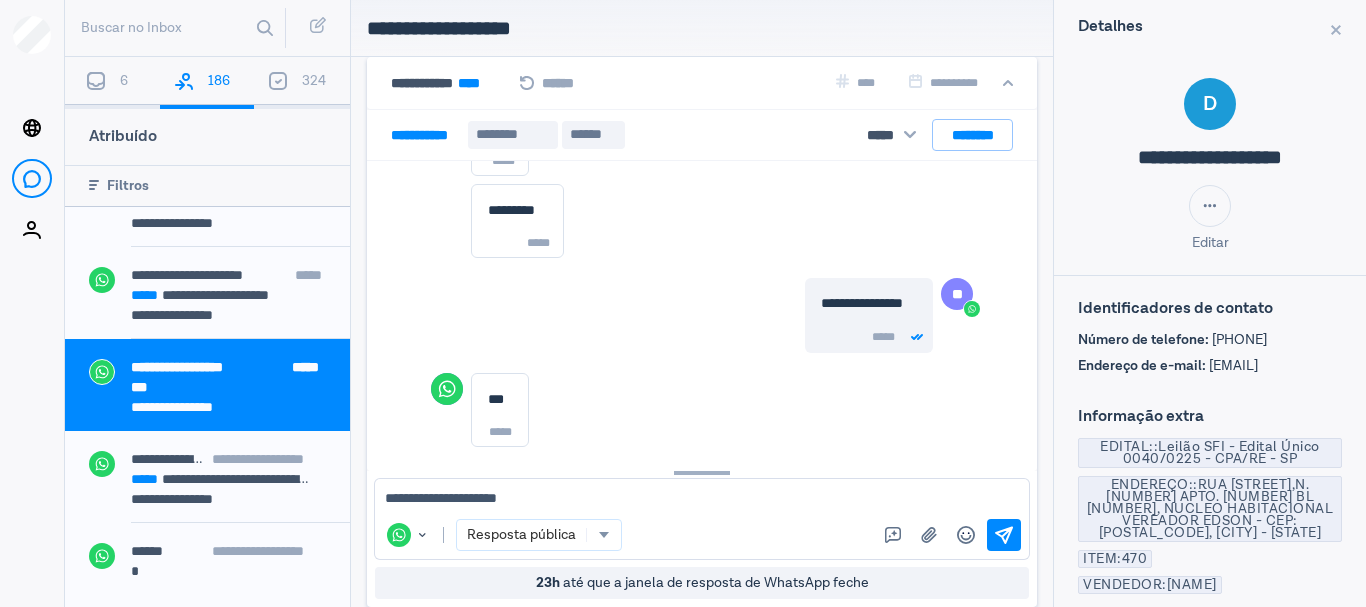 type on "**********" 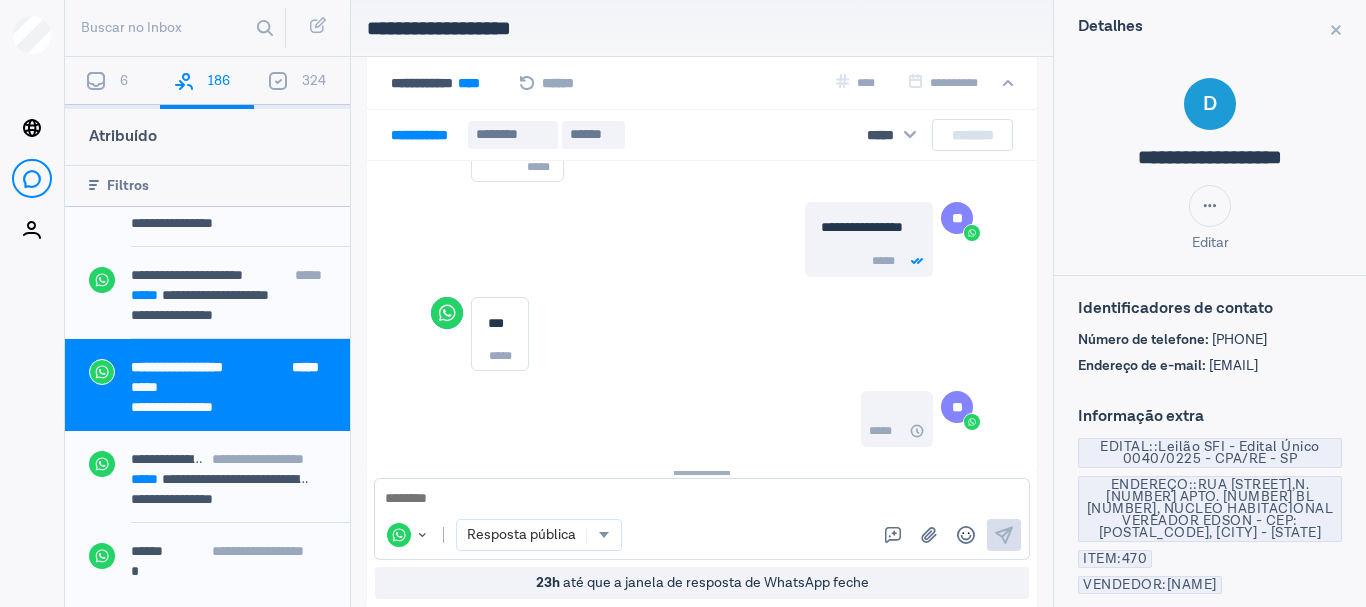 scroll, scrollTop: 2718, scrollLeft: 0, axis: vertical 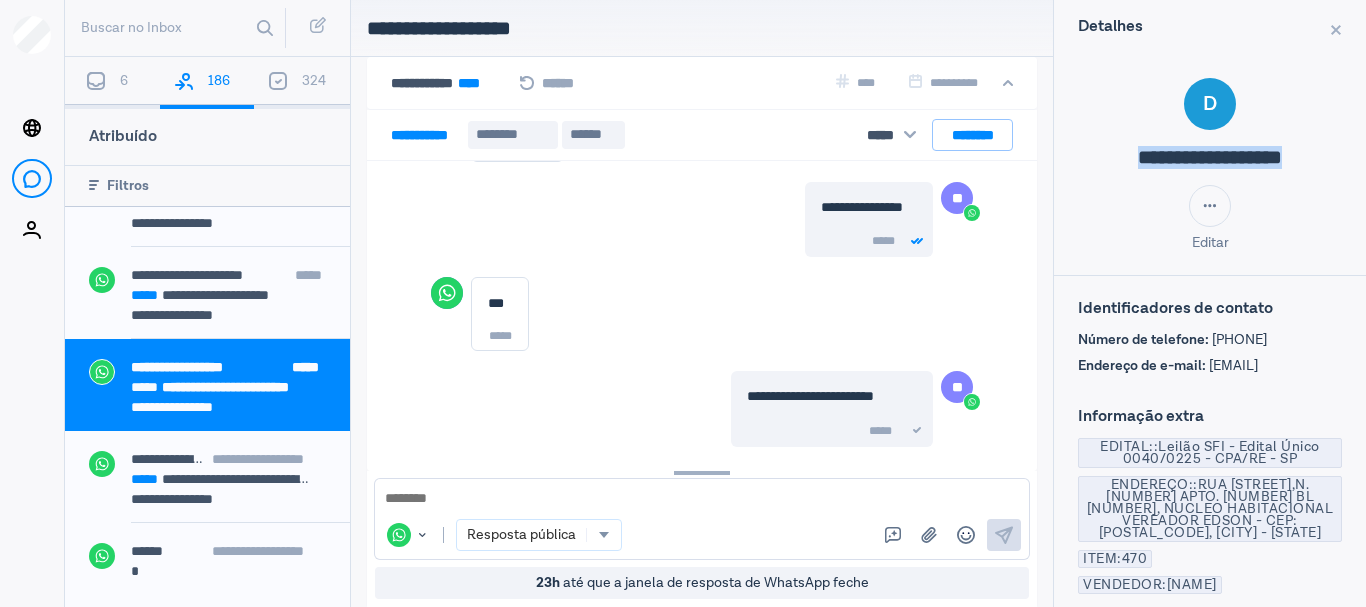 drag, startPoint x: 1100, startPoint y: 157, endPoint x: 1365, endPoint y: 159, distance: 265.00754 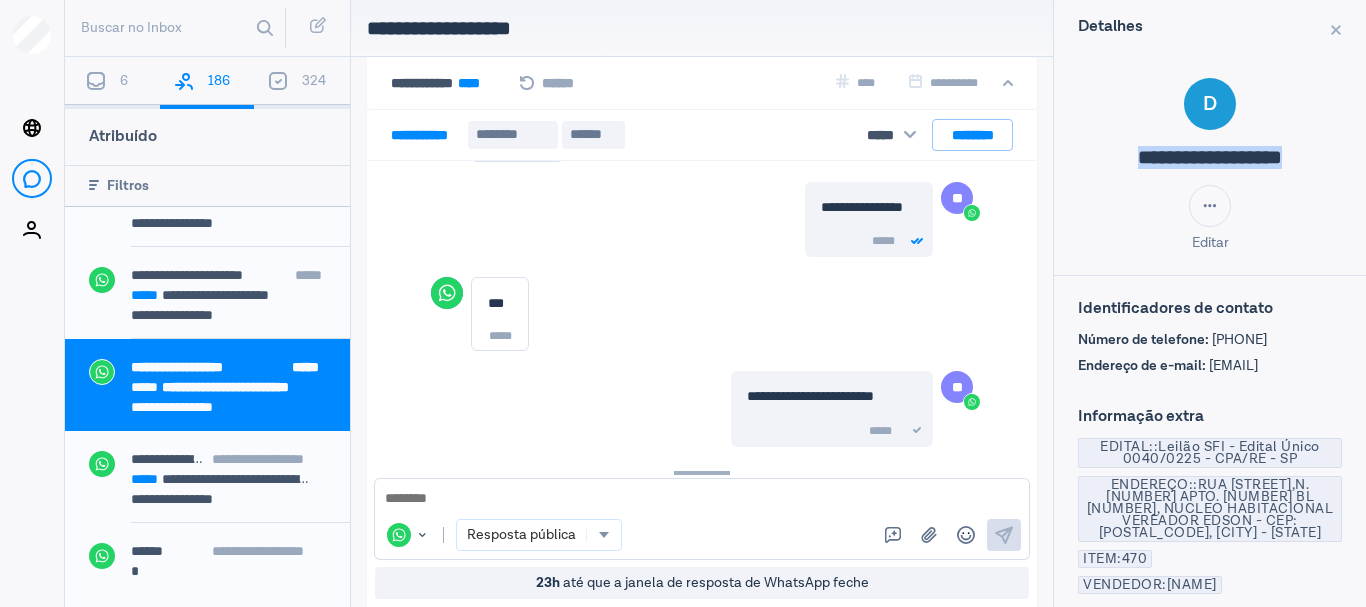 copy on "**********" 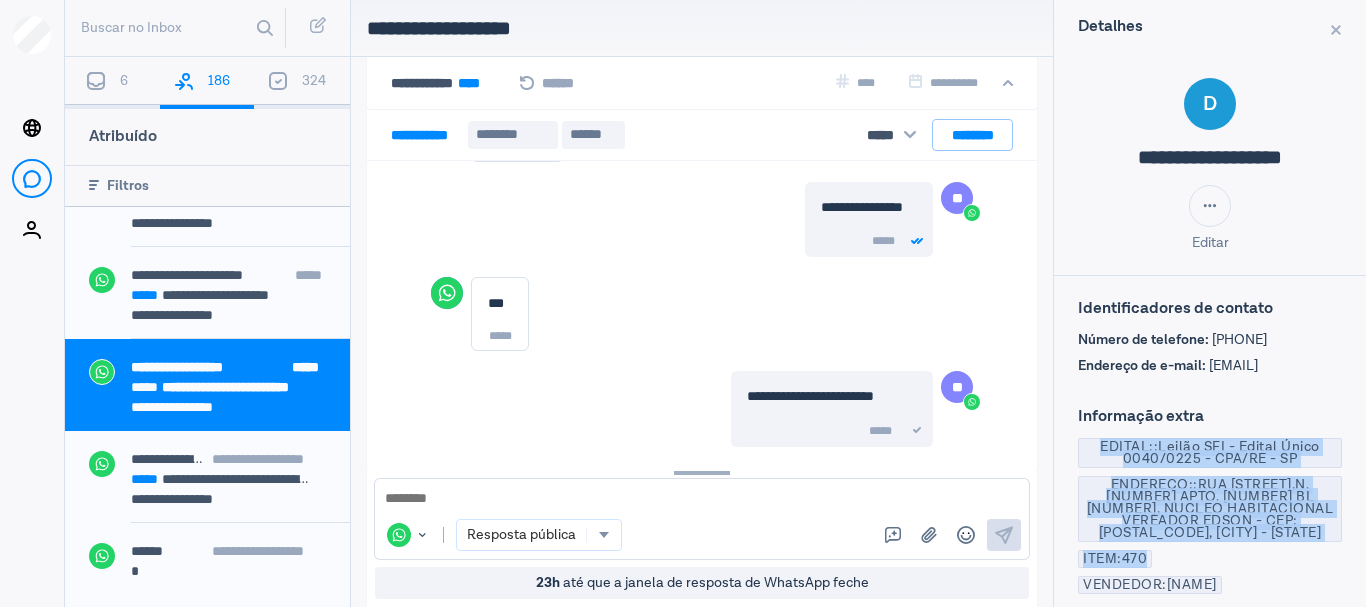 drag, startPoint x: 1091, startPoint y: 468, endPoint x: 1191, endPoint y: 582, distance: 151.64432 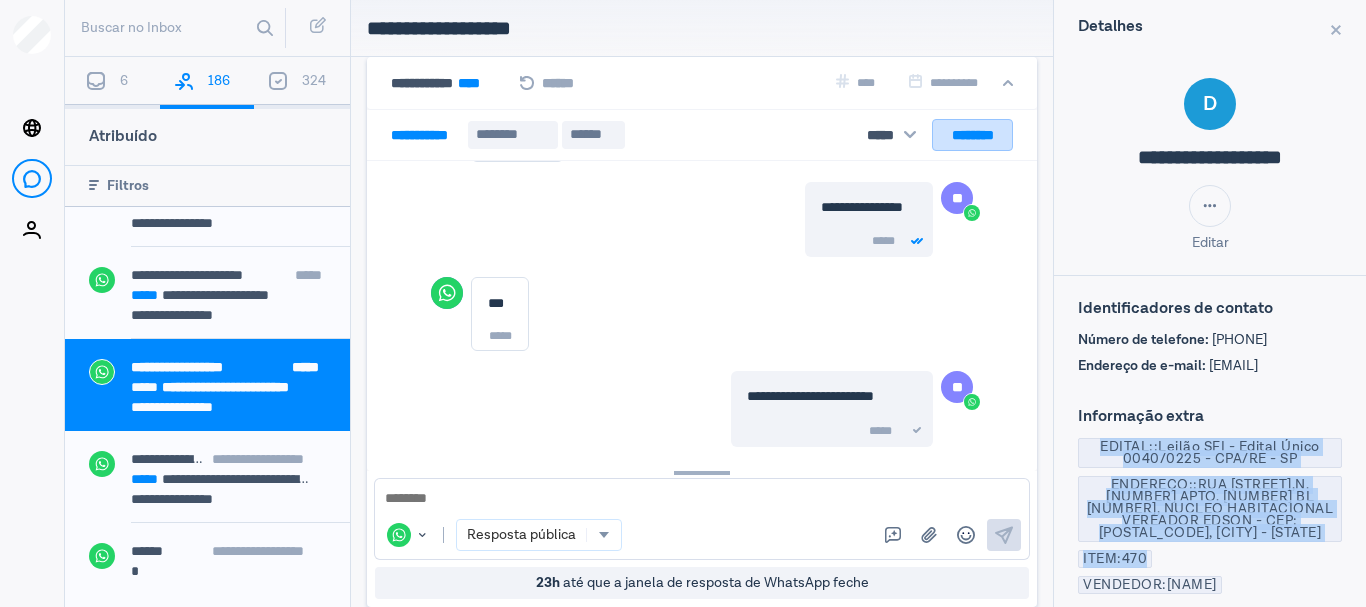 click on "********" at bounding box center (972, 135) 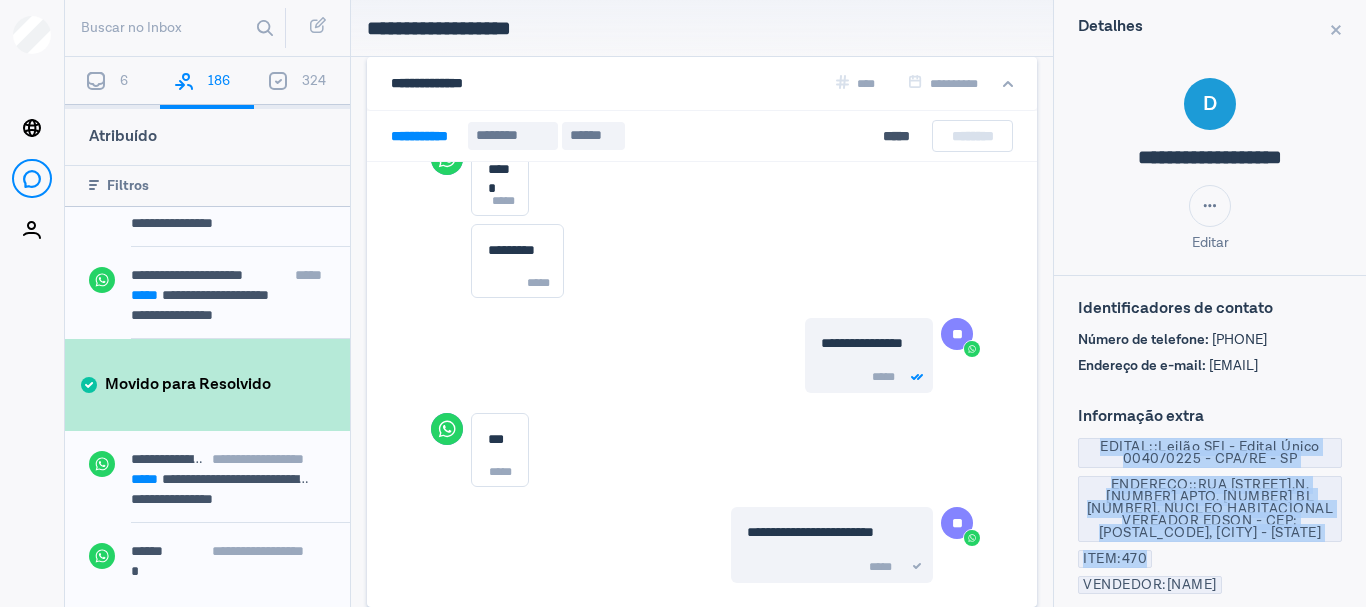 scroll, scrollTop: 2583, scrollLeft: 0, axis: vertical 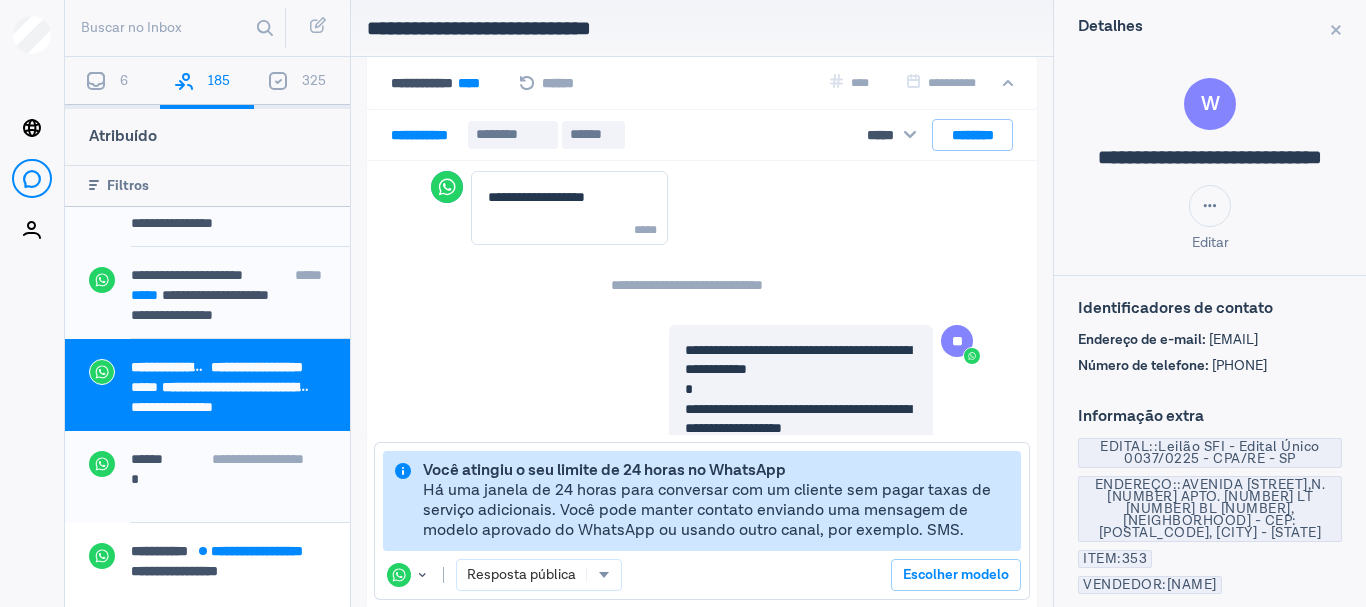 drag, startPoint x: 1227, startPoint y: 406, endPoint x: 1326, endPoint y: 403, distance: 99.04544 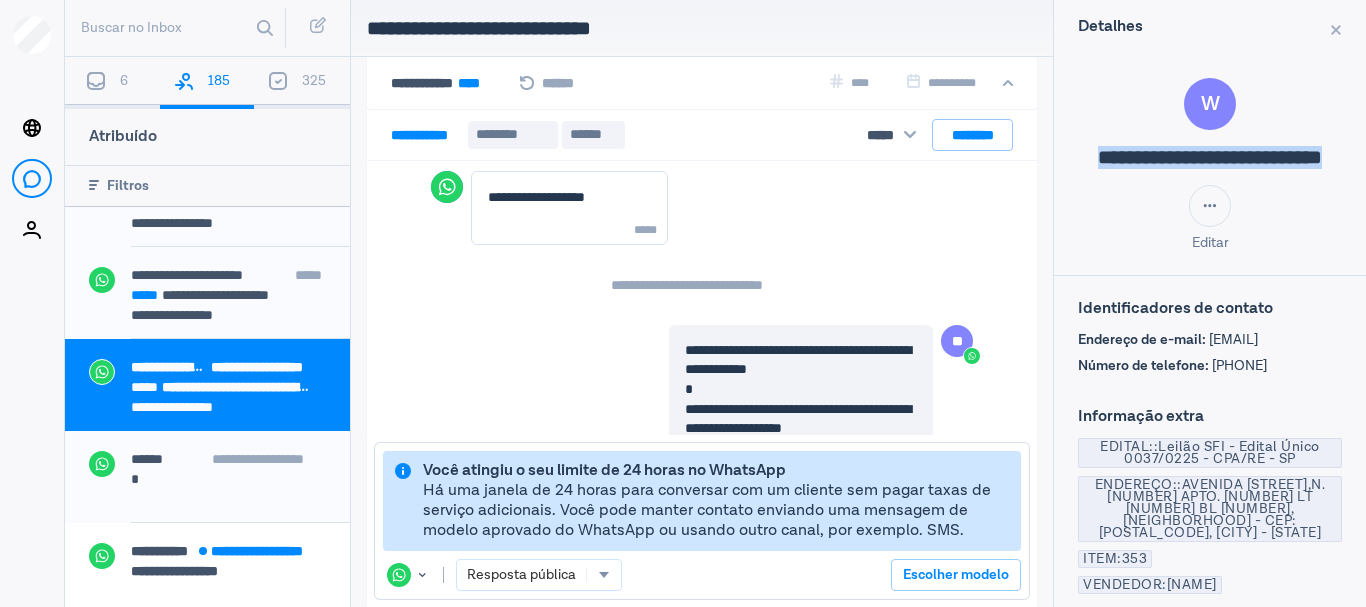 drag, startPoint x: 1080, startPoint y: 155, endPoint x: 1178, endPoint y: 194, distance: 105.47511 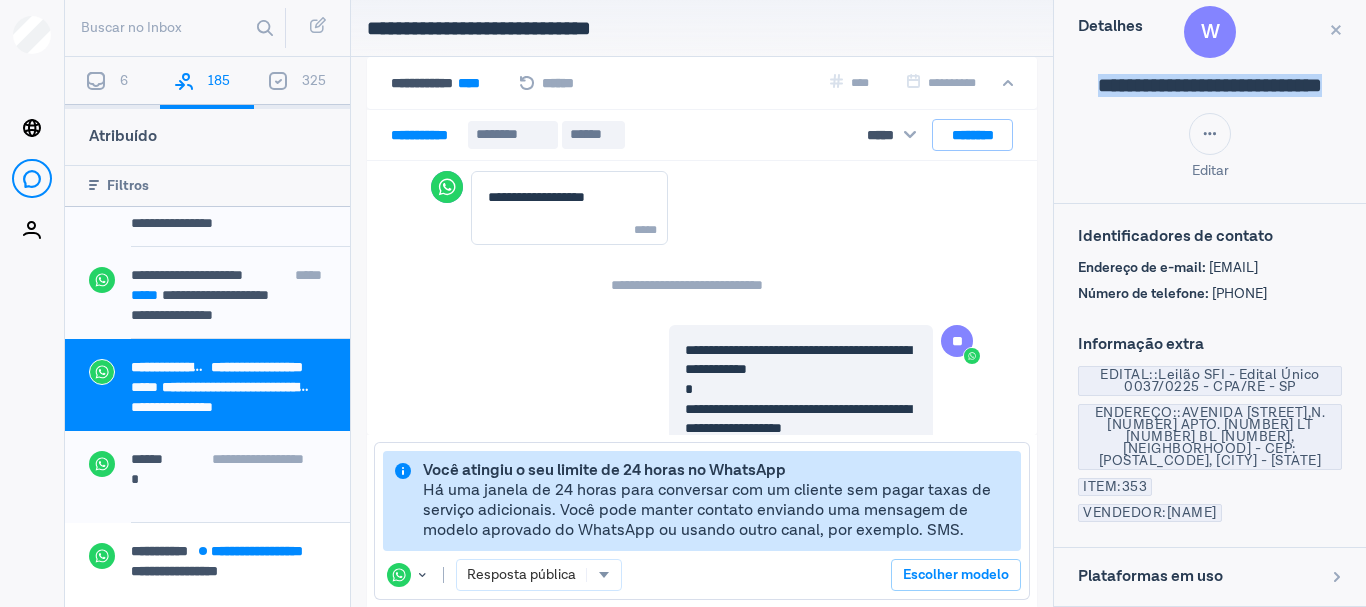 scroll, scrollTop: 102, scrollLeft: 0, axis: vertical 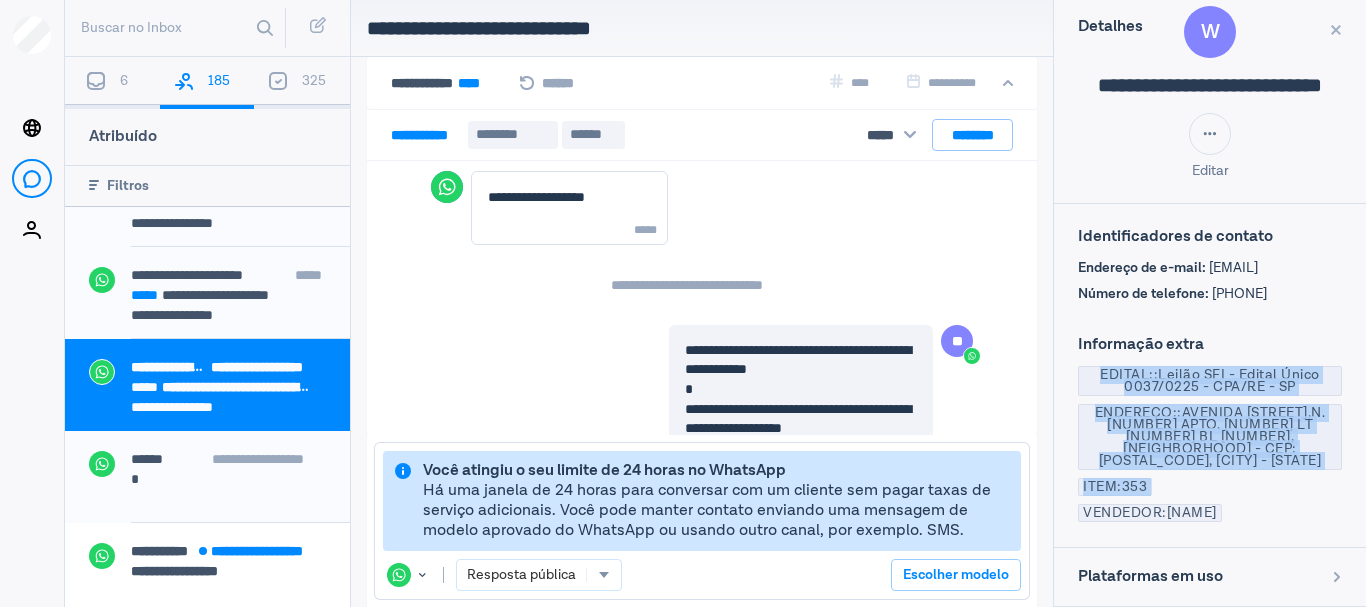drag, startPoint x: 1089, startPoint y: 386, endPoint x: 1164, endPoint y: 500, distance: 136.45879 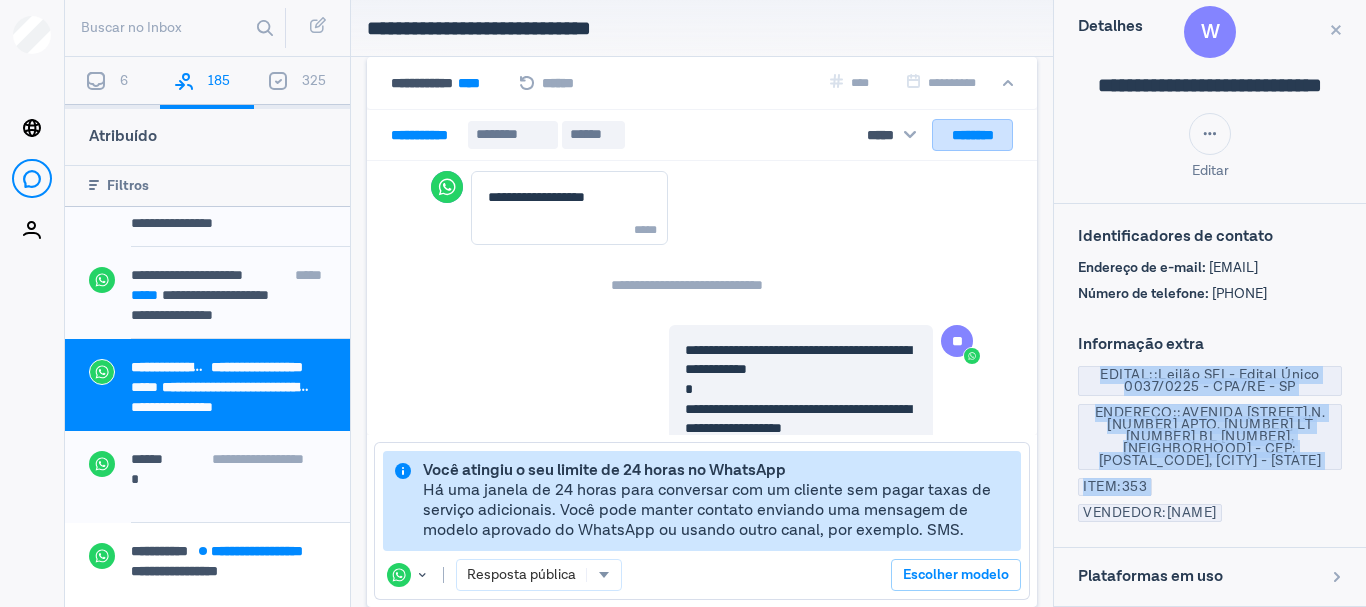 click on "********" at bounding box center [972, 135] 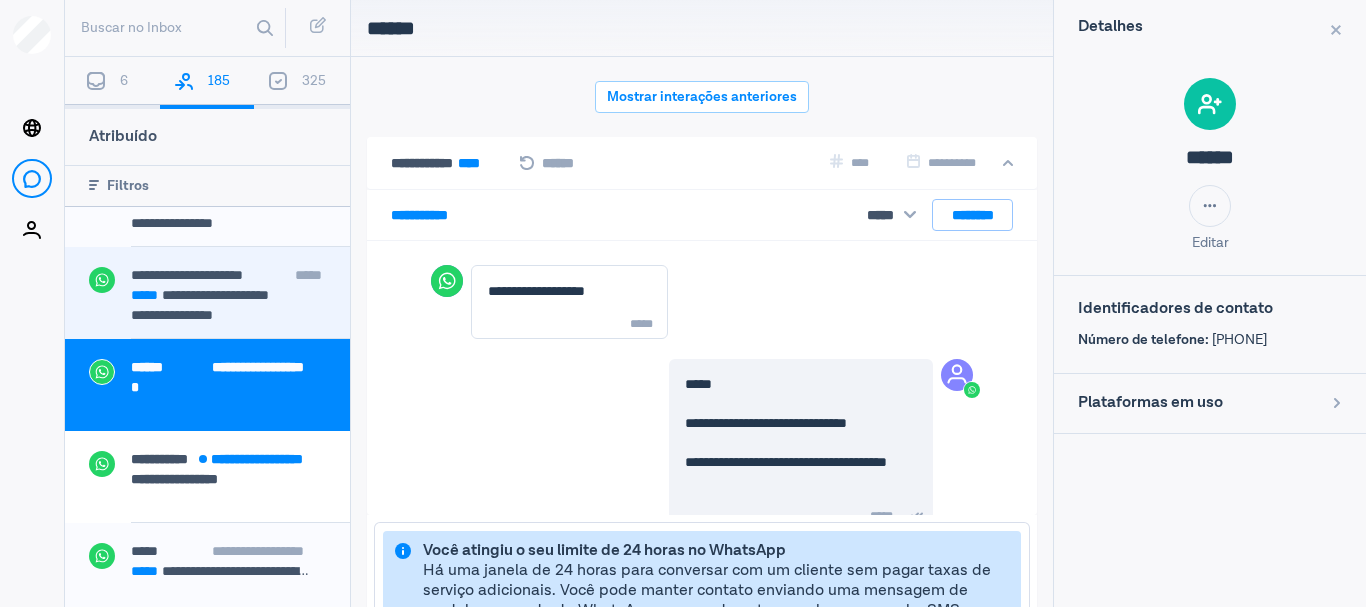 scroll, scrollTop: 0, scrollLeft: 0, axis: both 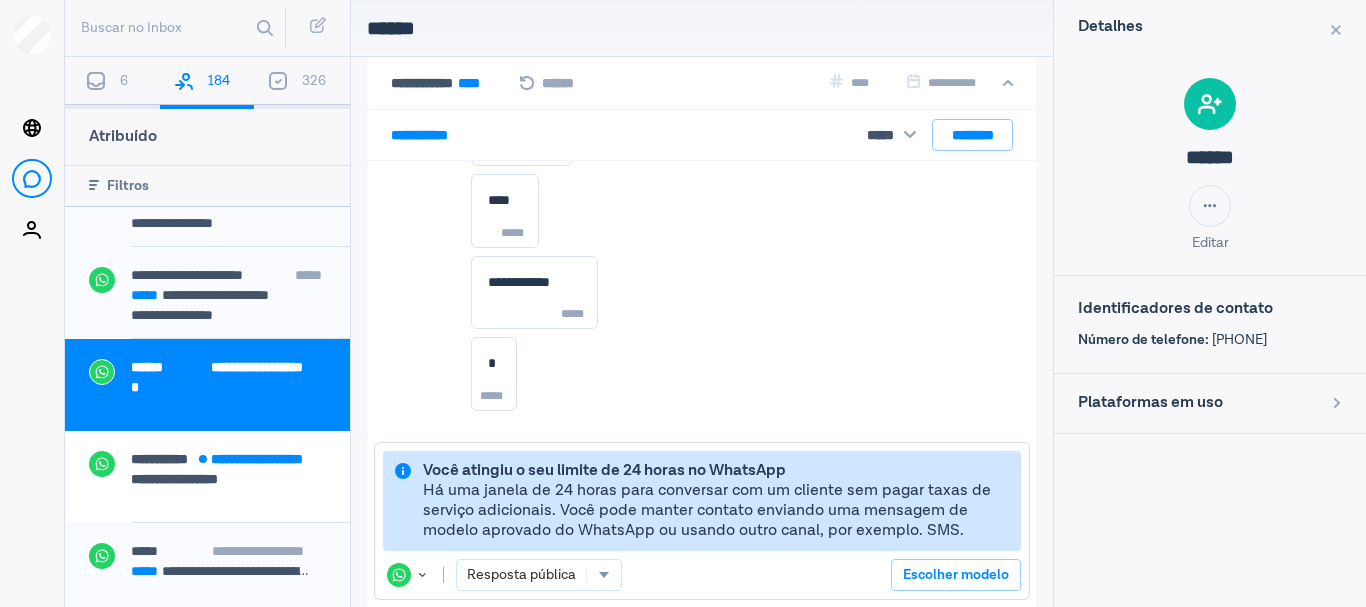 drag, startPoint x: 1227, startPoint y: 339, endPoint x: 1334, endPoint y: 337, distance: 107.01869 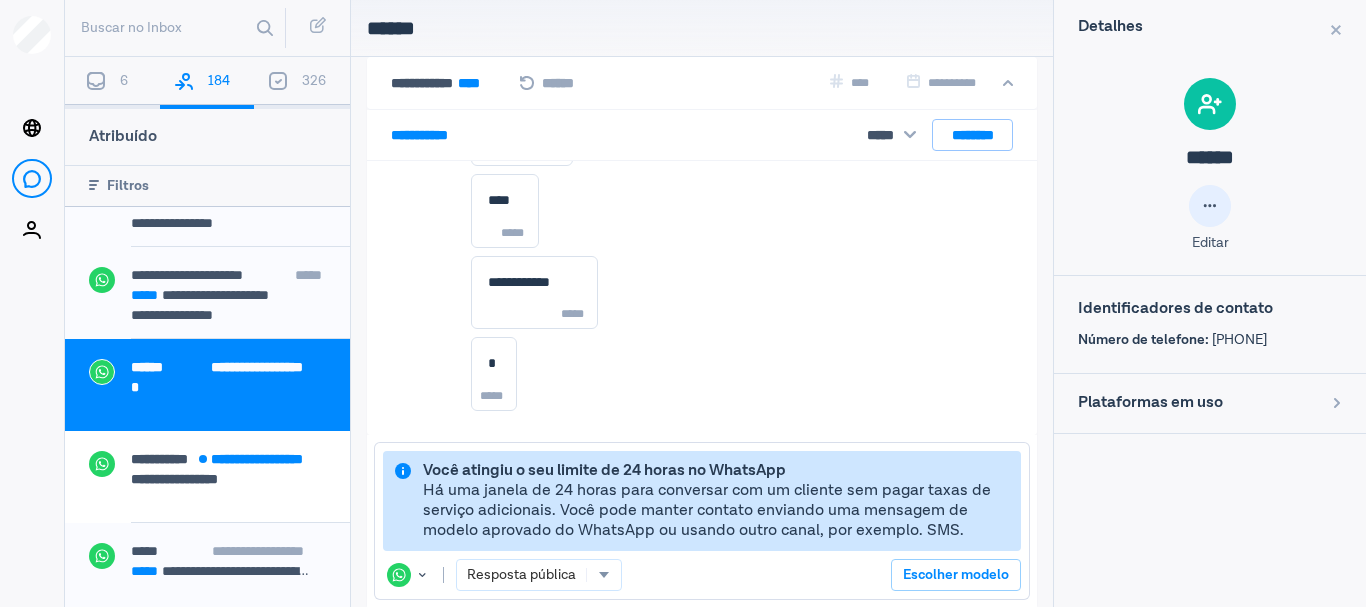 click at bounding box center [1210, 206] 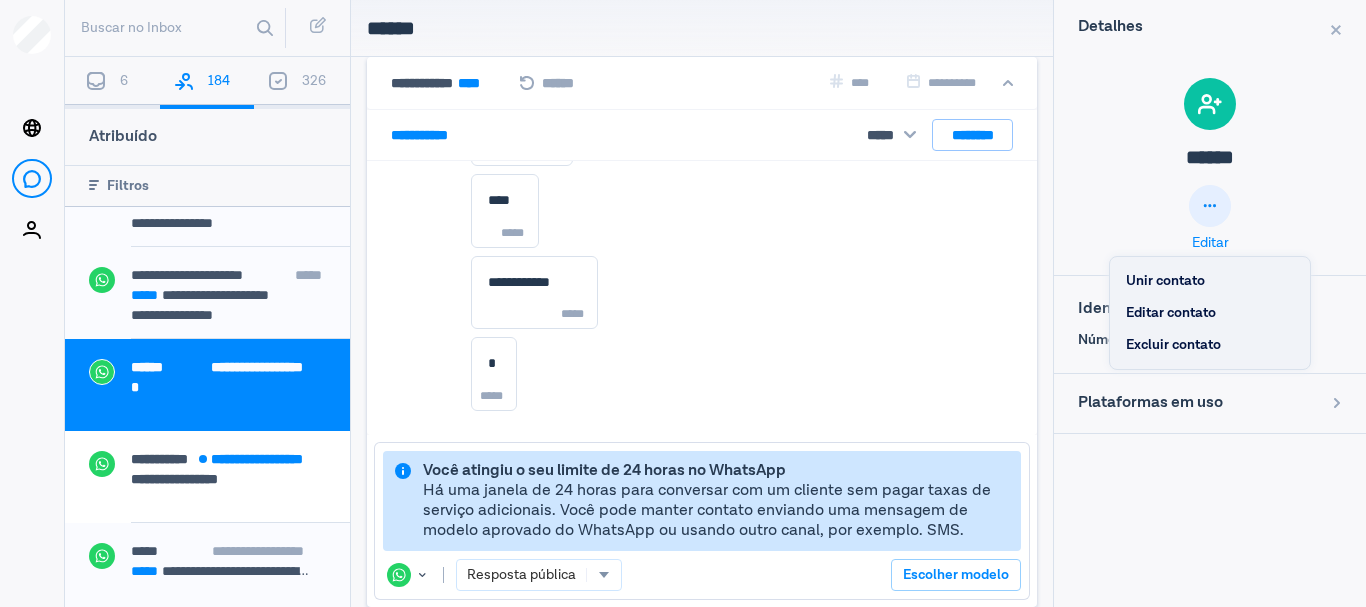 click on "**********" at bounding box center [702, 83] 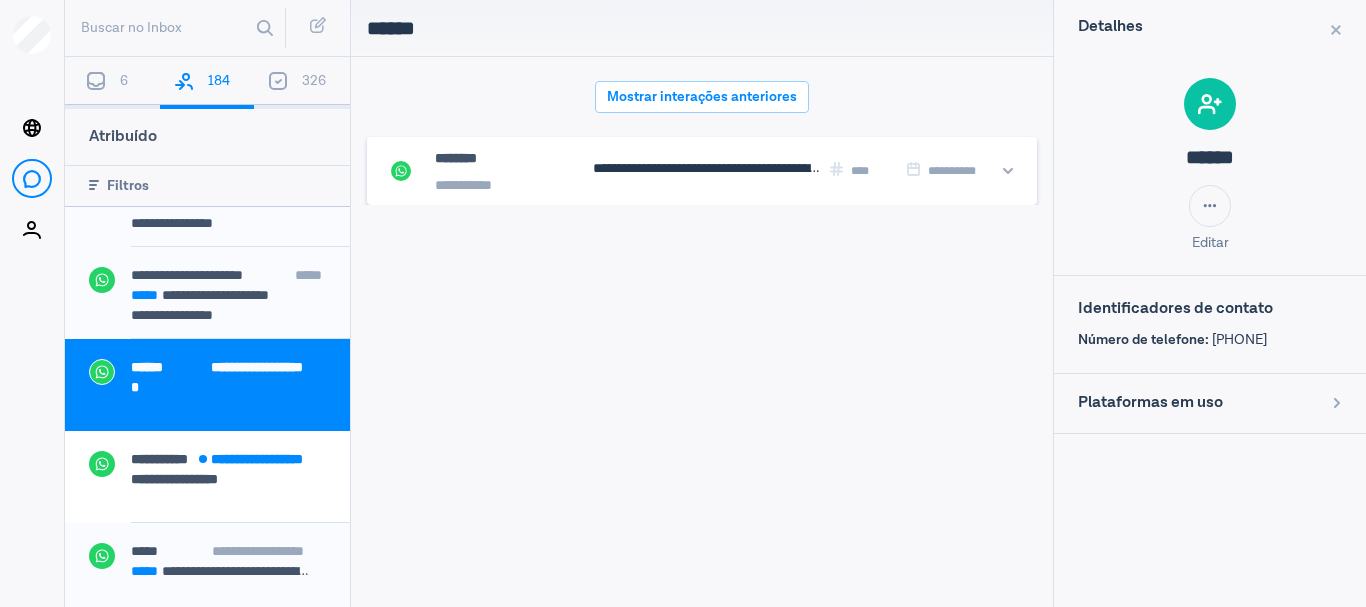 click on "********" at bounding box center (468, 158) 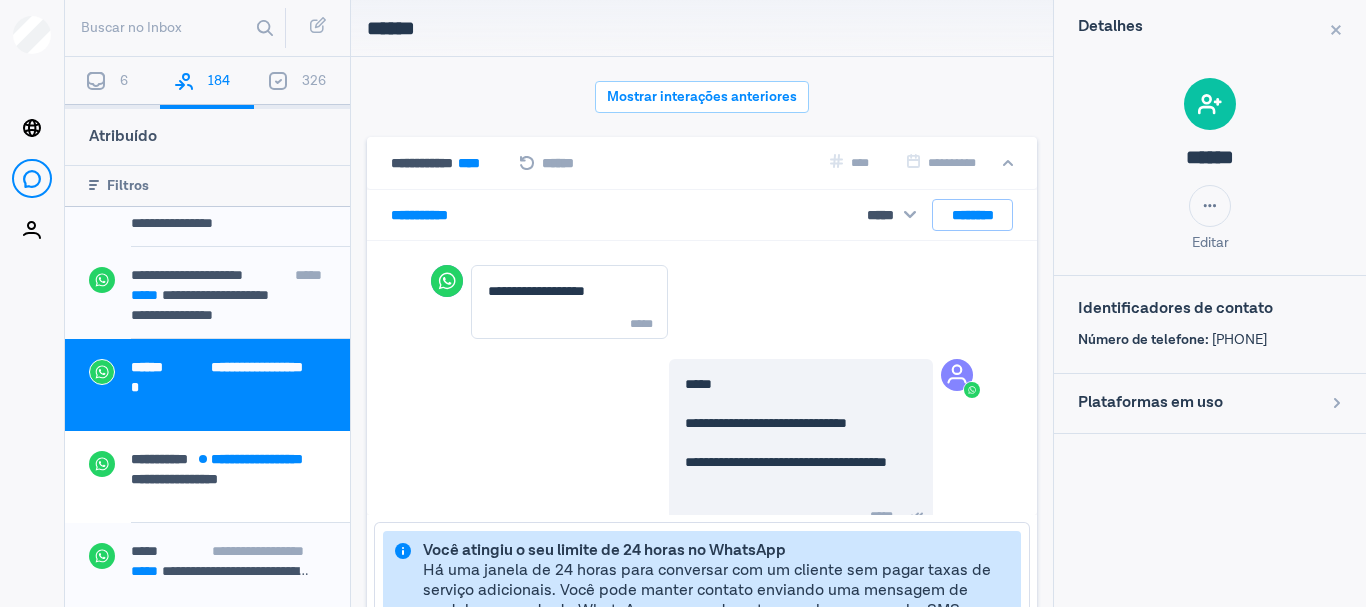scroll, scrollTop: 2, scrollLeft: 0, axis: vertical 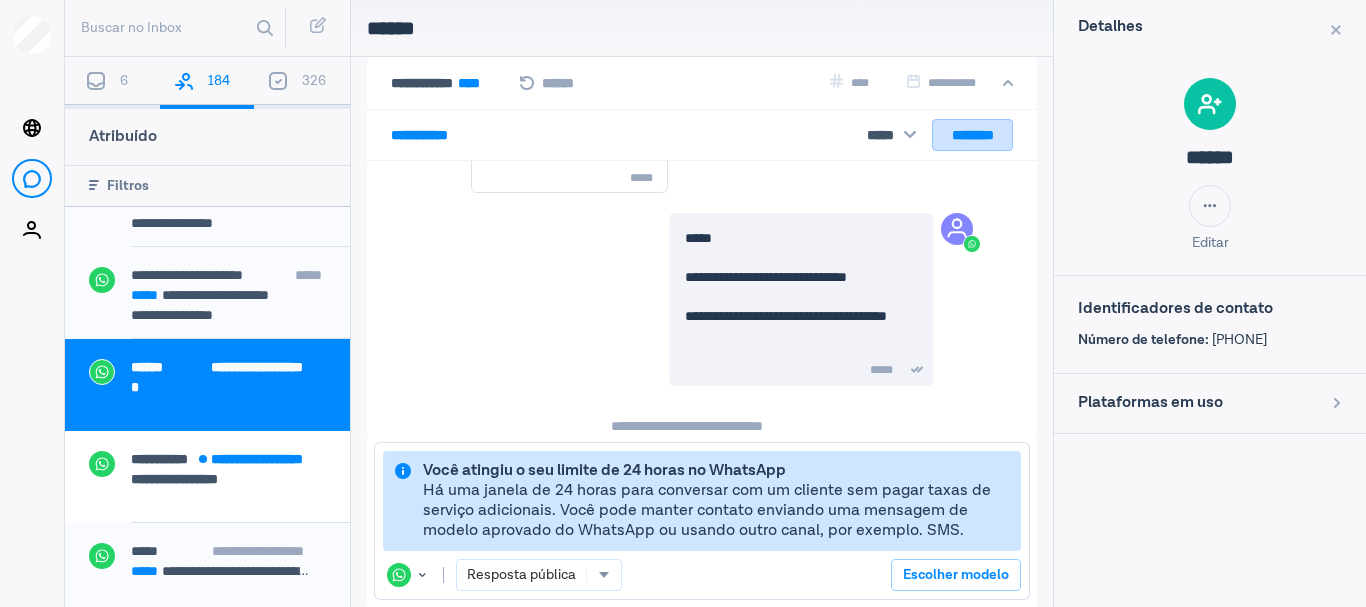 click on "********" at bounding box center (972, 135) 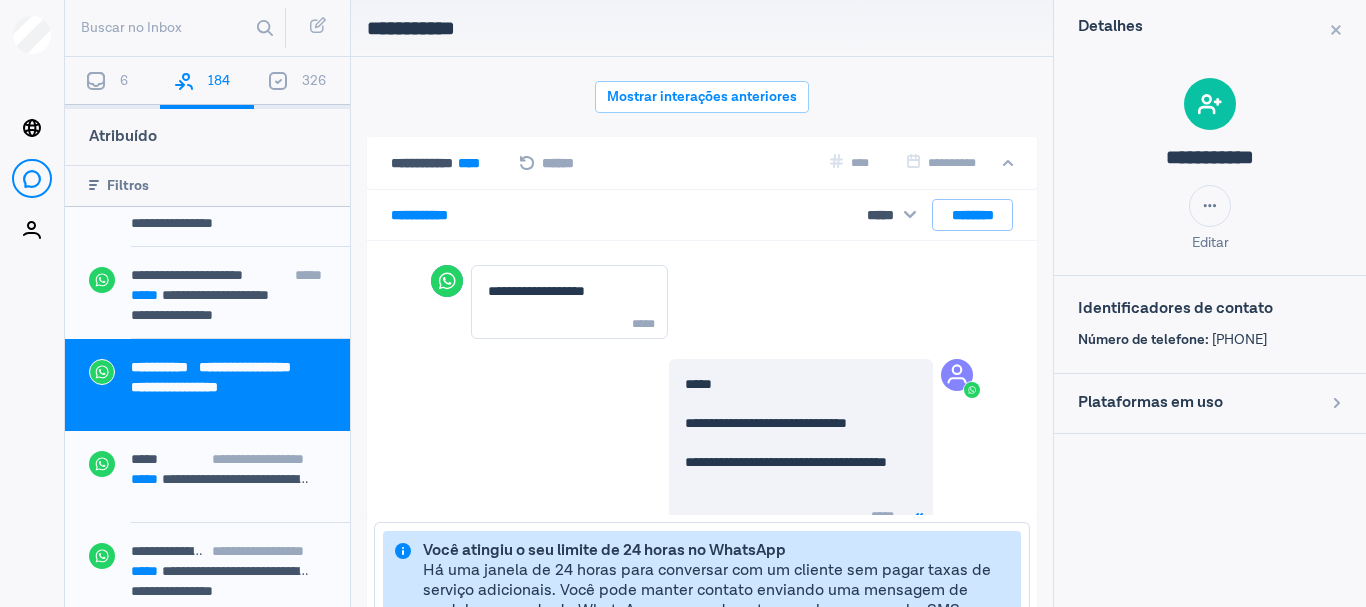 scroll, scrollTop: 935, scrollLeft: 0, axis: vertical 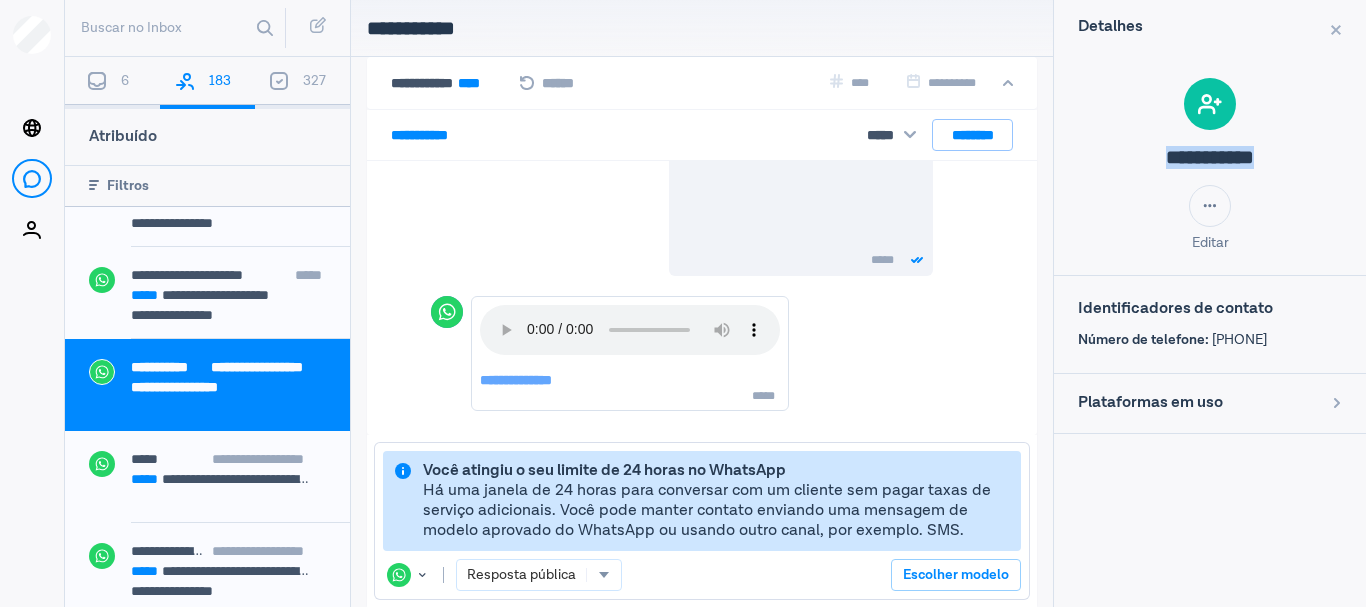 drag, startPoint x: 1156, startPoint y: 152, endPoint x: 1324, endPoint y: 169, distance: 168.85793 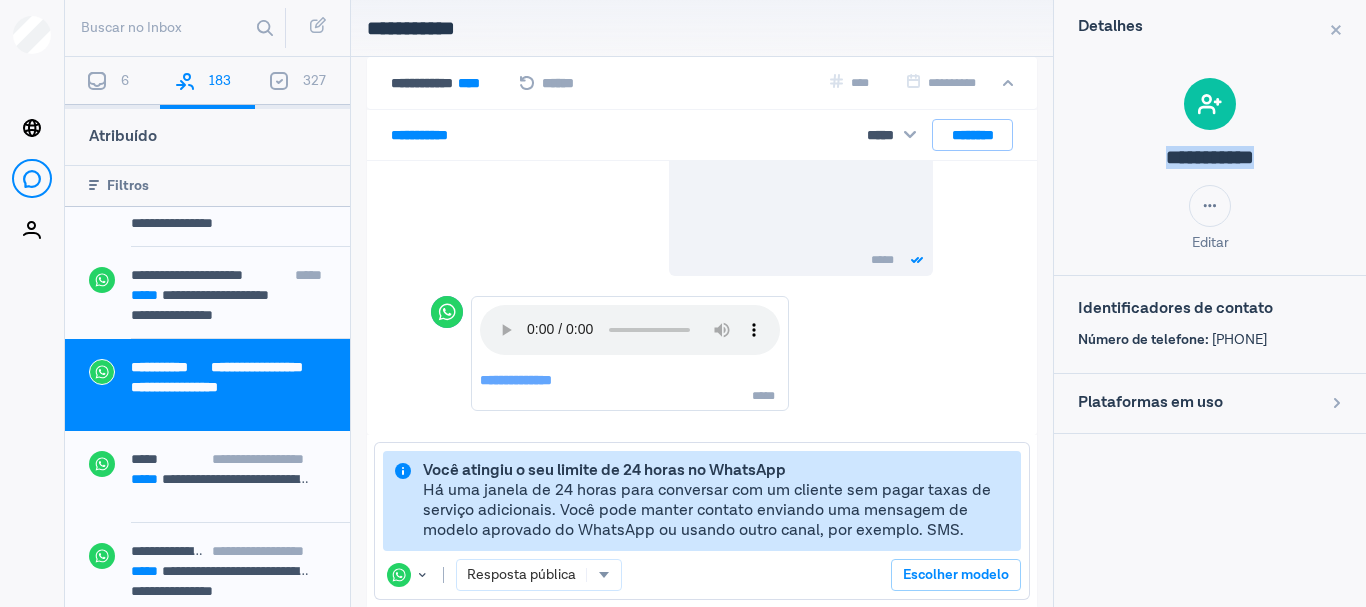 drag, startPoint x: 1225, startPoint y: 339, endPoint x: 1318, endPoint y: 334, distance: 93.13431 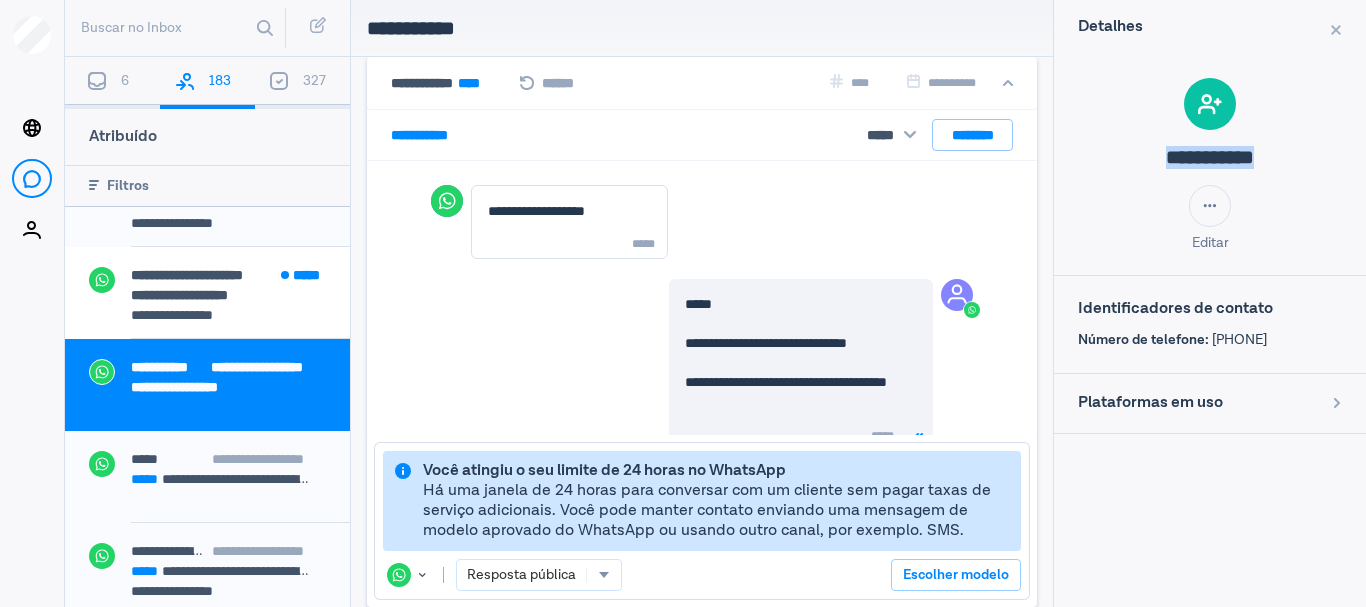 scroll, scrollTop: 935, scrollLeft: 0, axis: vertical 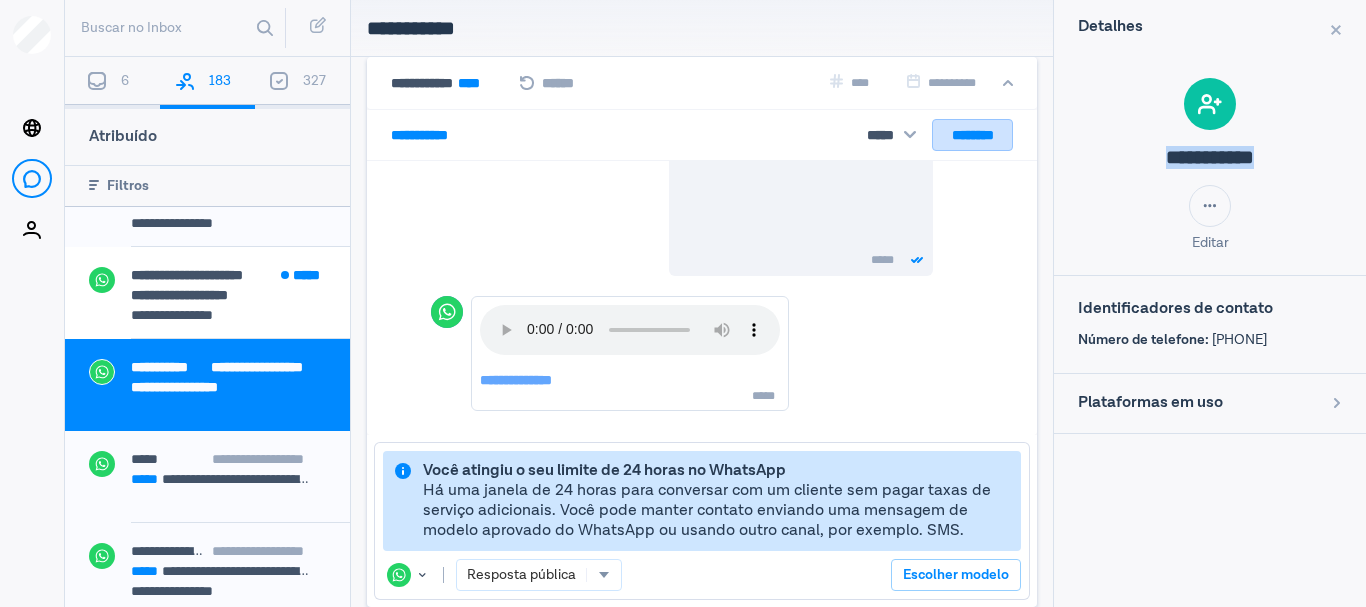 click on "********" at bounding box center [972, 135] 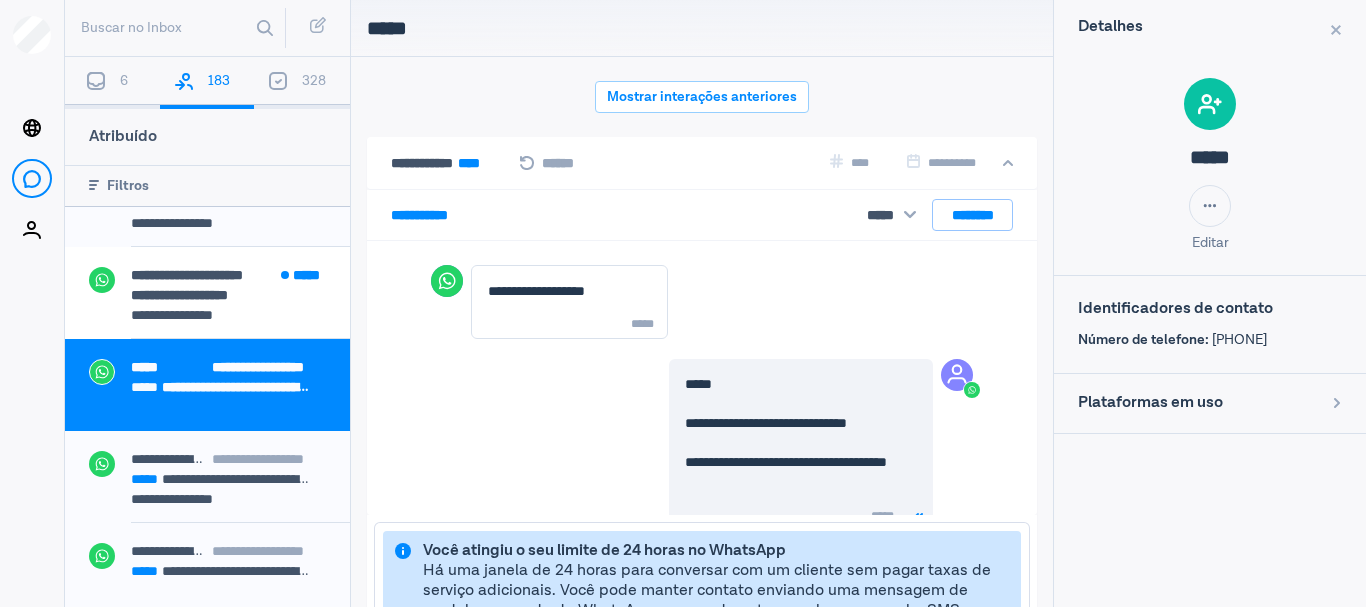 scroll, scrollTop: 80, scrollLeft: 0, axis: vertical 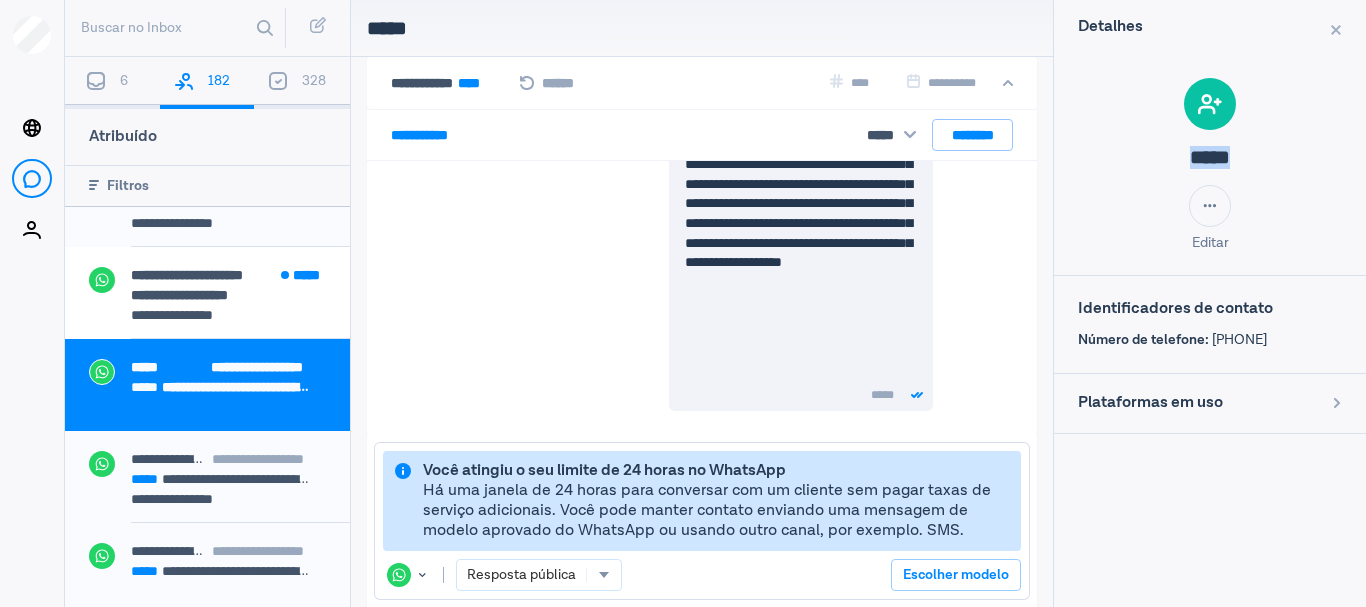 drag, startPoint x: 1184, startPoint y: 156, endPoint x: 1280, endPoint y: 164, distance: 96.332756 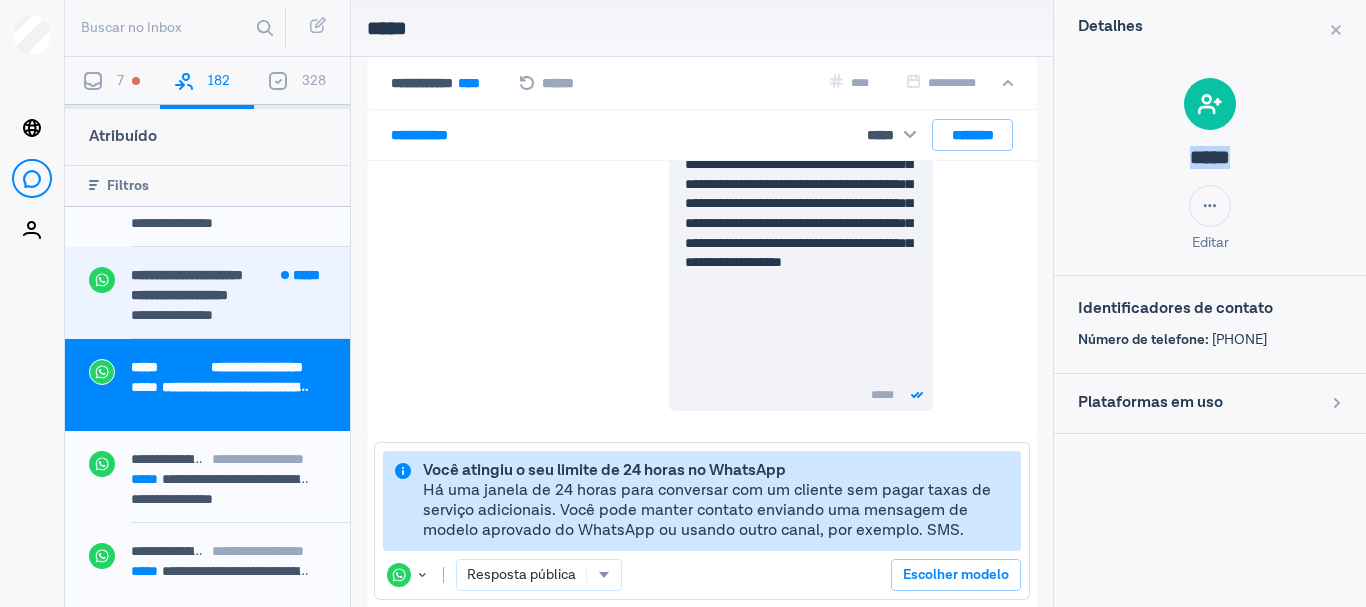 click on "**********" at bounding box center (221, 295) 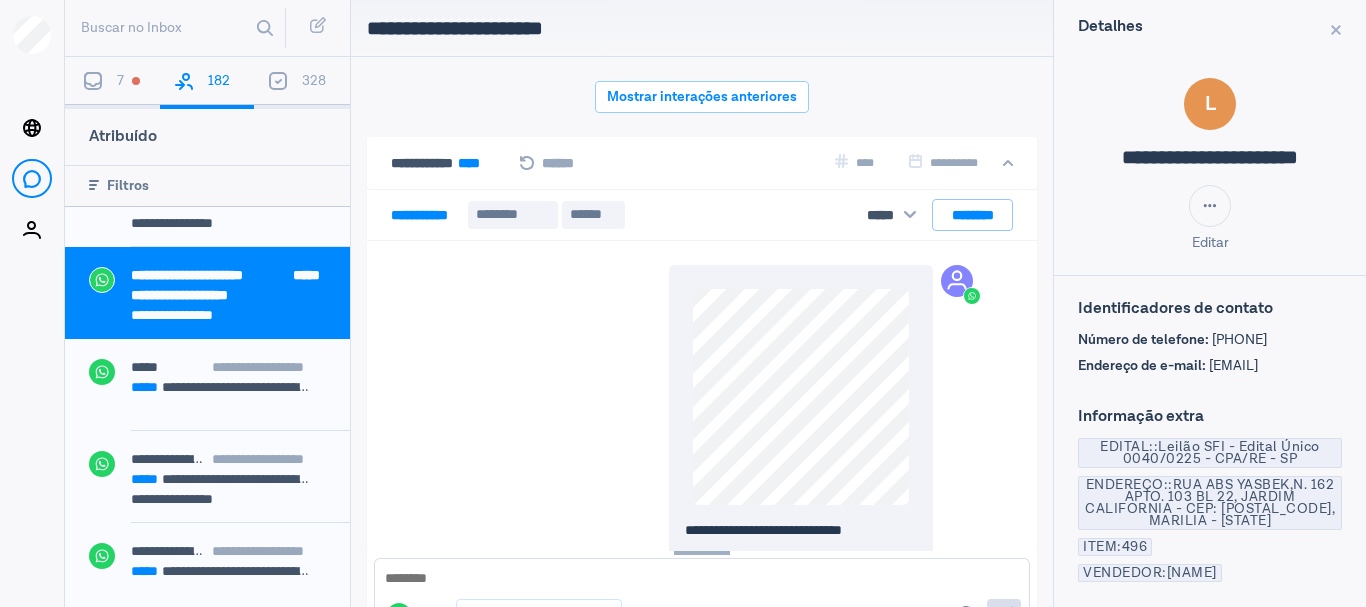 scroll, scrollTop: 80, scrollLeft: 0, axis: vertical 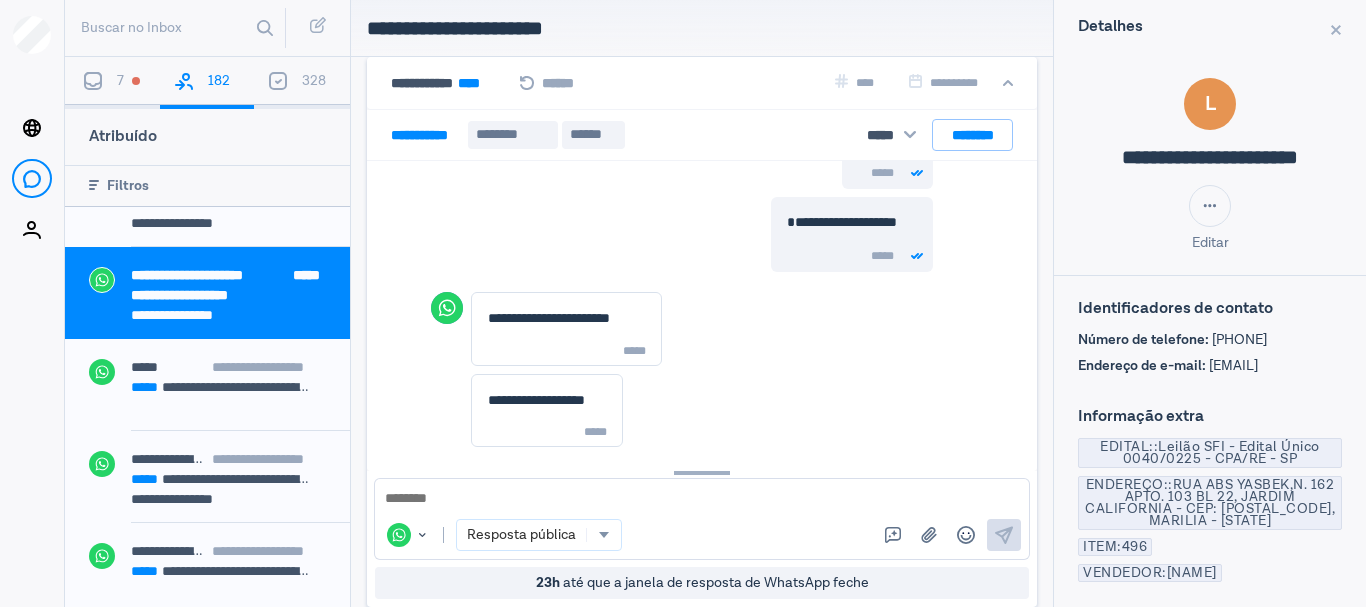 click at bounding box center (702, 499) 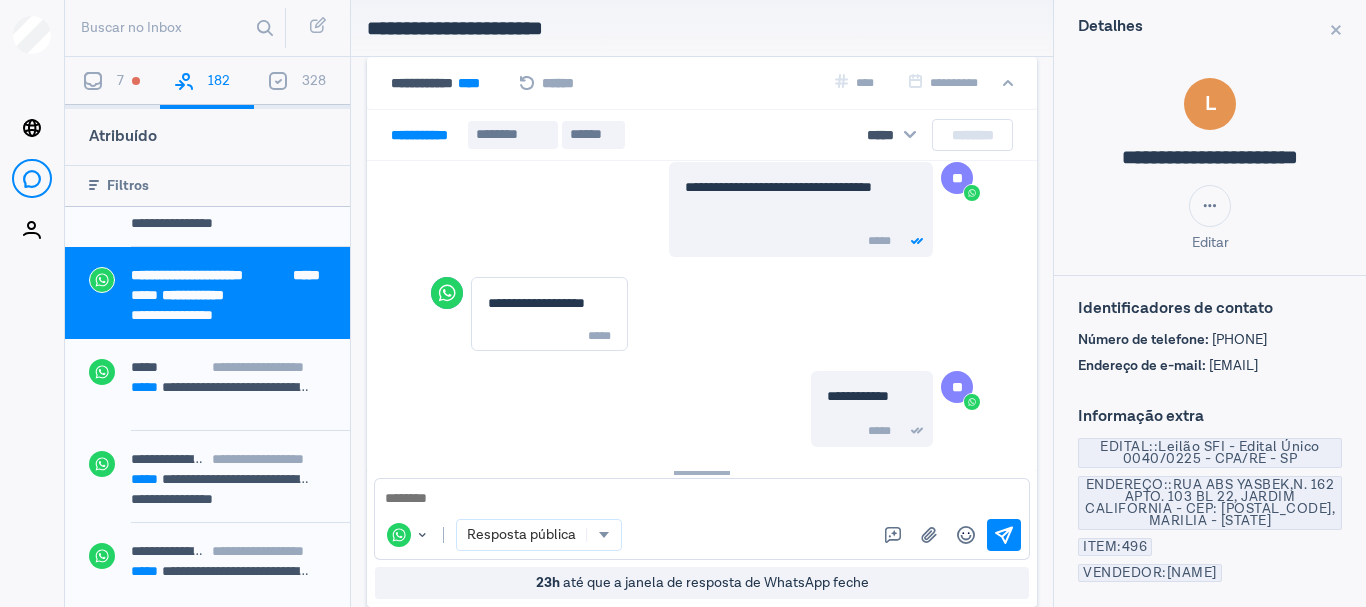 scroll, scrollTop: 2364, scrollLeft: 0, axis: vertical 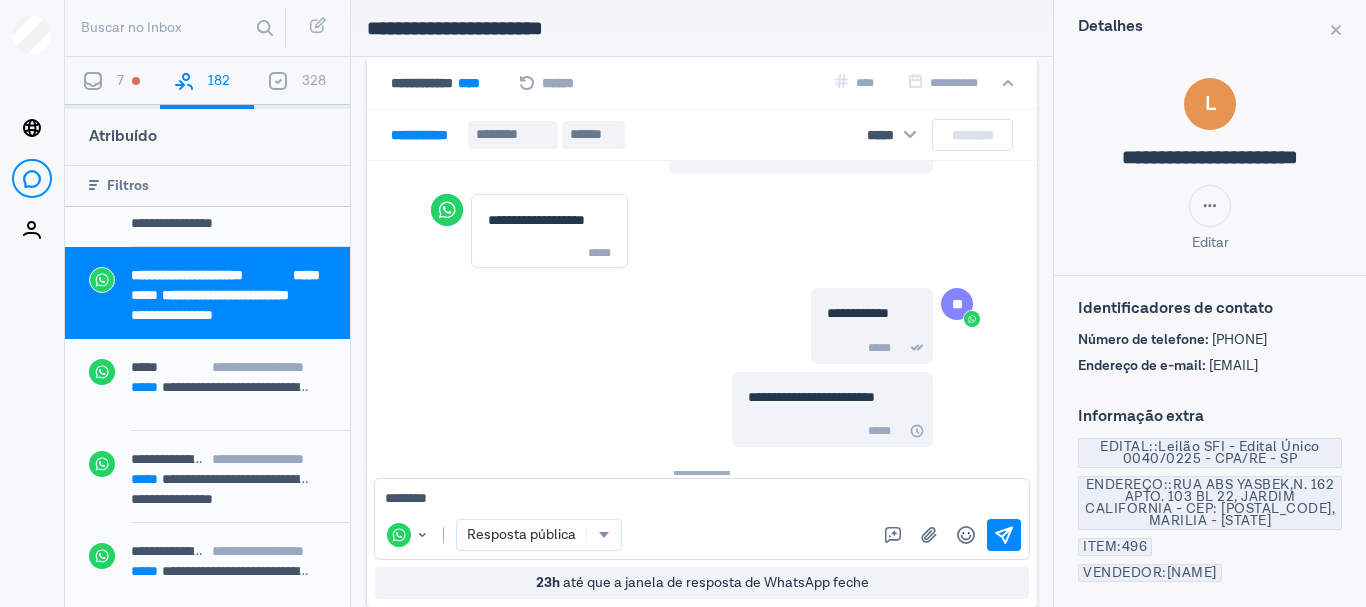 type on "*********" 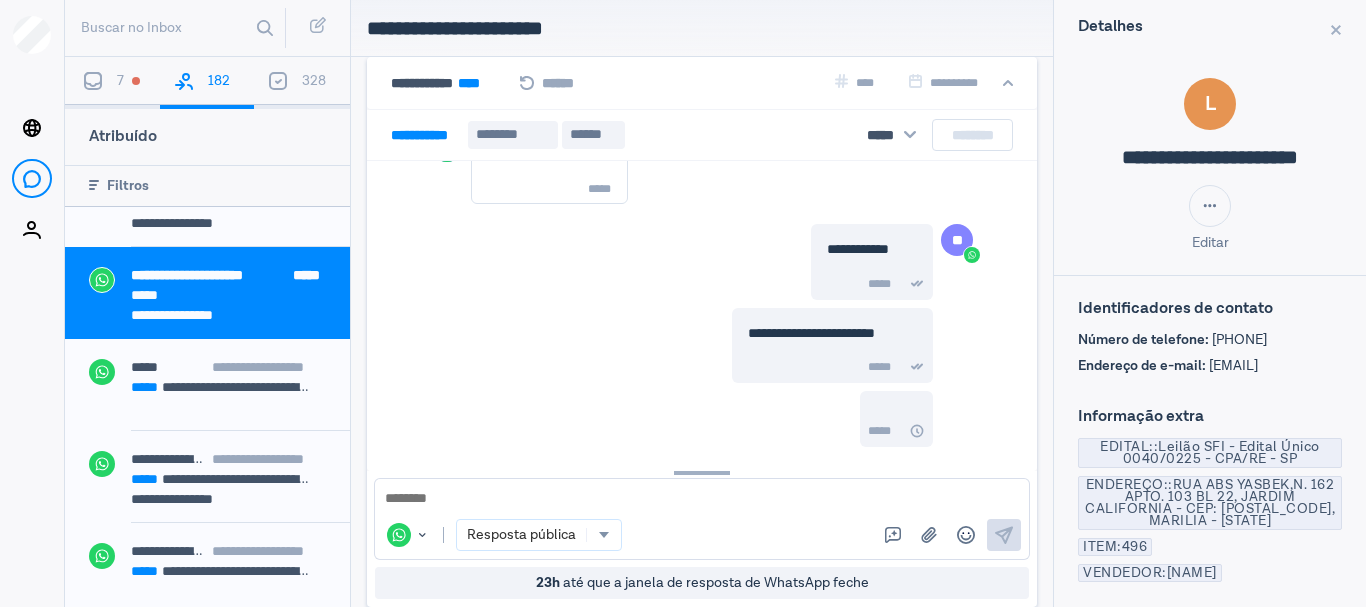 scroll, scrollTop: 2448, scrollLeft: 0, axis: vertical 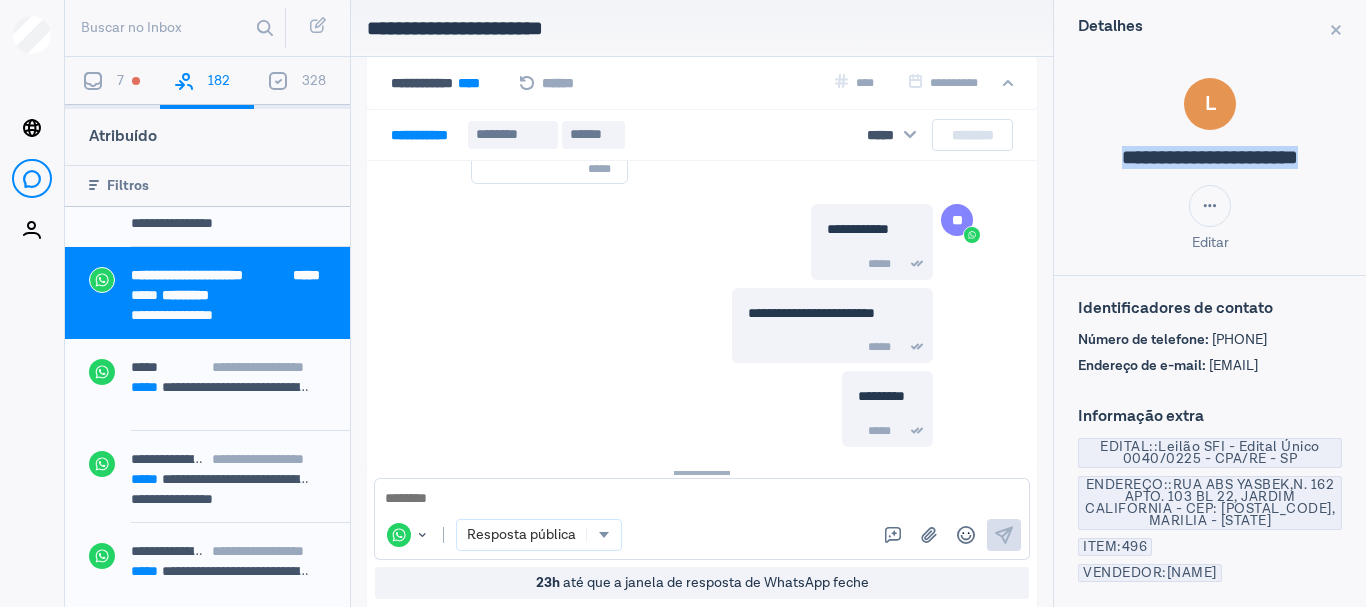drag, startPoint x: 1081, startPoint y: 151, endPoint x: 1181, endPoint y: 194, distance: 108.85311 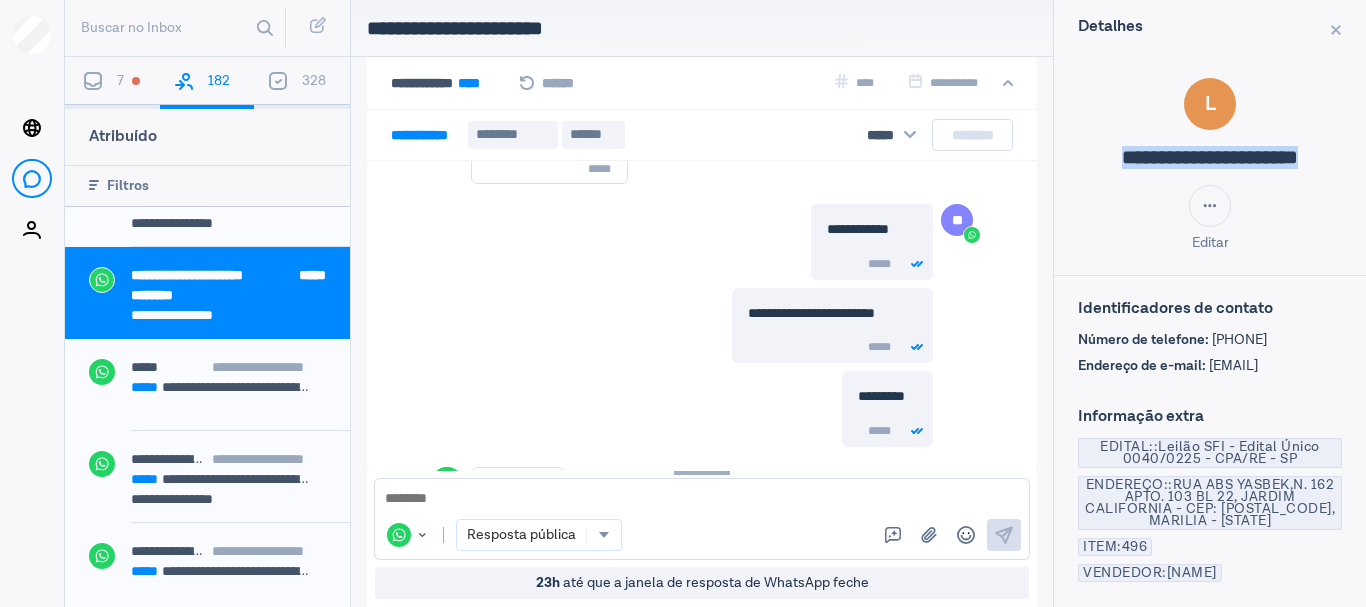 scroll, scrollTop: 2541, scrollLeft: 0, axis: vertical 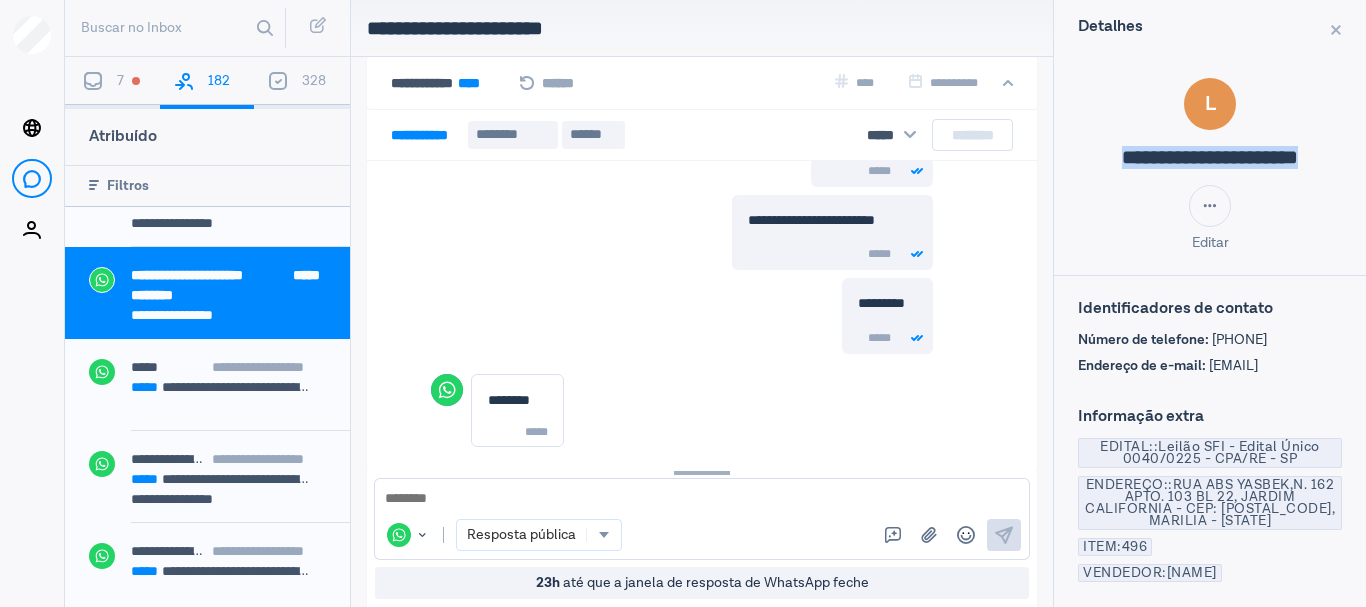 drag, startPoint x: 1229, startPoint y: 364, endPoint x: 1342, endPoint y: 368, distance: 113.07078 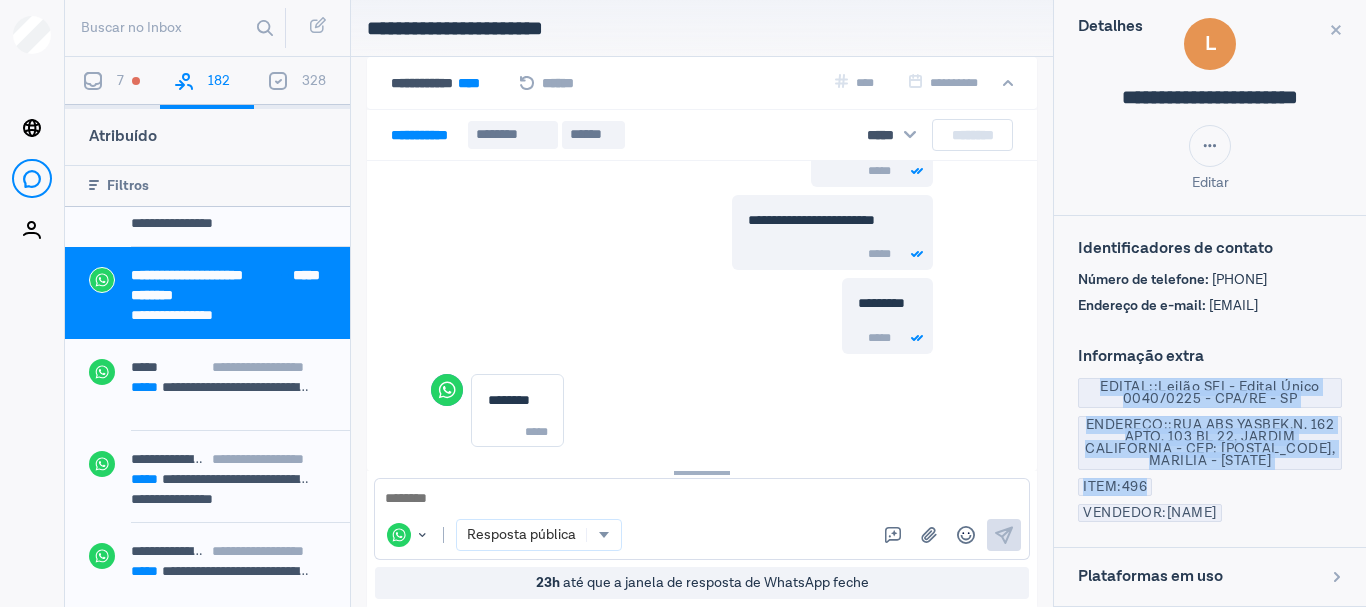 drag, startPoint x: 1092, startPoint y: 385, endPoint x: 1157, endPoint y: 498, distance: 130.36104 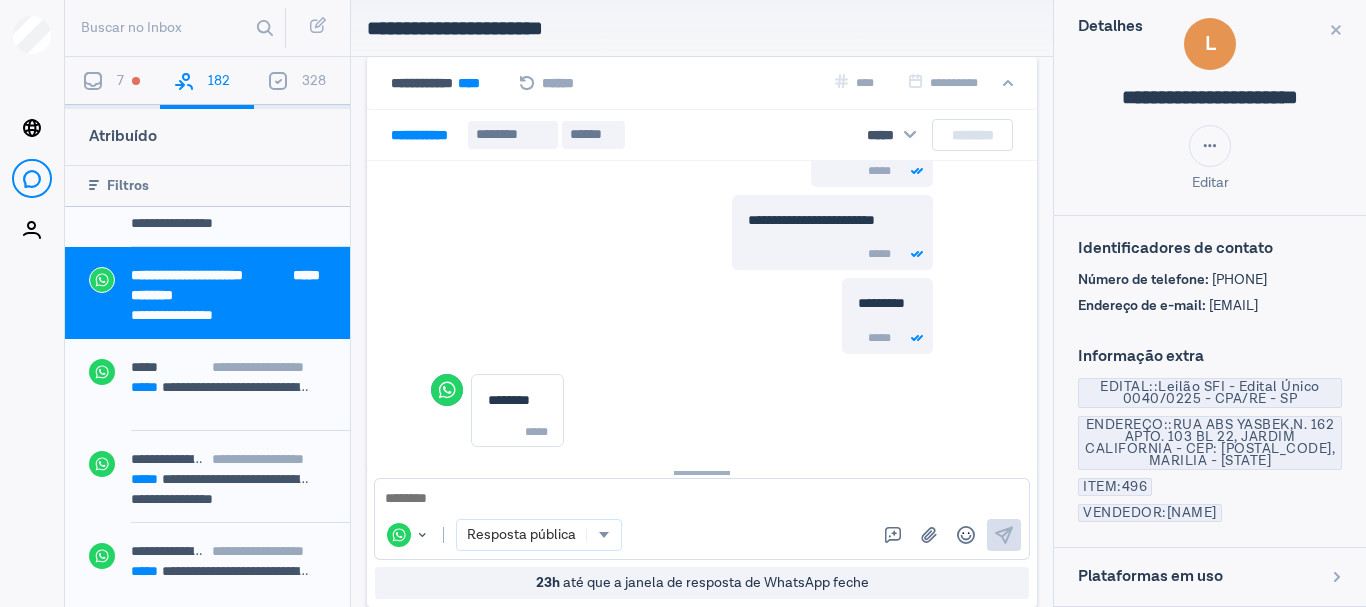 click on "**********" at bounding box center (738, 233) 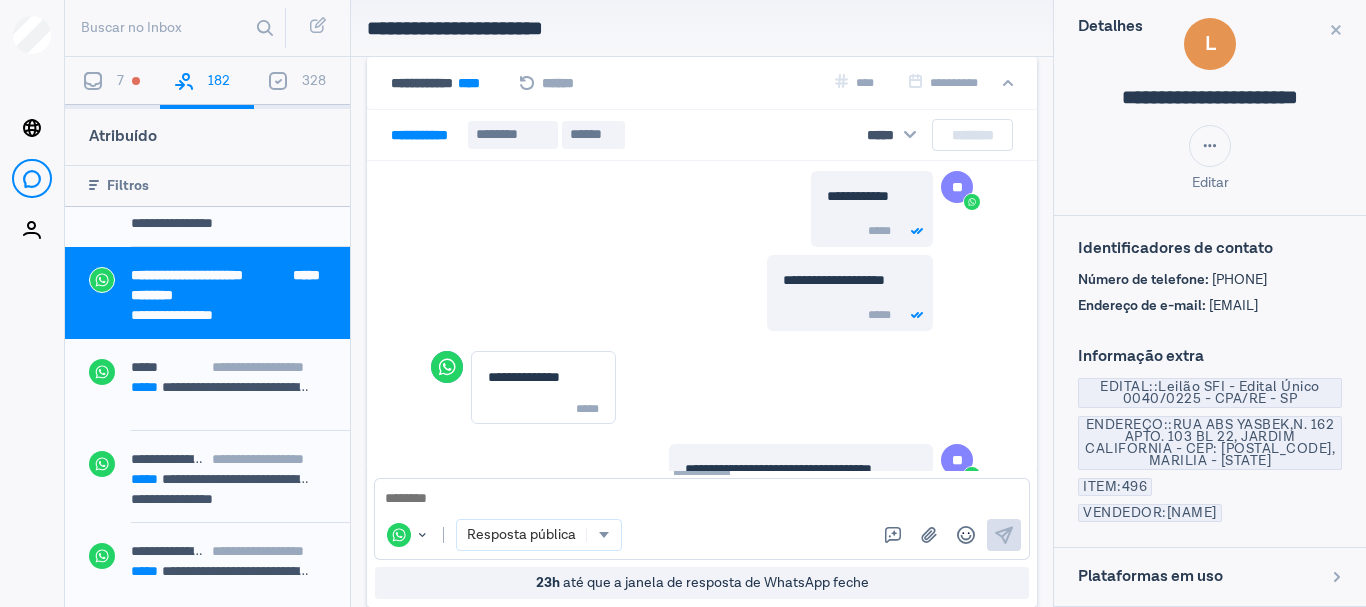 scroll, scrollTop: 1727, scrollLeft: 0, axis: vertical 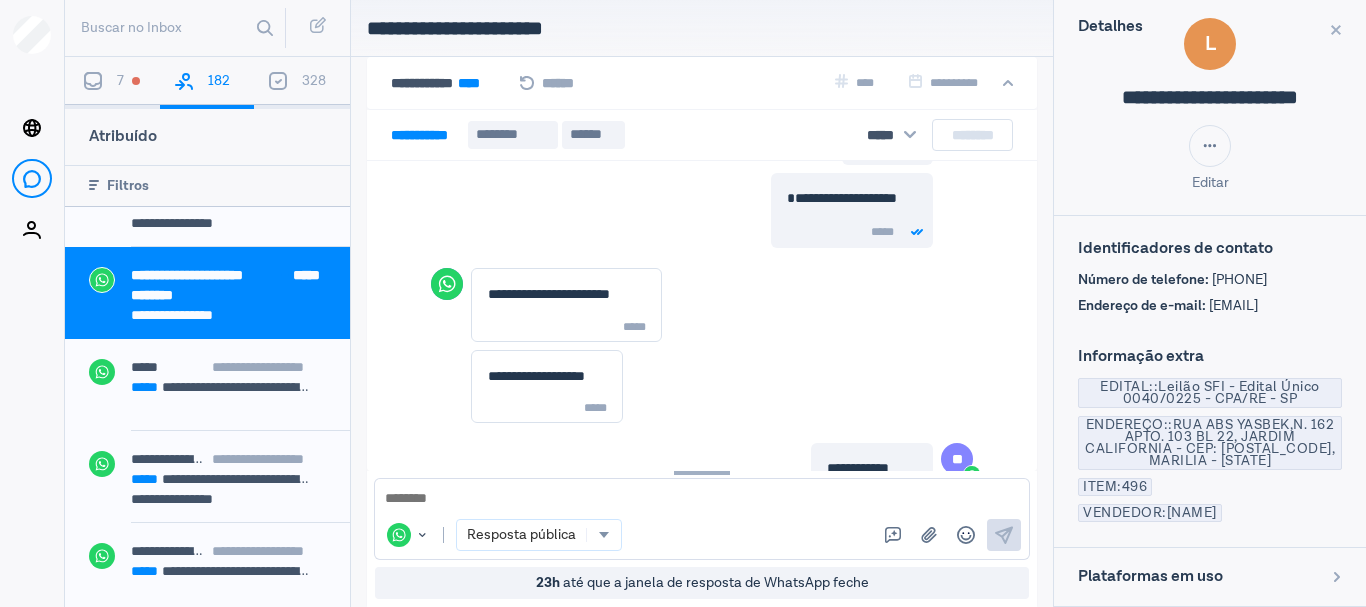 click on "*****" at bounding box center [303, 275] 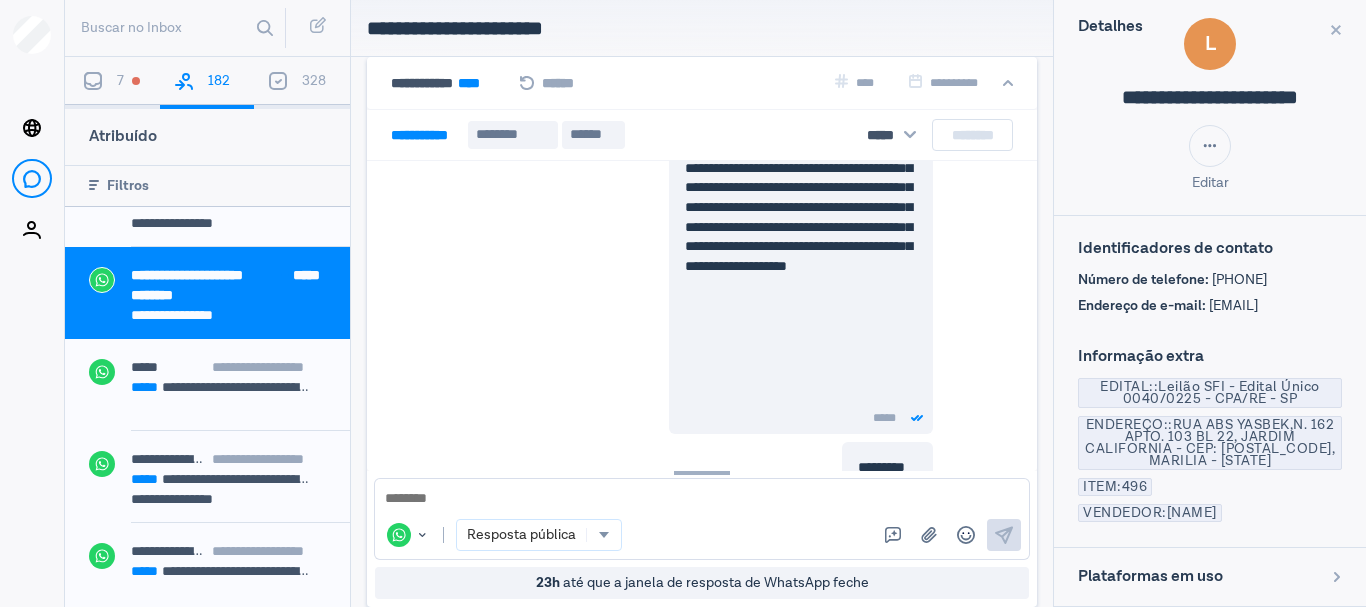 scroll, scrollTop: 0, scrollLeft: 0, axis: both 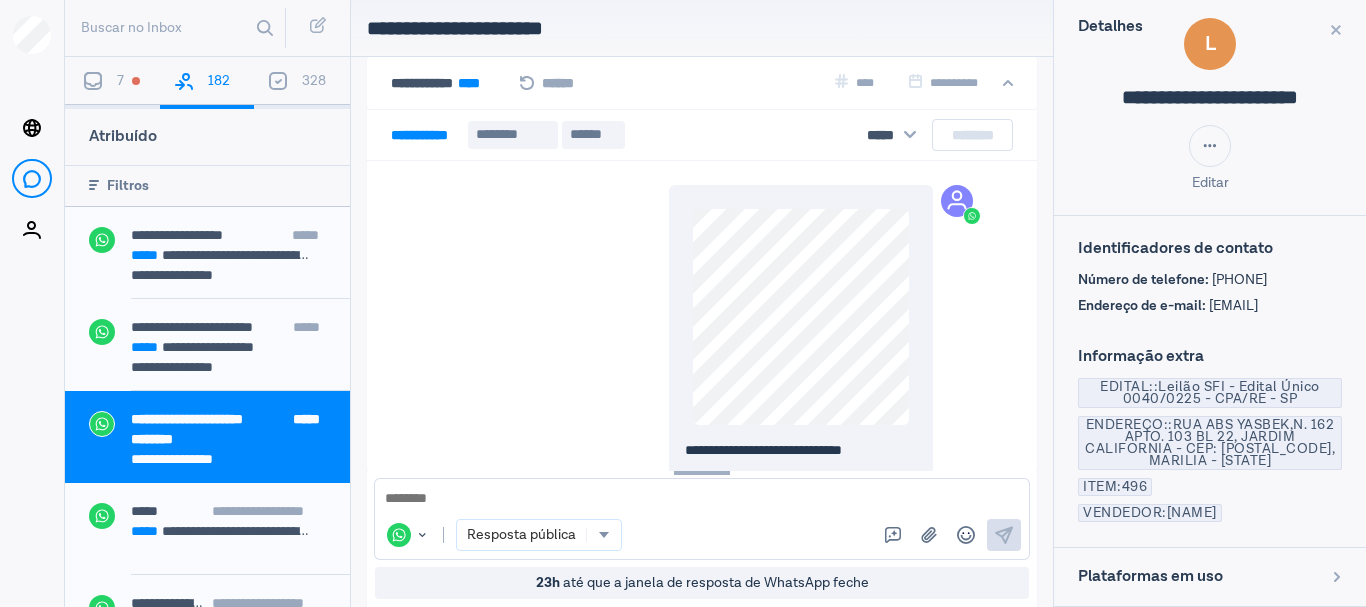 click on "********" at bounding box center (221, 439) 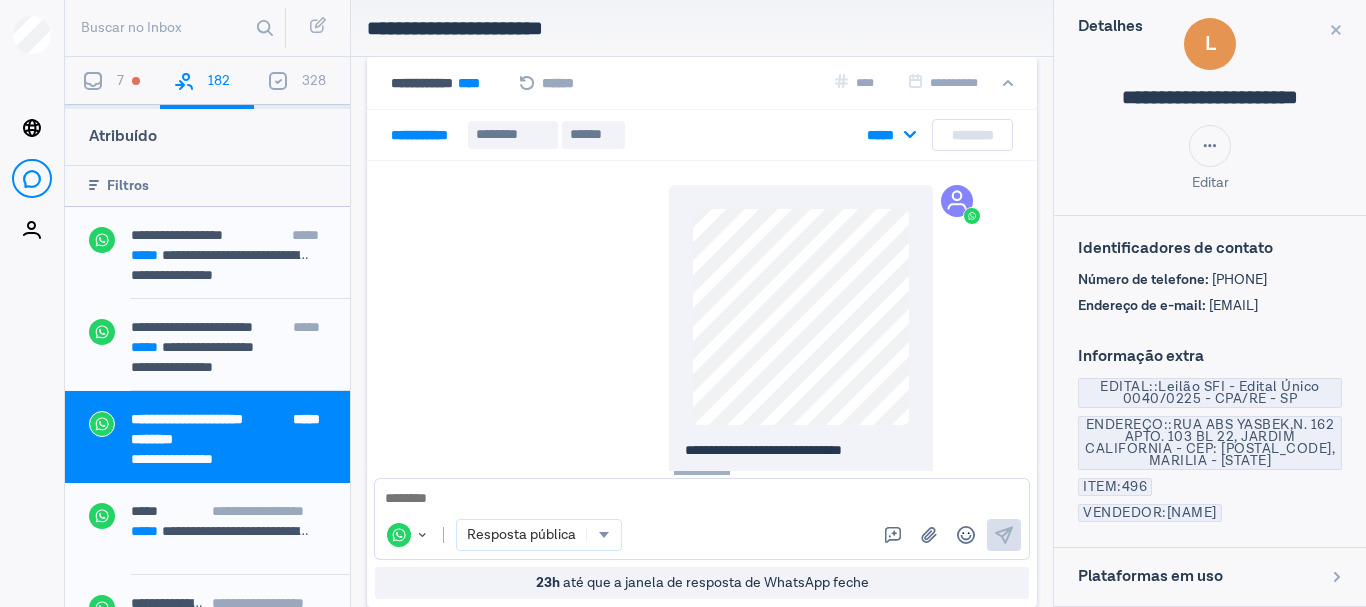 click on "*****" at bounding box center (883, 135) 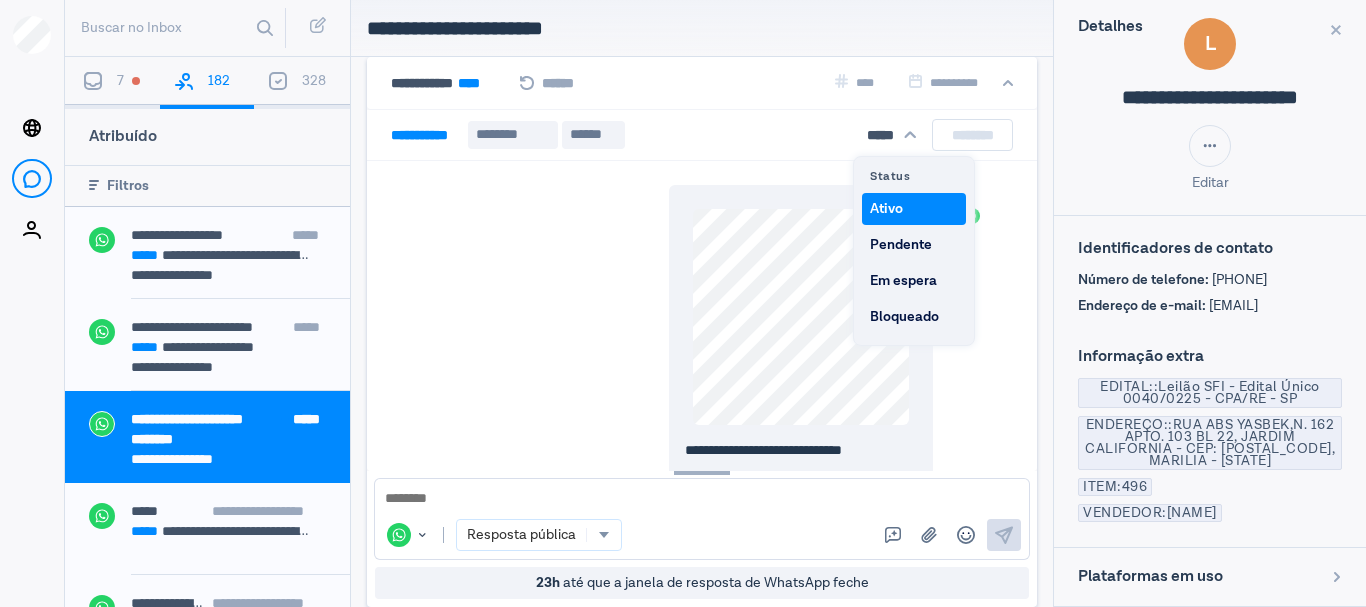click on "**********" at bounding box center (702, 1586) 